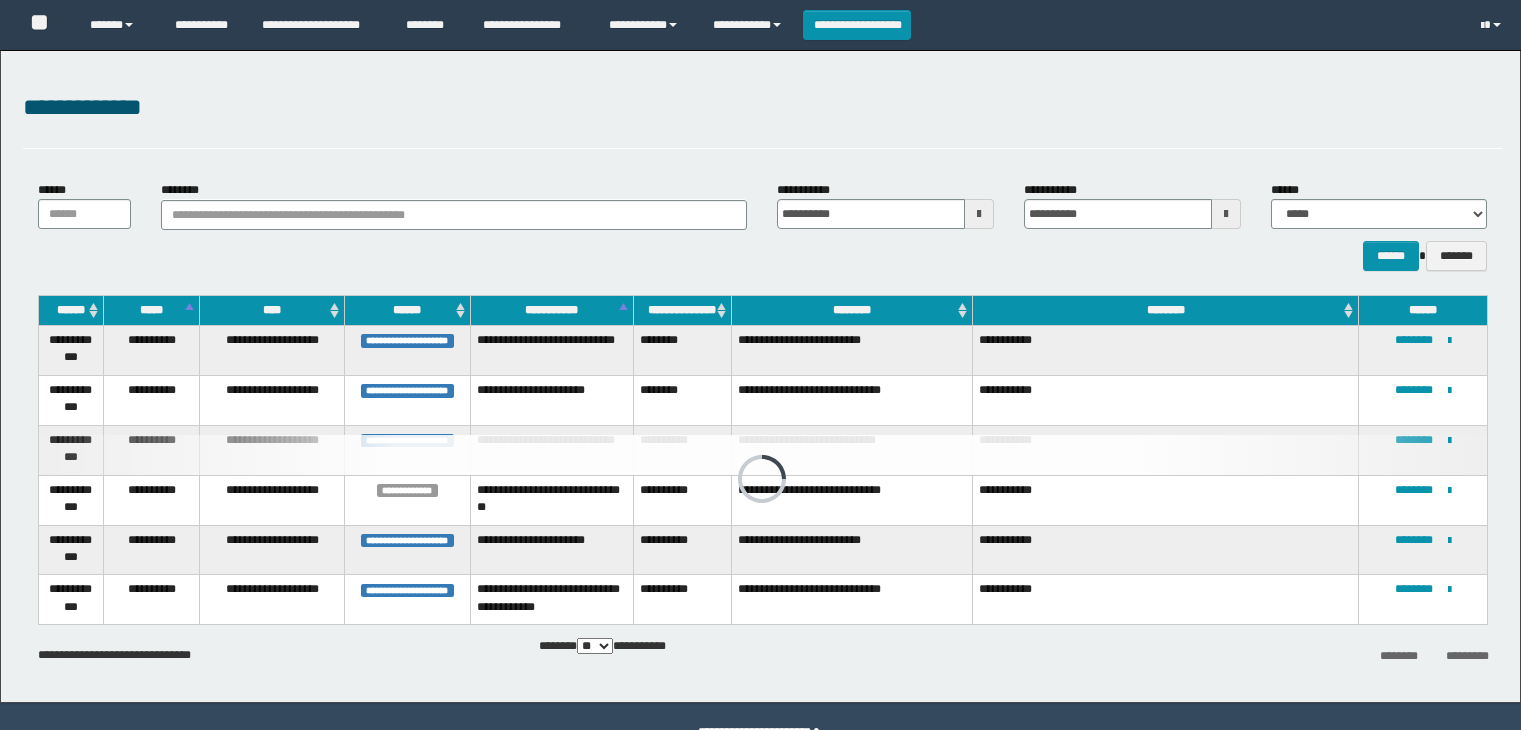 scroll, scrollTop: 51, scrollLeft: 0, axis: vertical 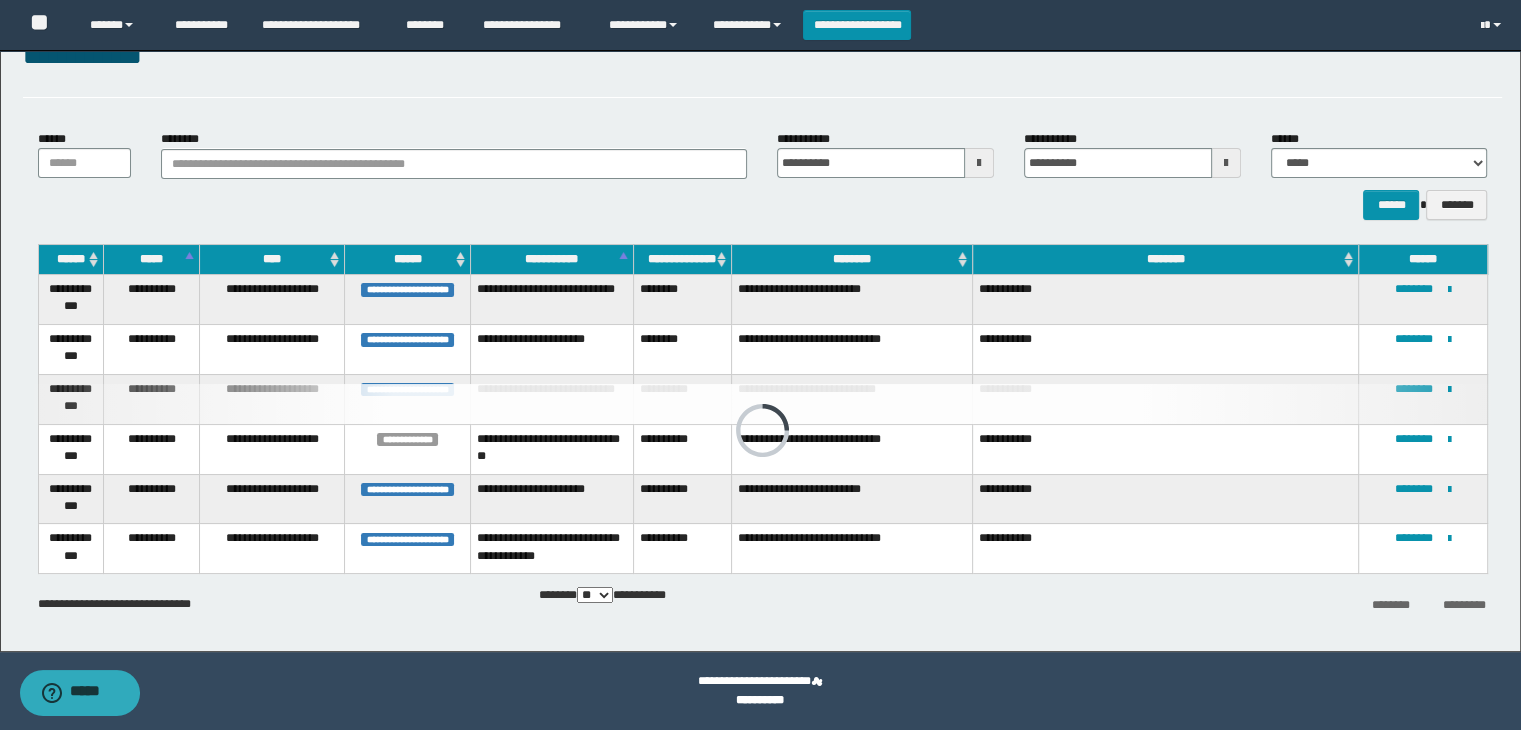 click on "**********" at bounding box center (763, 57) 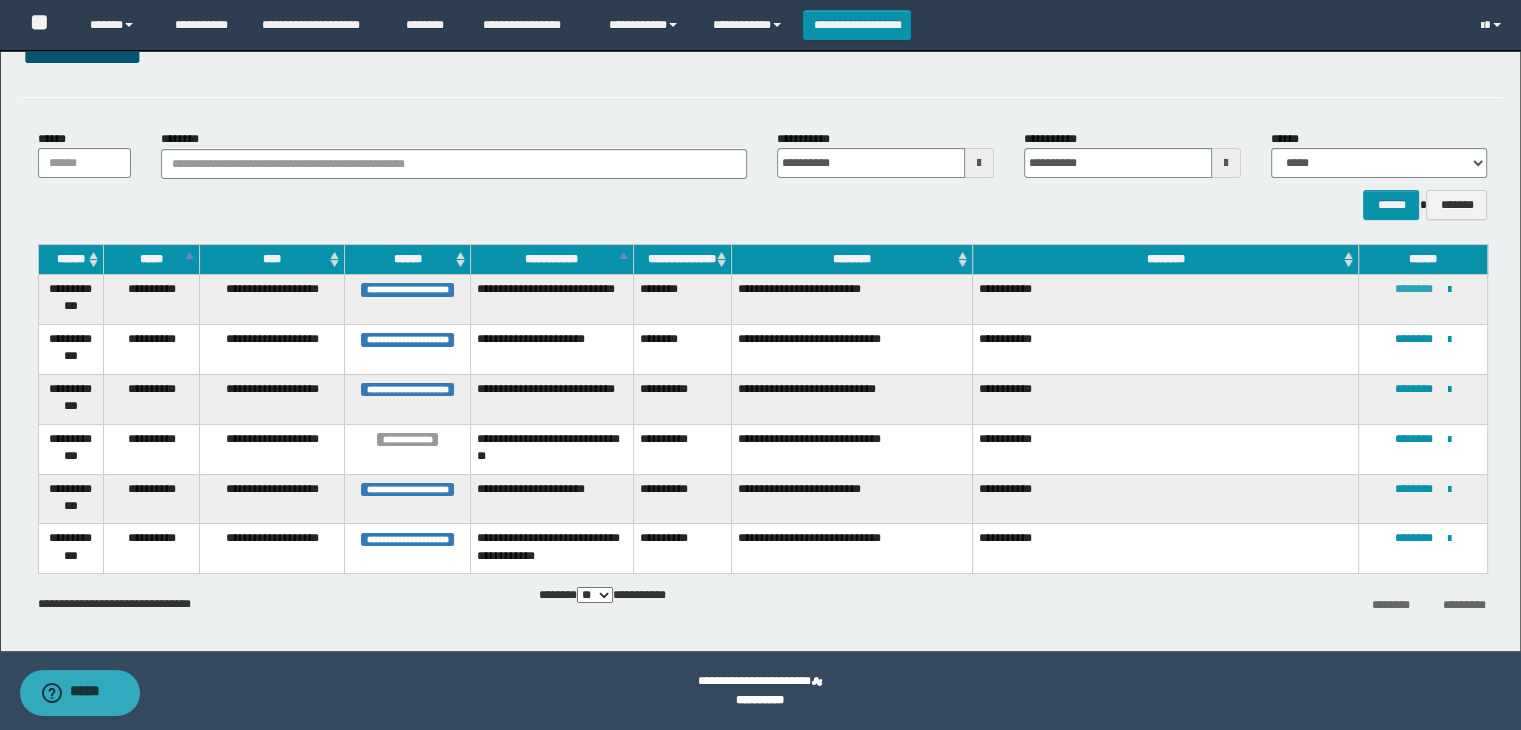 click on "********" at bounding box center (1414, 289) 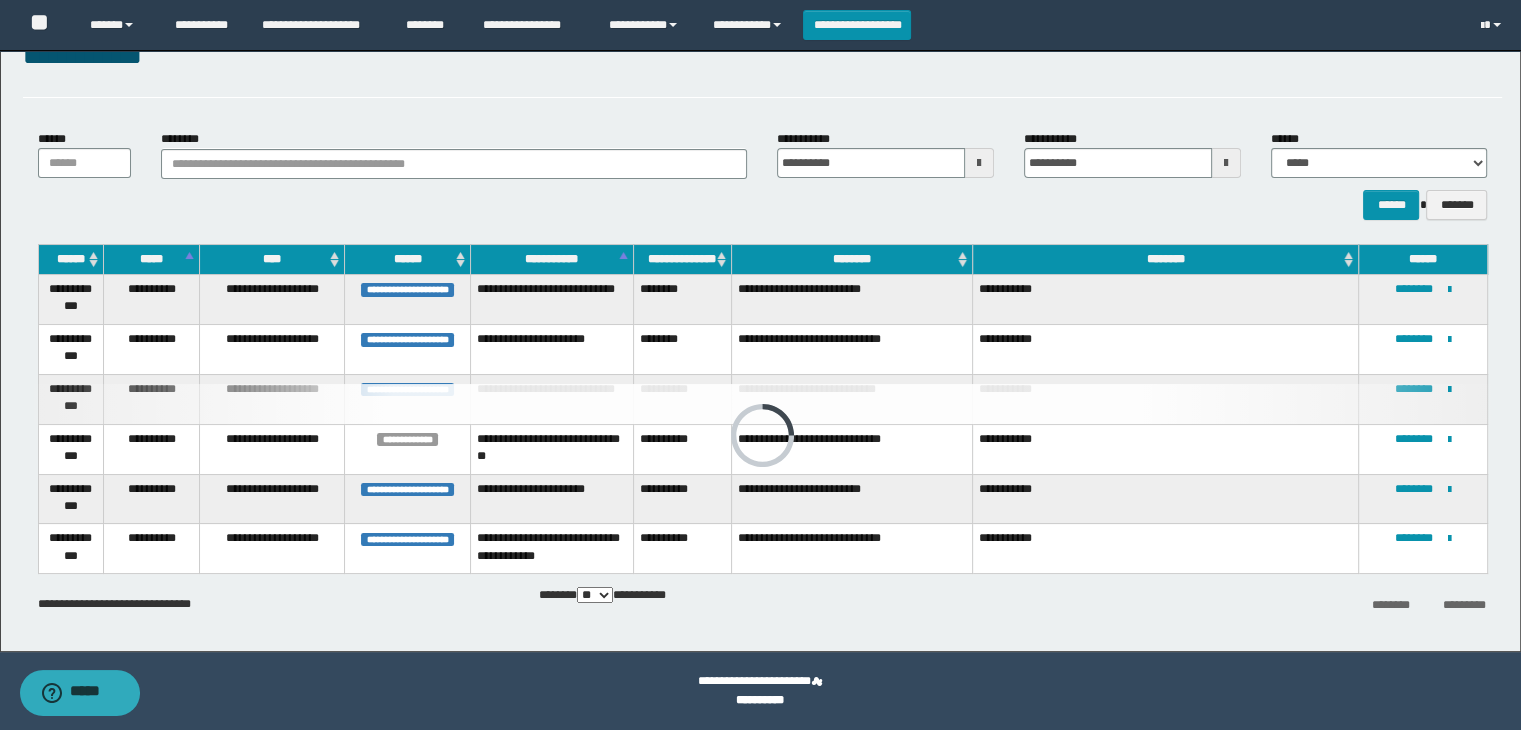 scroll, scrollTop: 4, scrollLeft: 0, axis: vertical 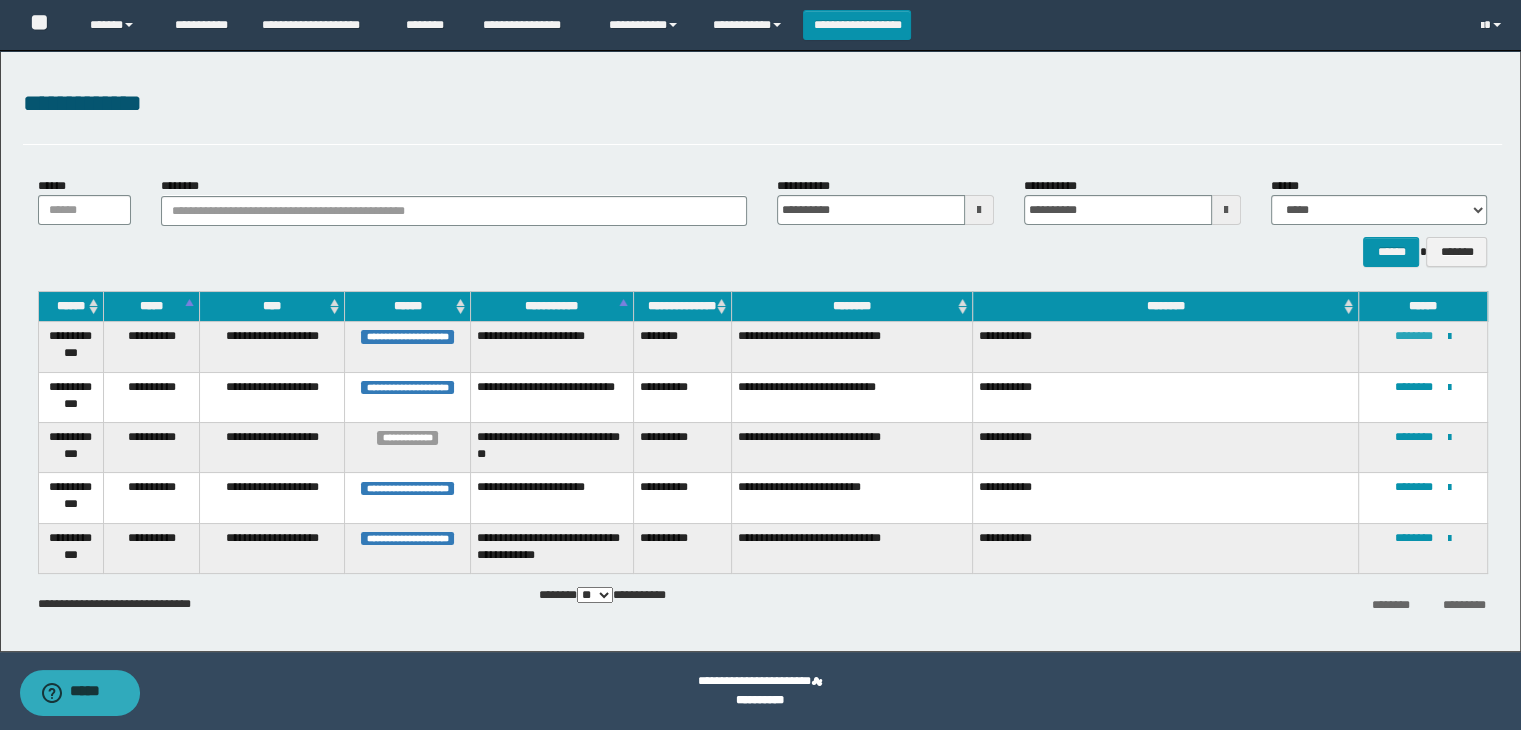 click on "********" at bounding box center (1414, 336) 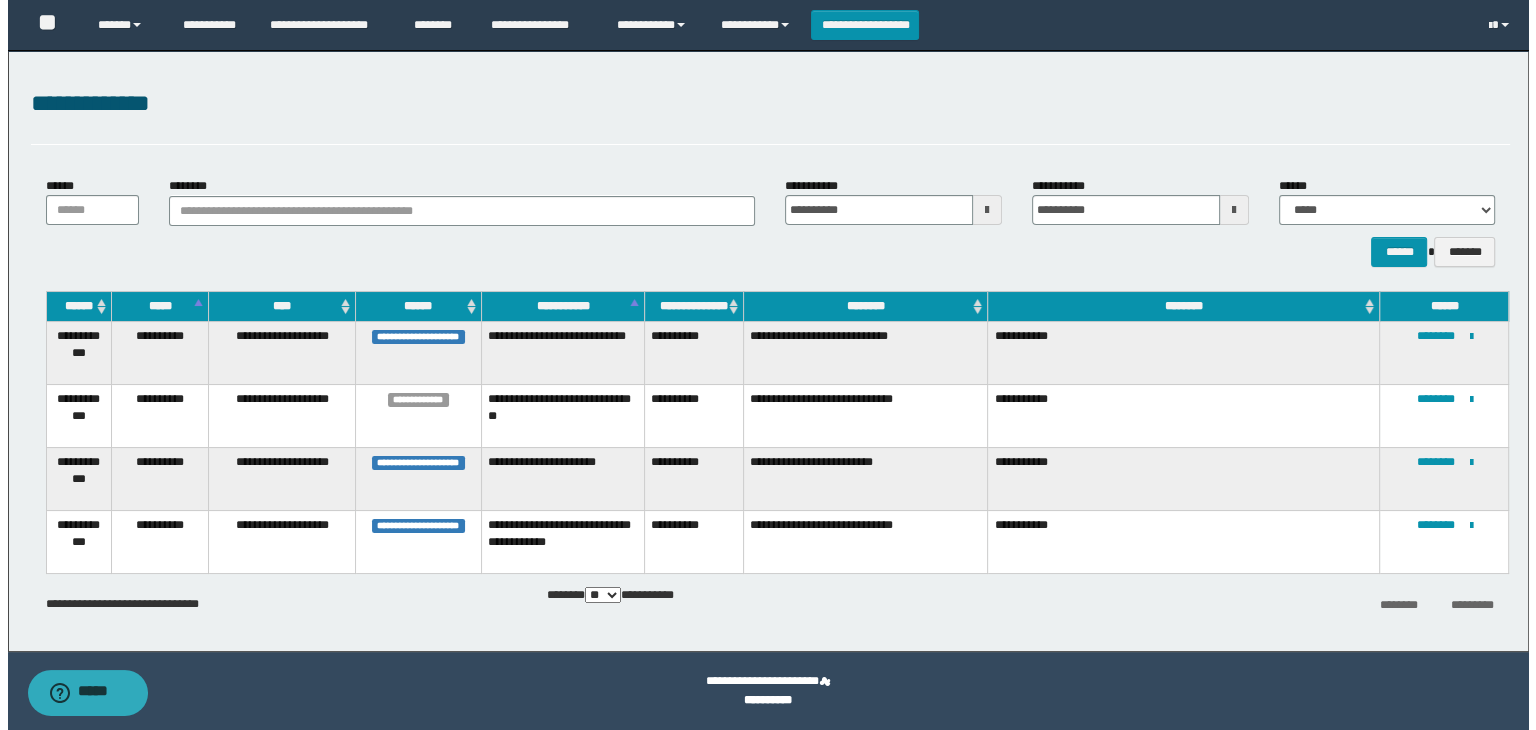 scroll, scrollTop: 0, scrollLeft: 0, axis: both 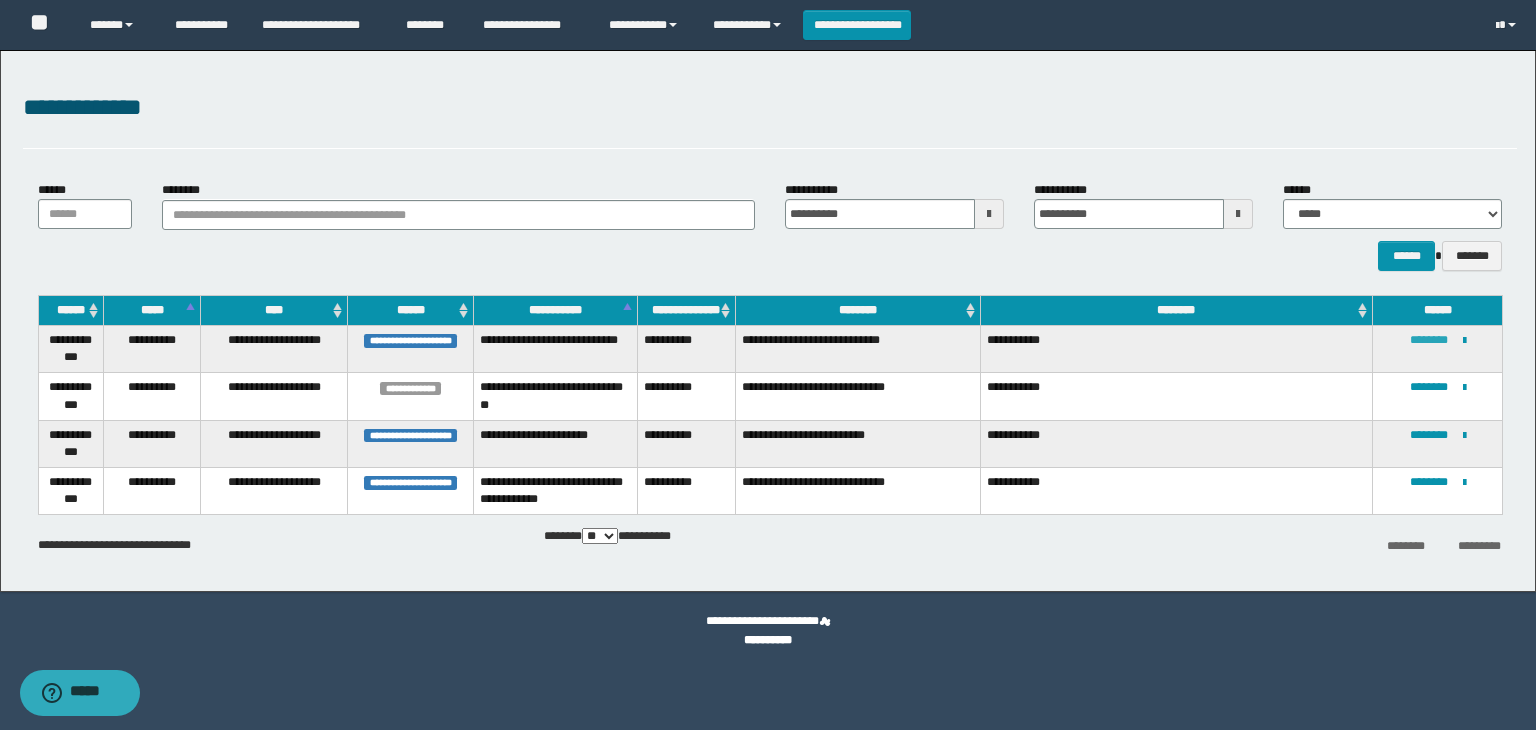 click on "********" at bounding box center [1429, 340] 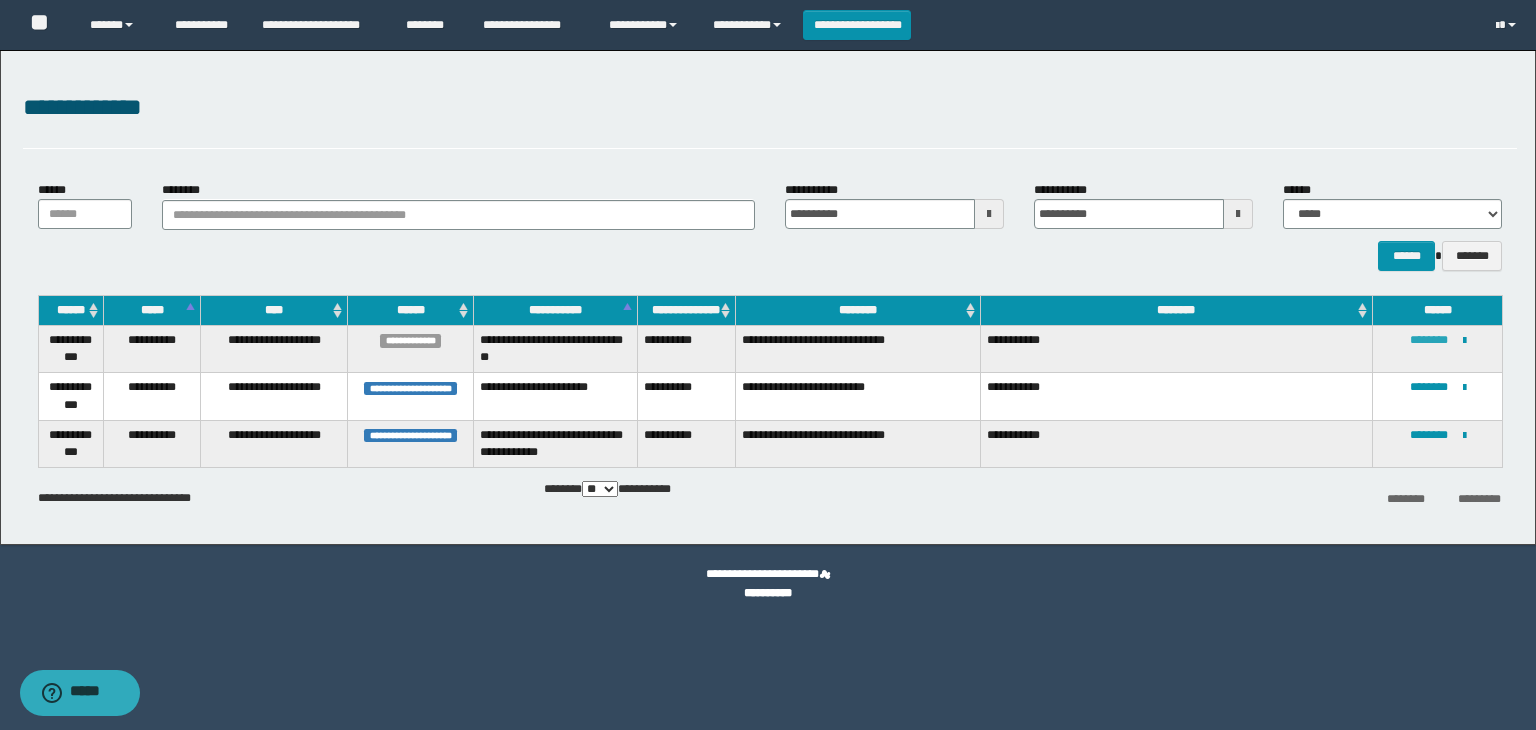 click on "********" at bounding box center [1429, 340] 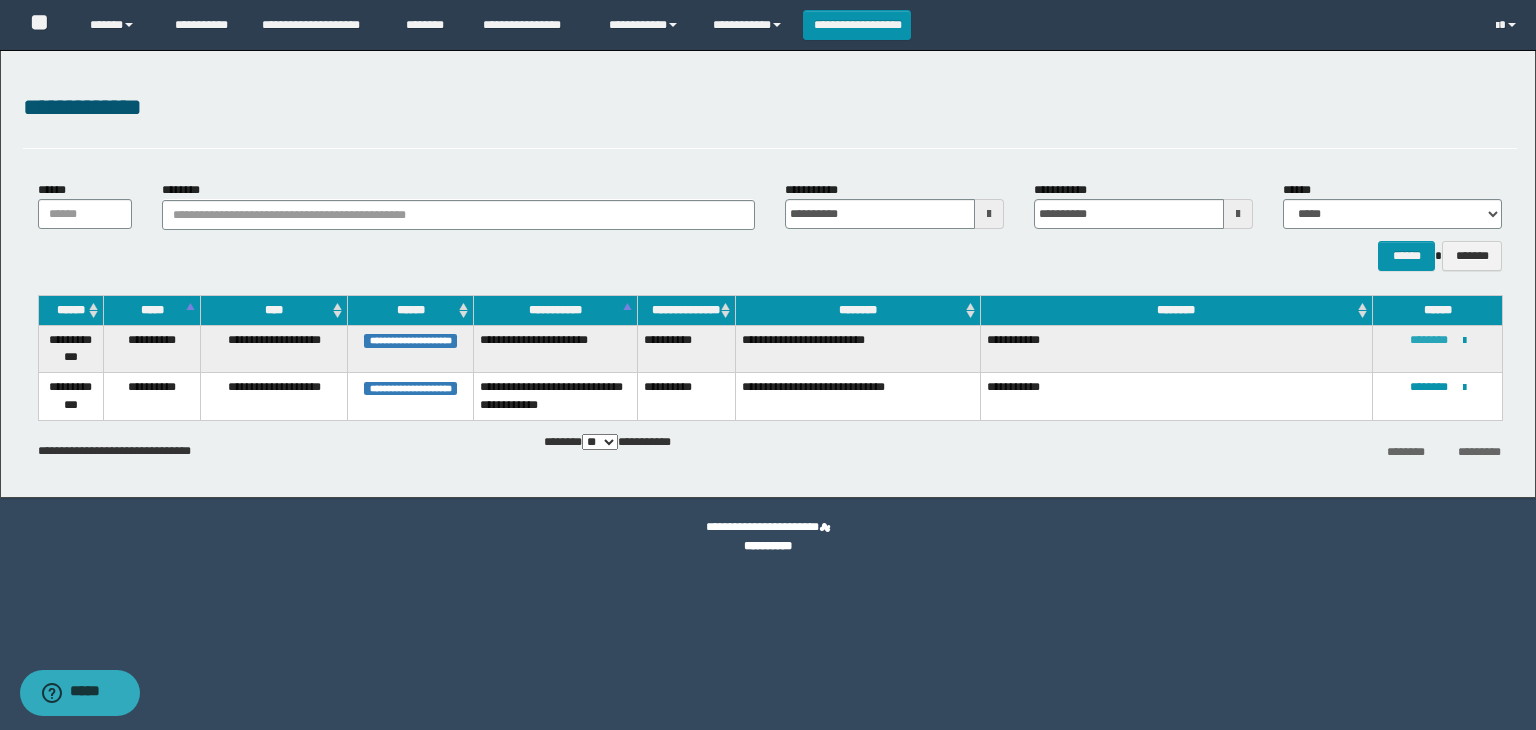click on "********" at bounding box center [1429, 340] 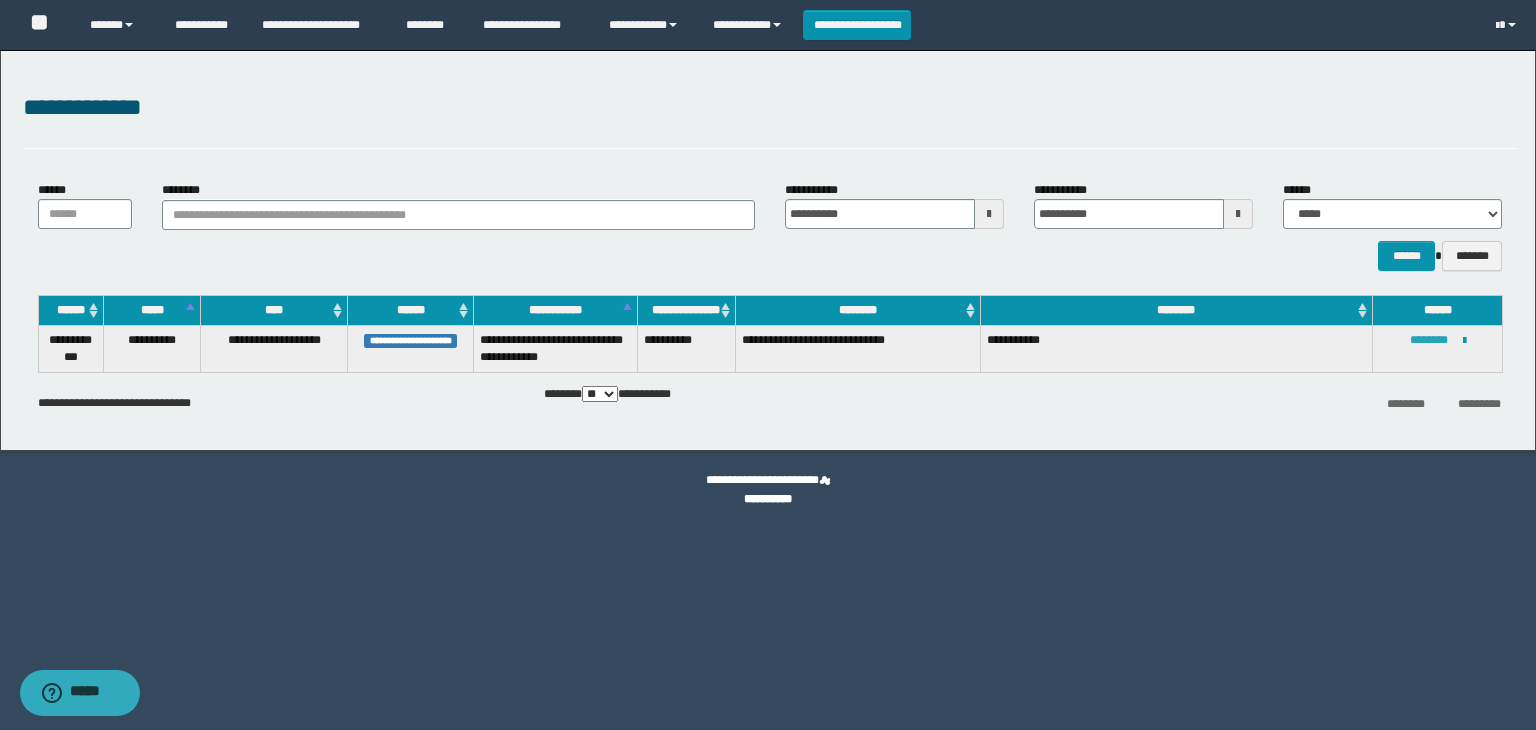 click on "********" at bounding box center (1429, 340) 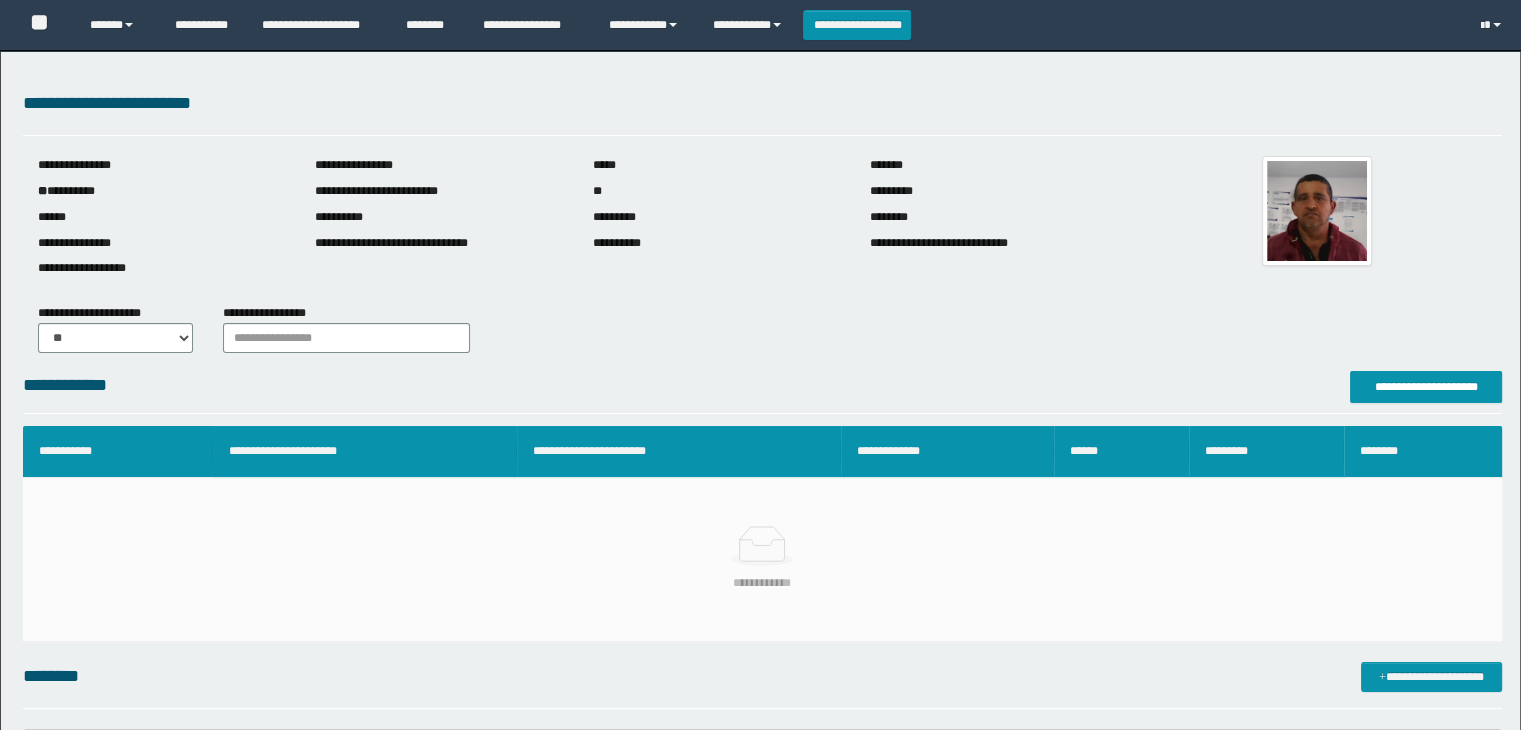 scroll, scrollTop: 0, scrollLeft: 0, axis: both 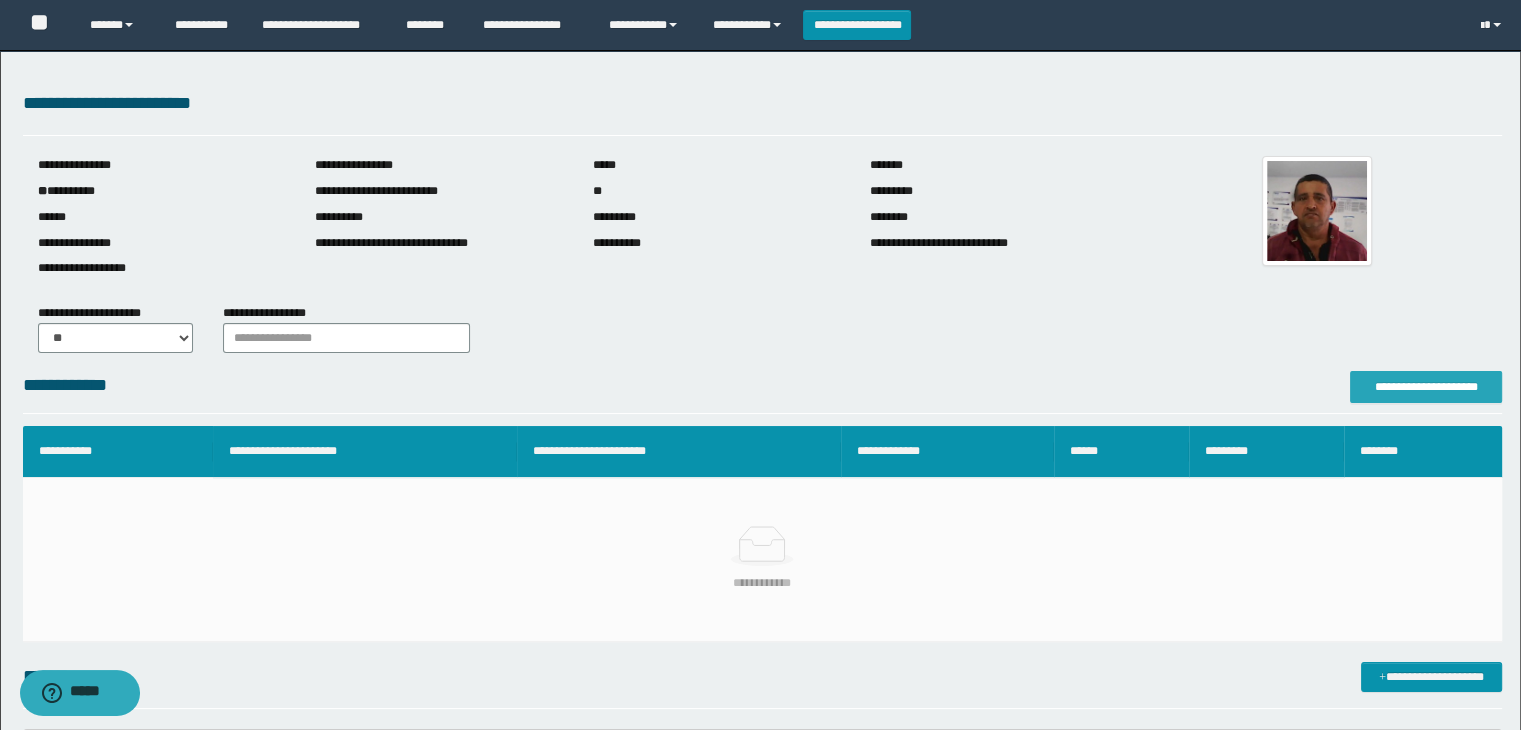 click on "**********" at bounding box center (1426, 387) 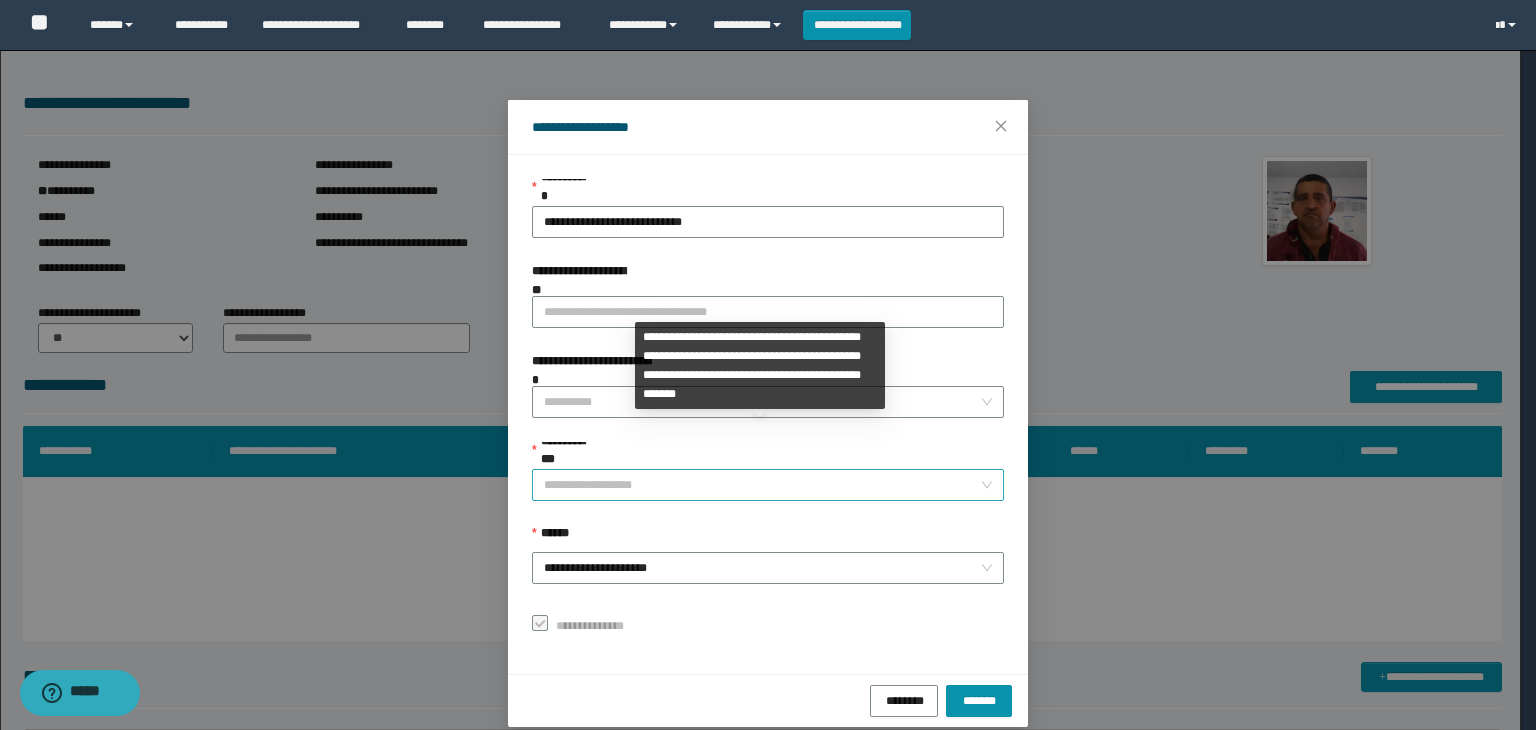click on "**********" at bounding box center [768, 485] 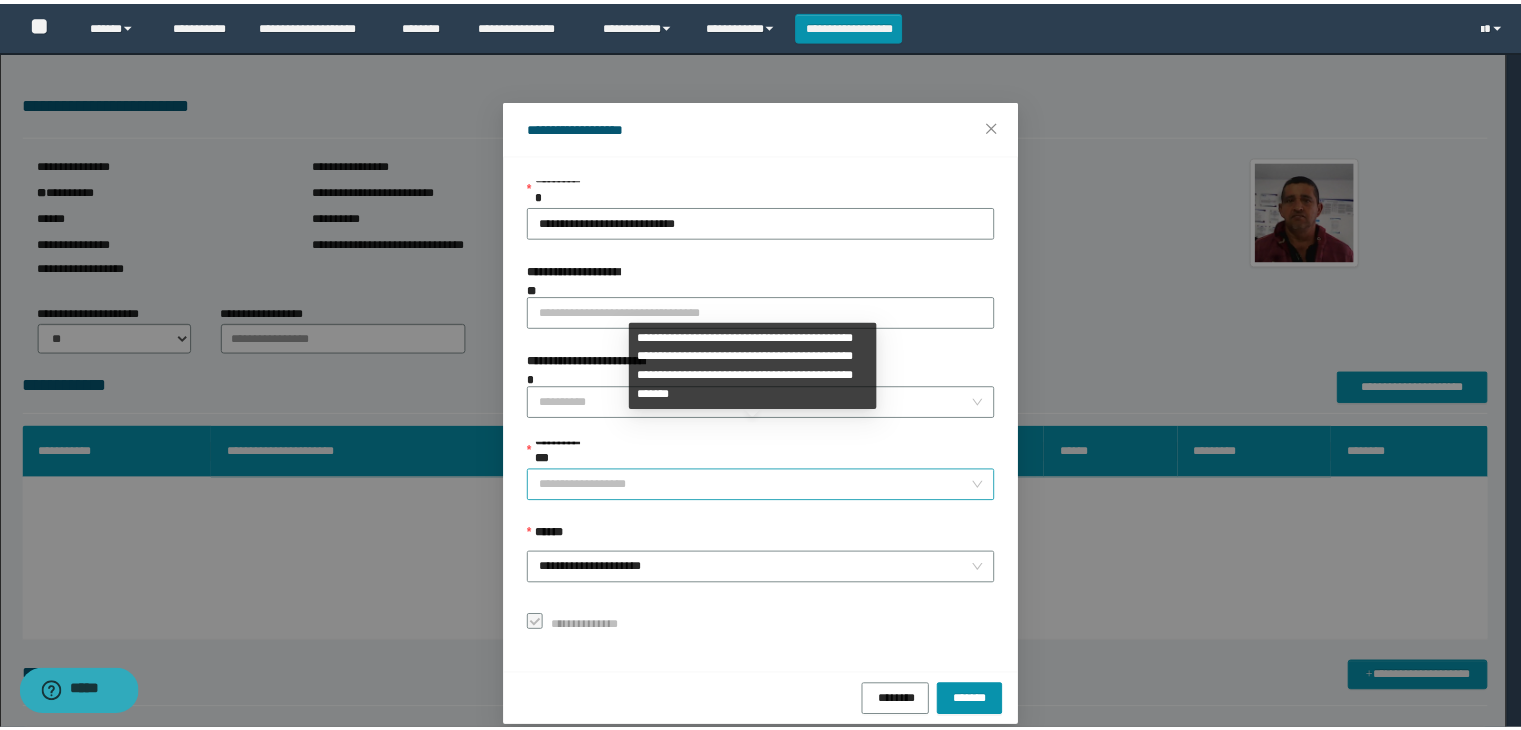 scroll, scrollTop: 192, scrollLeft: 0, axis: vertical 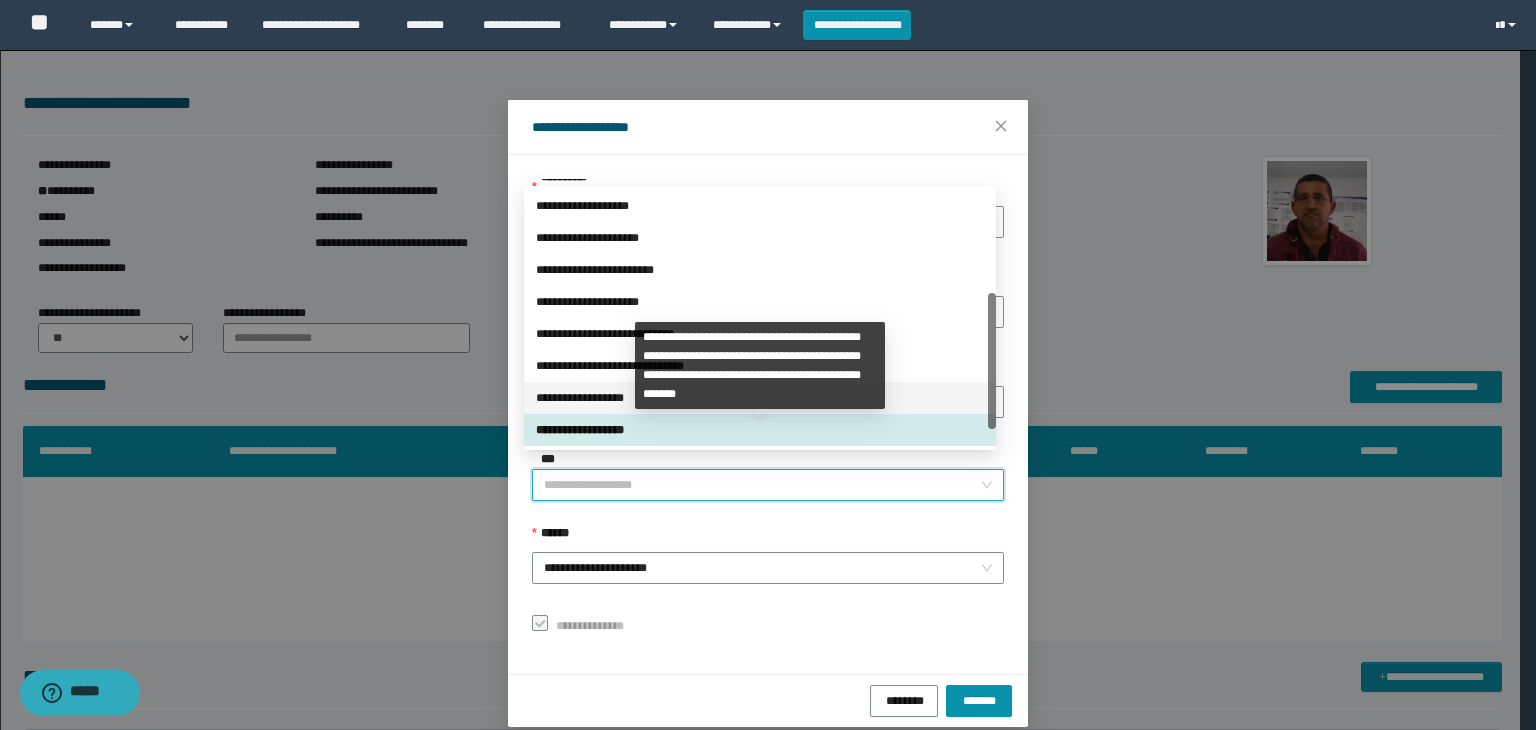 click on "**********" at bounding box center (760, 398) 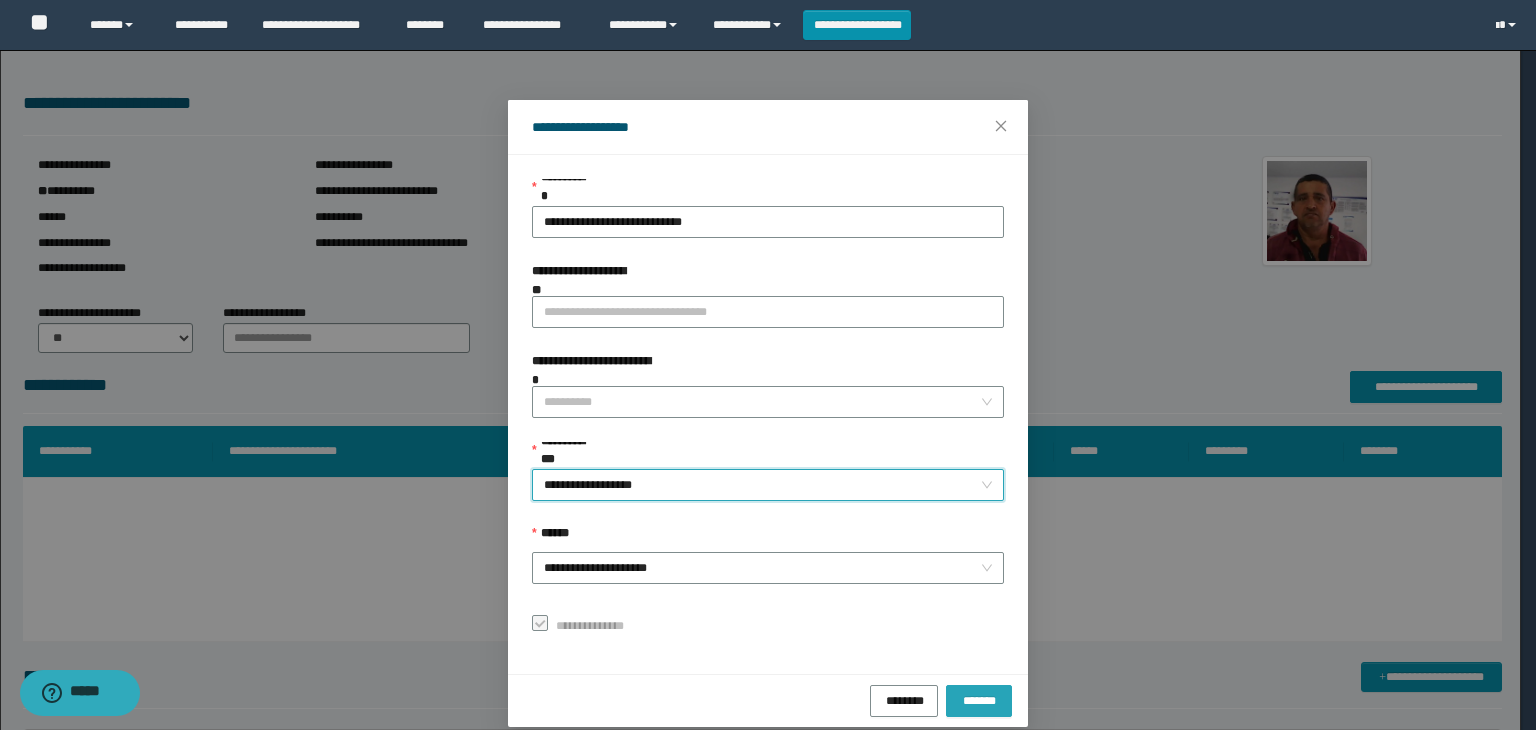 click on "*******" at bounding box center (979, 699) 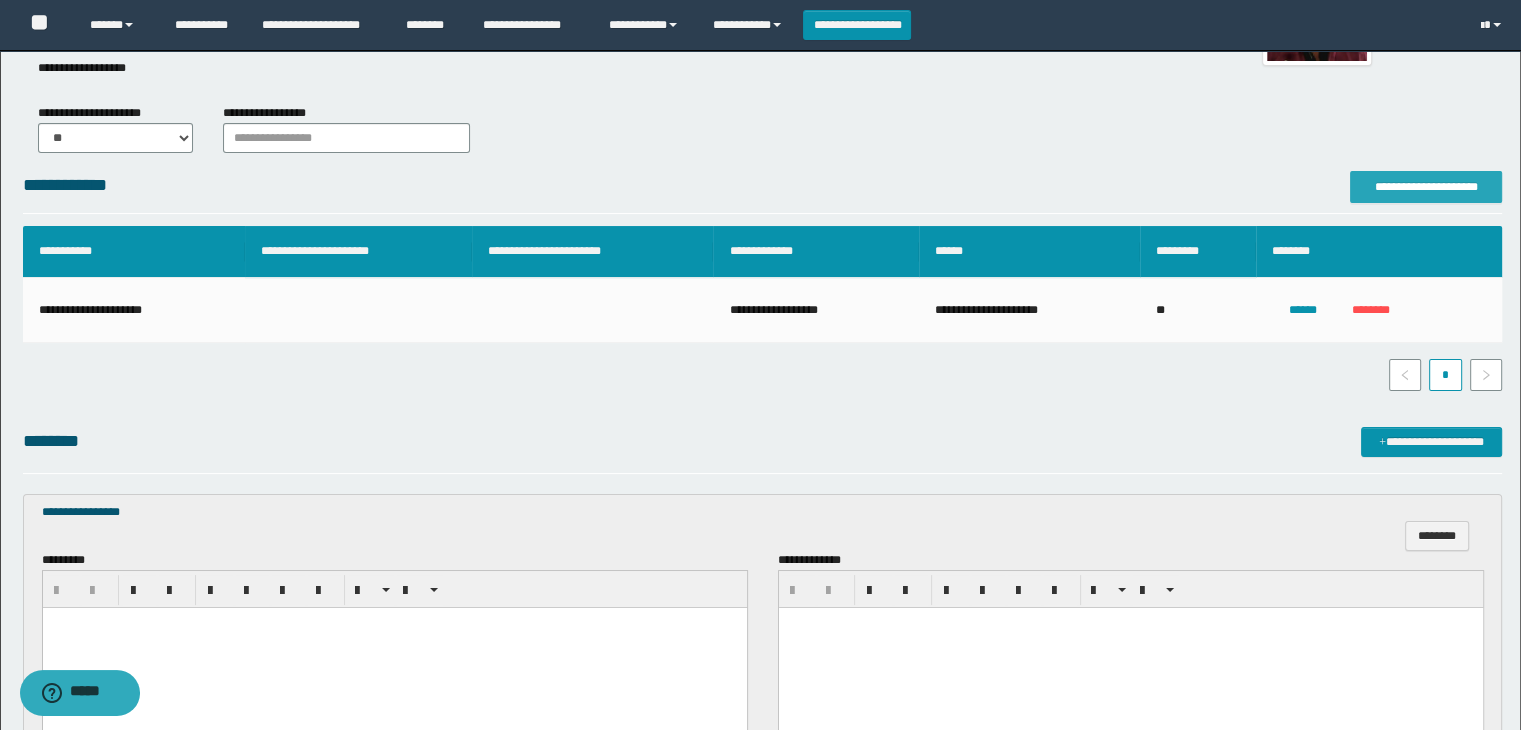 scroll, scrollTop: 400, scrollLeft: 0, axis: vertical 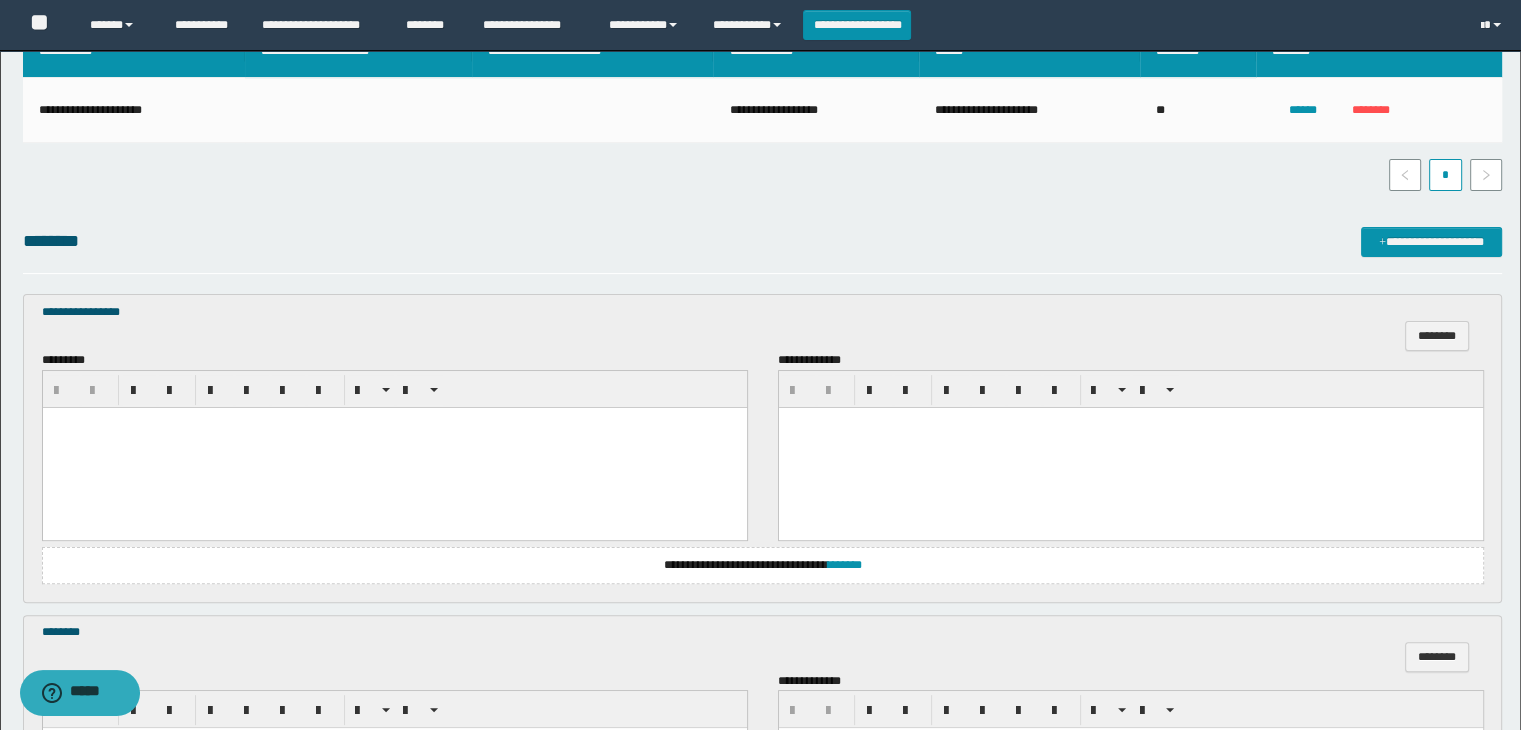 click at bounding box center [394, 447] 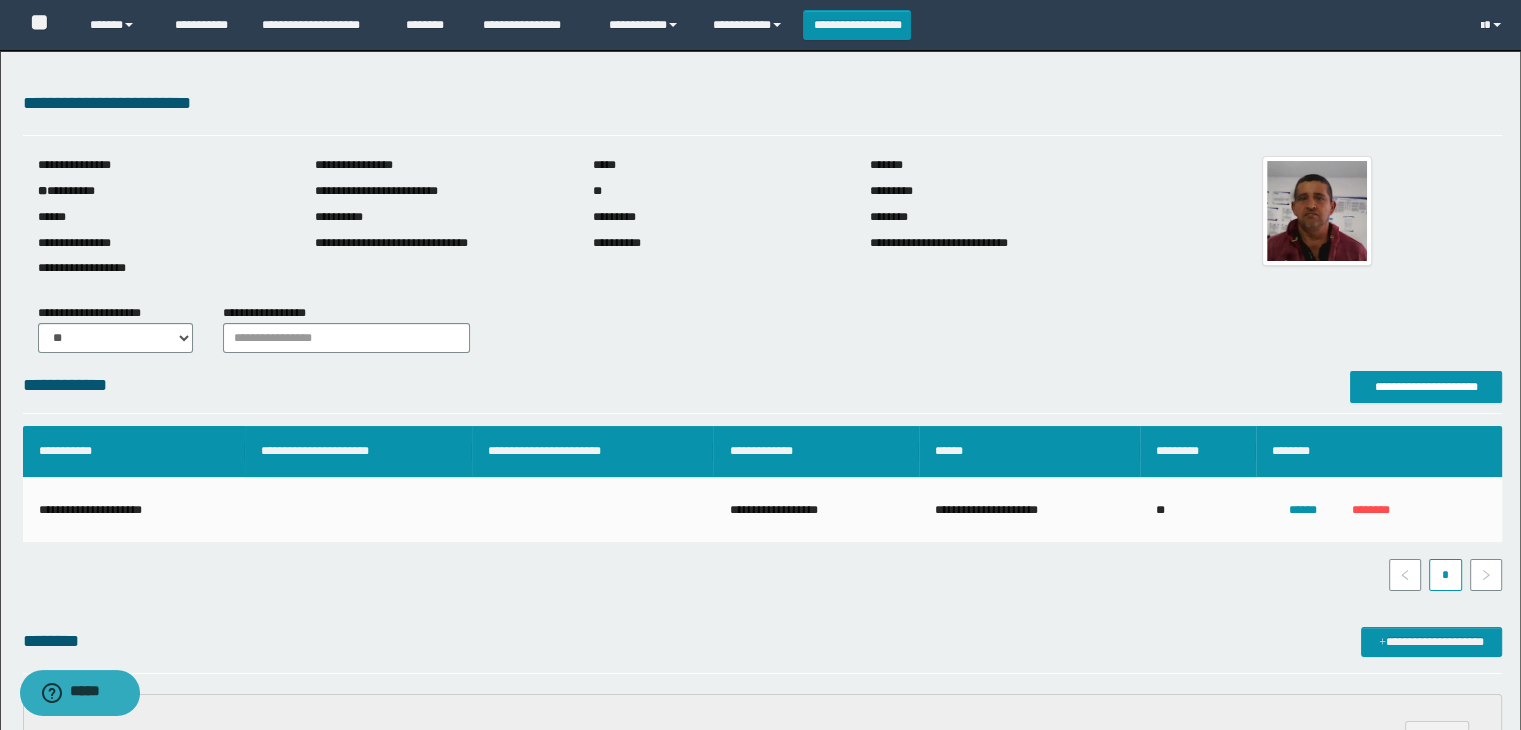 scroll, scrollTop: 400, scrollLeft: 0, axis: vertical 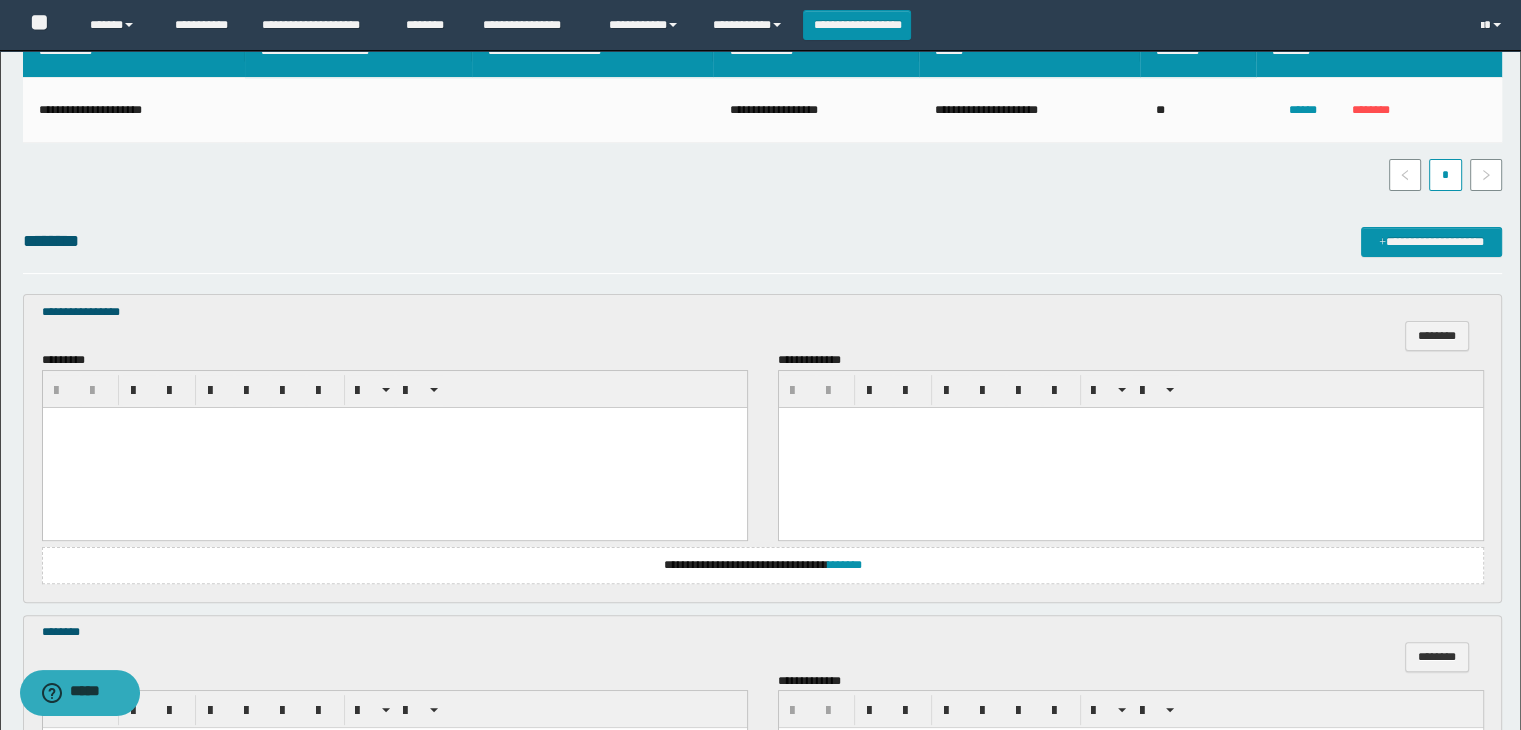 click at bounding box center (394, 447) 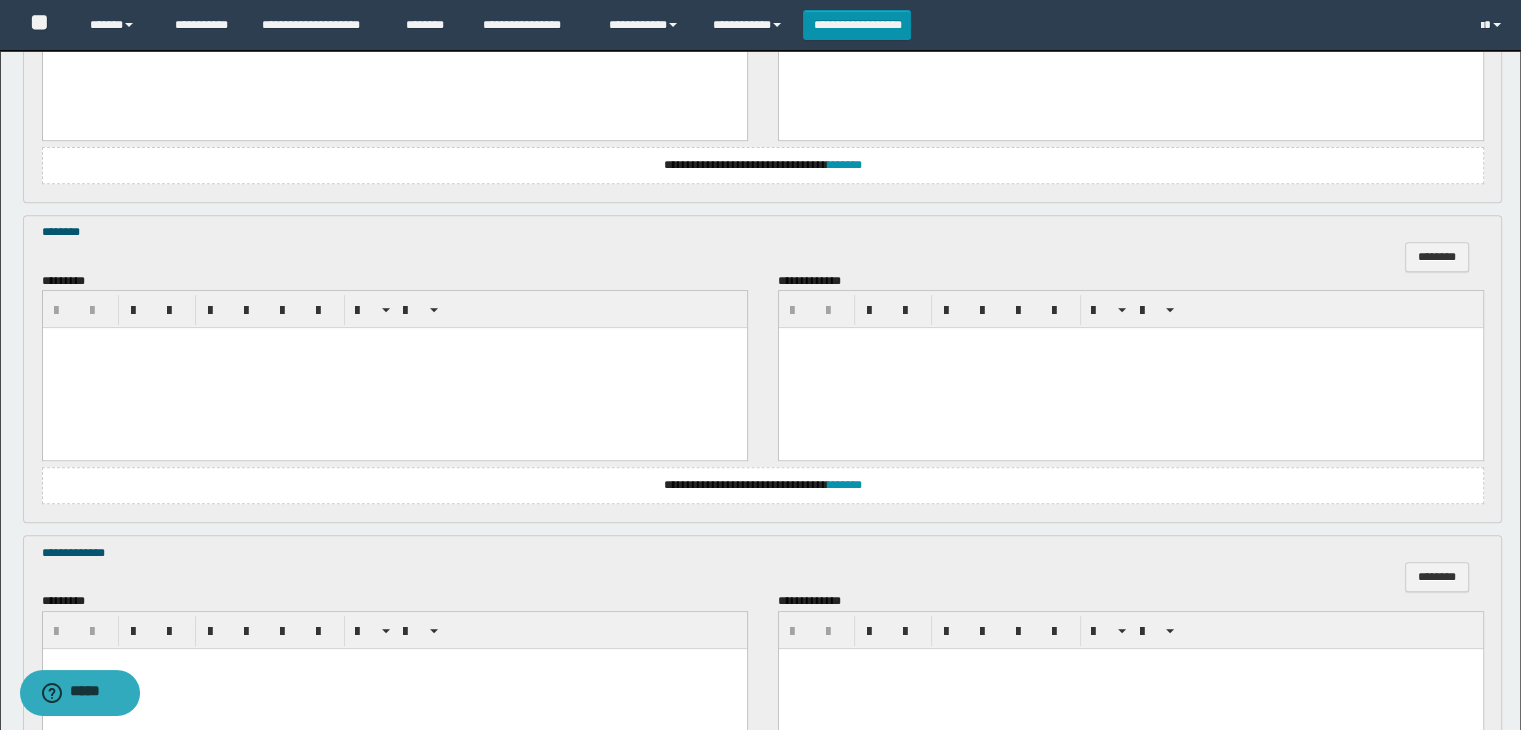scroll, scrollTop: 900, scrollLeft: 0, axis: vertical 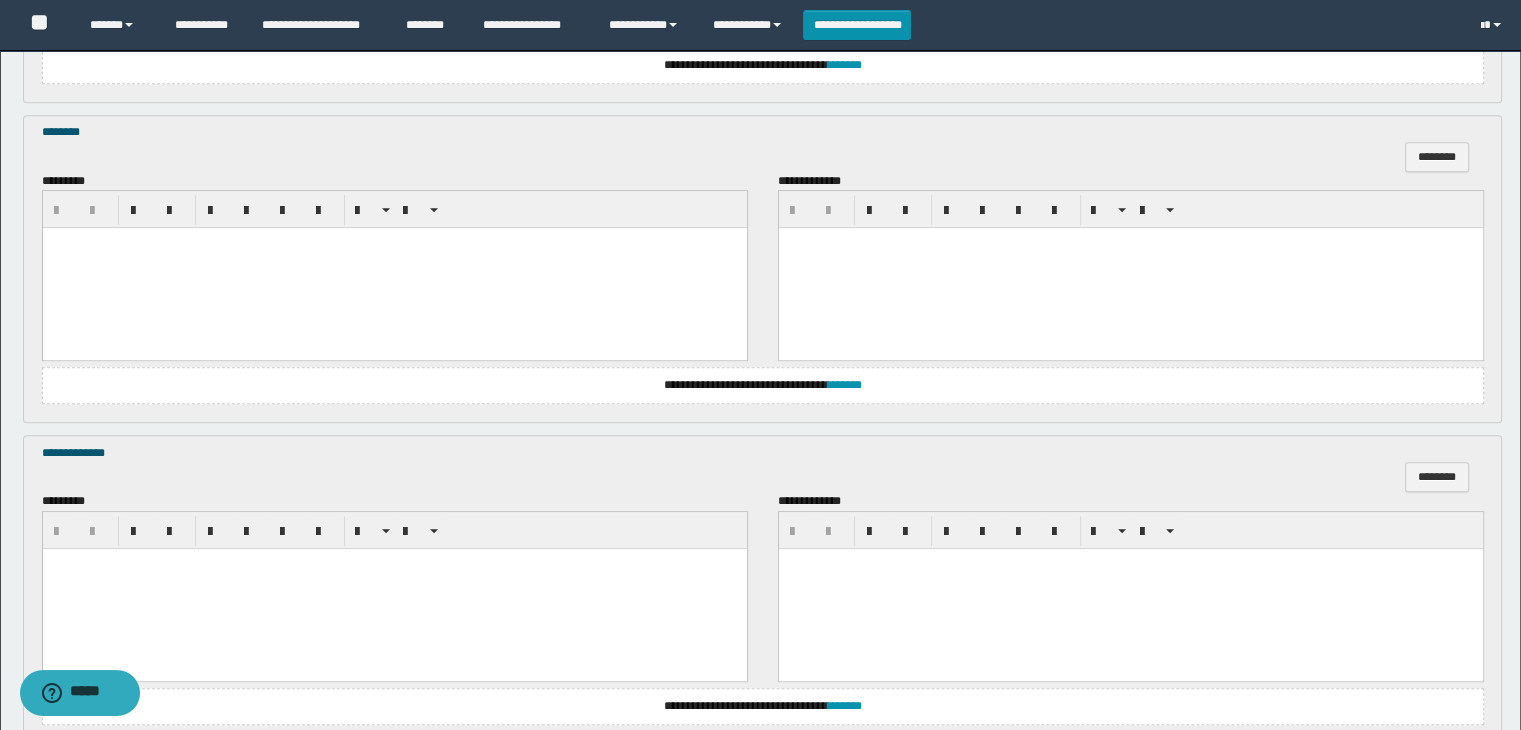 click at bounding box center [394, 268] 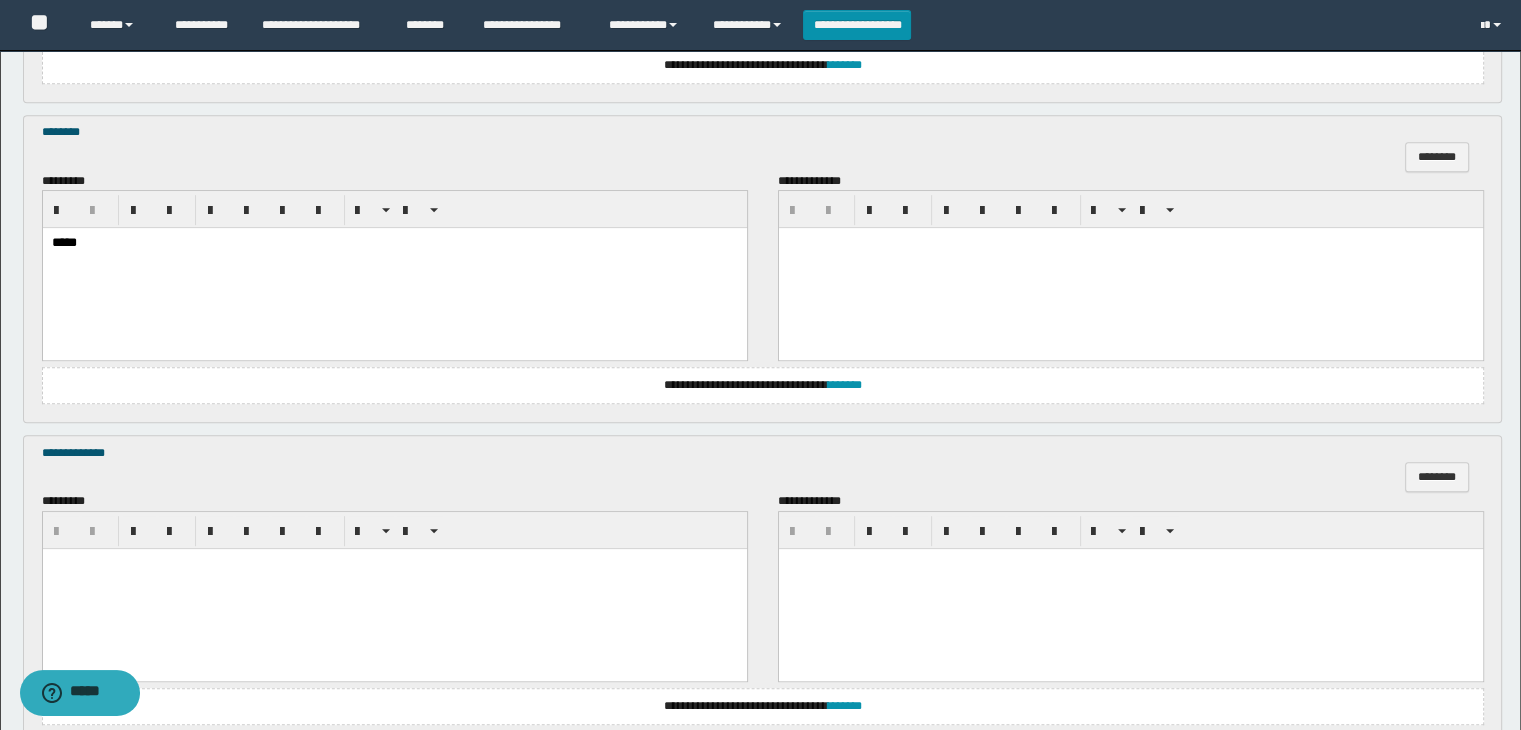 scroll, scrollTop: 1064, scrollLeft: 0, axis: vertical 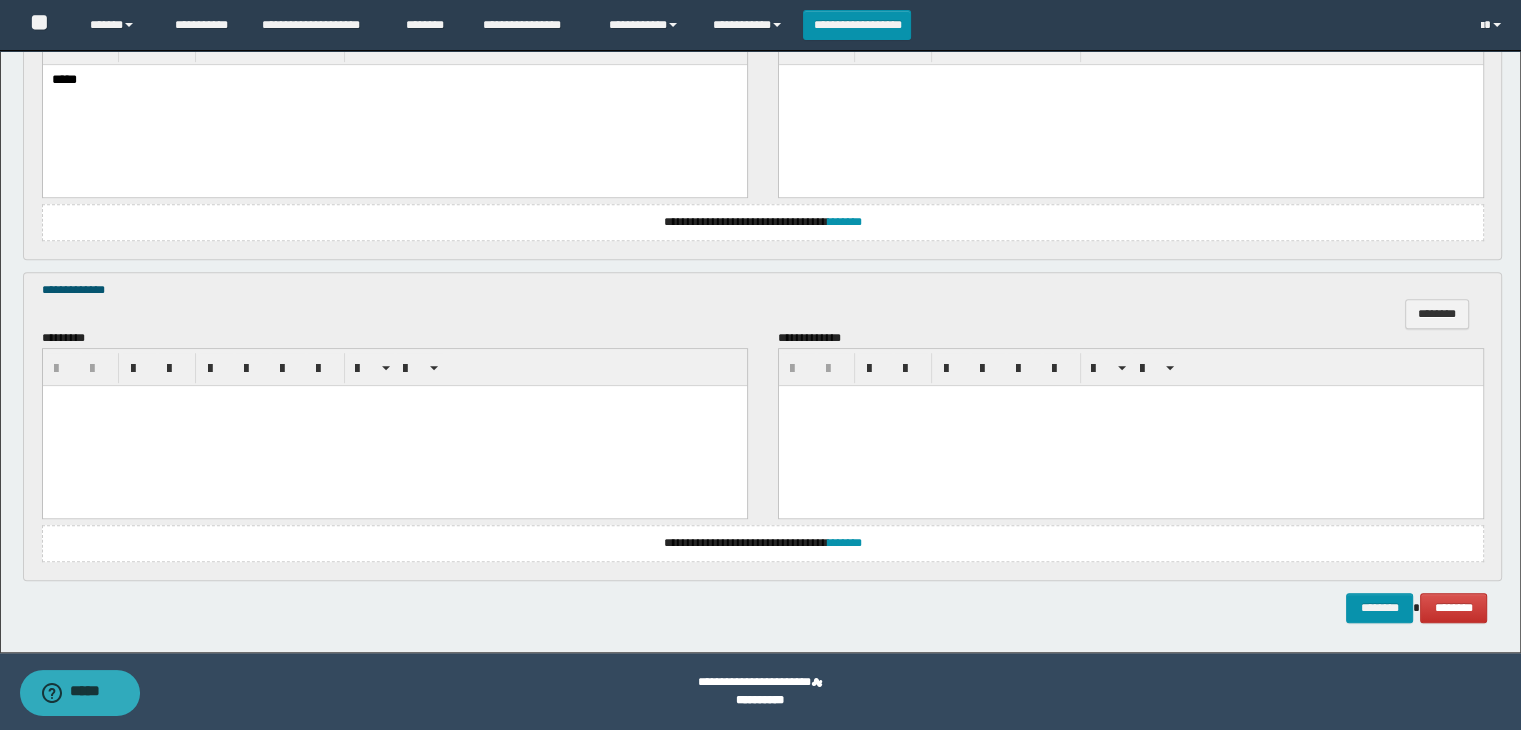 click at bounding box center (394, 425) 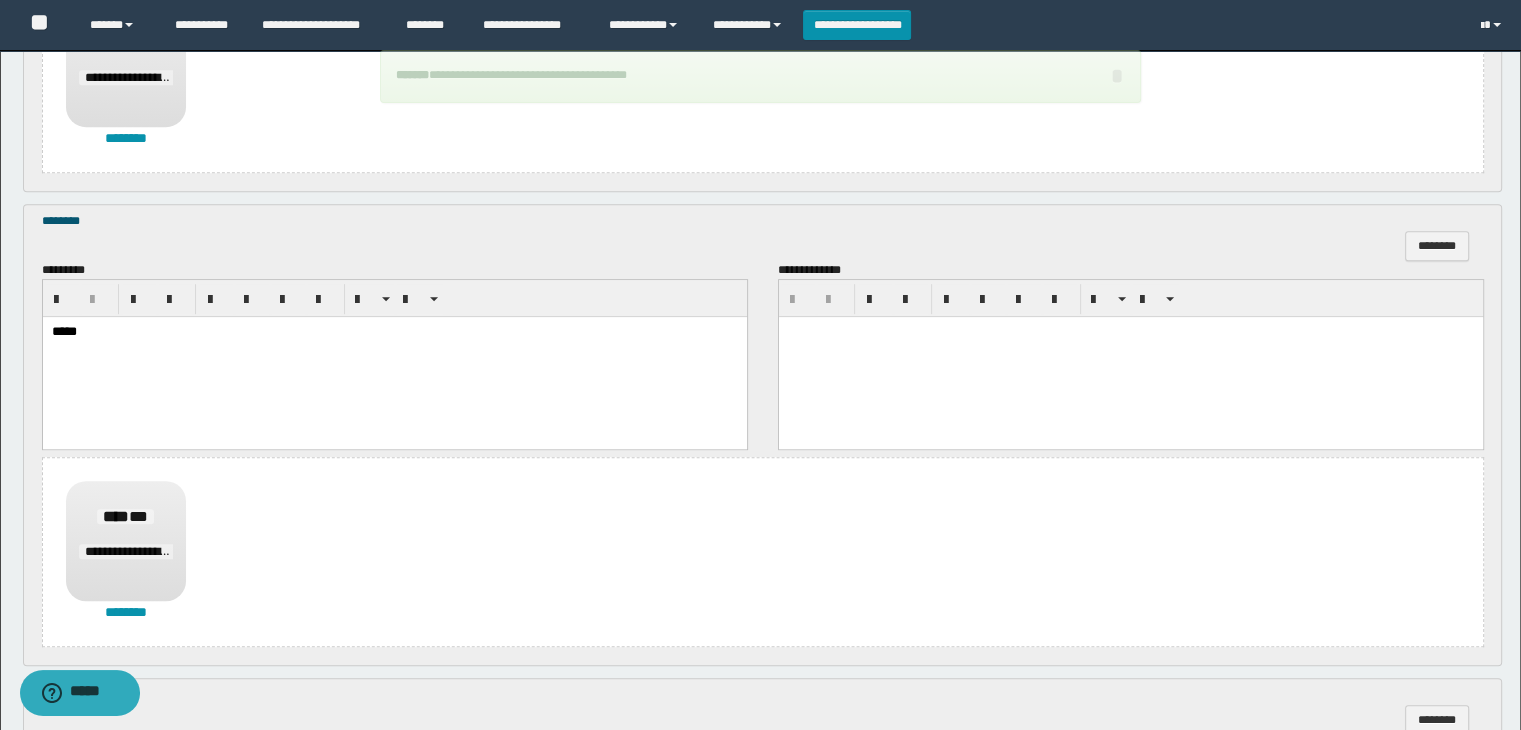 scroll, scrollTop: 1523, scrollLeft: 0, axis: vertical 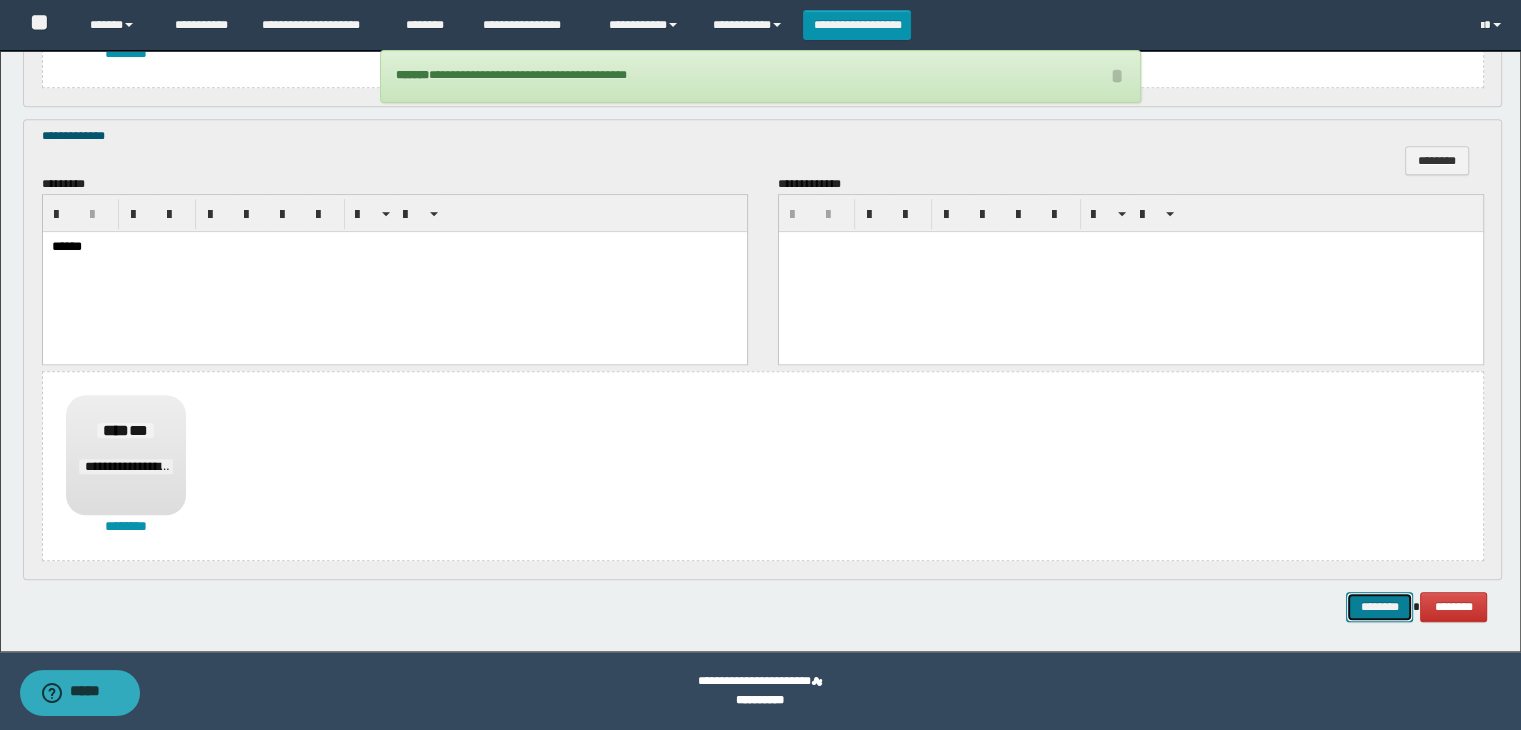click on "********" at bounding box center [1379, 607] 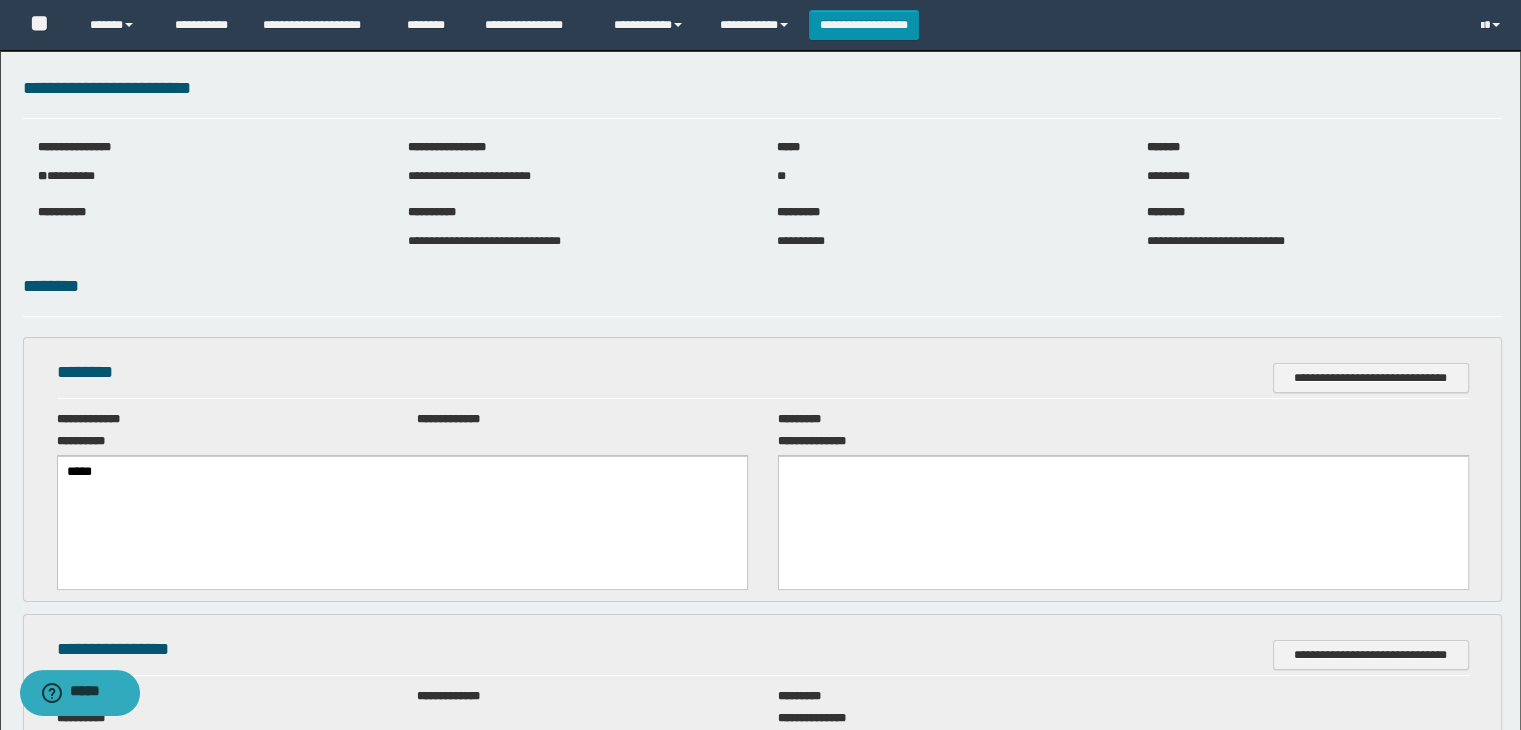 scroll, scrollTop: 0, scrollLeft: 0, axis: both 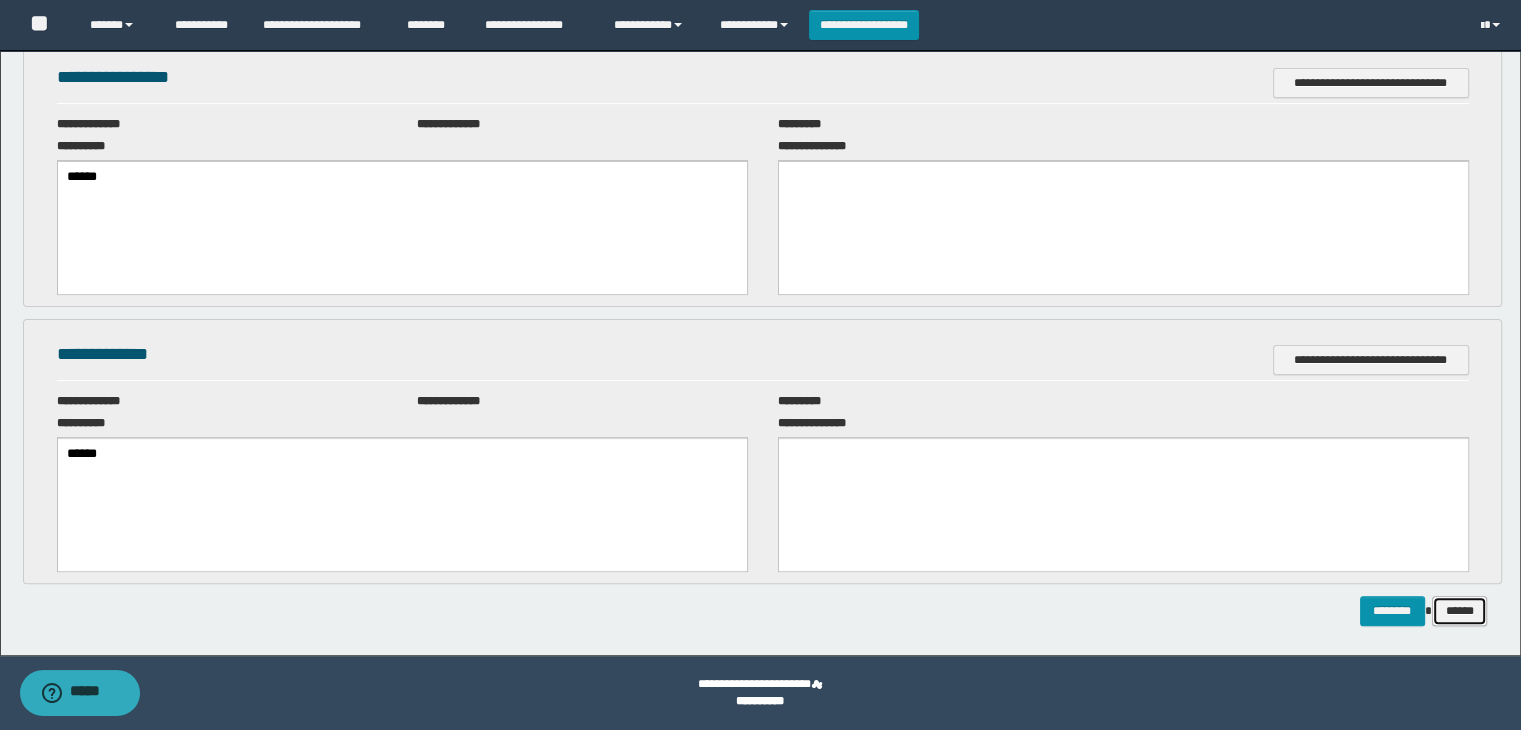 click on "******" at bounding box center (1460, 611) 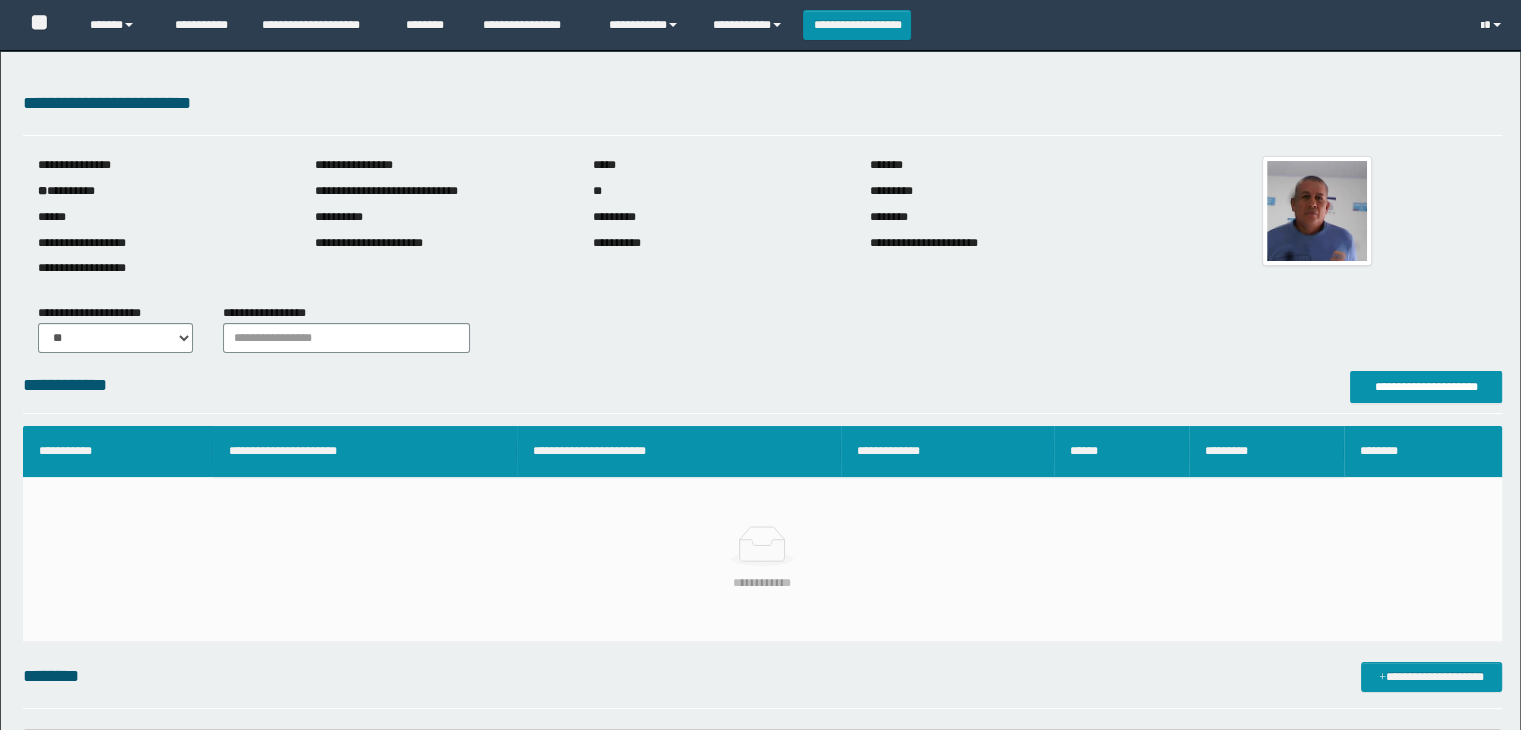 scroll, scrollTop: 0, scrollLeft: 0, axis: both 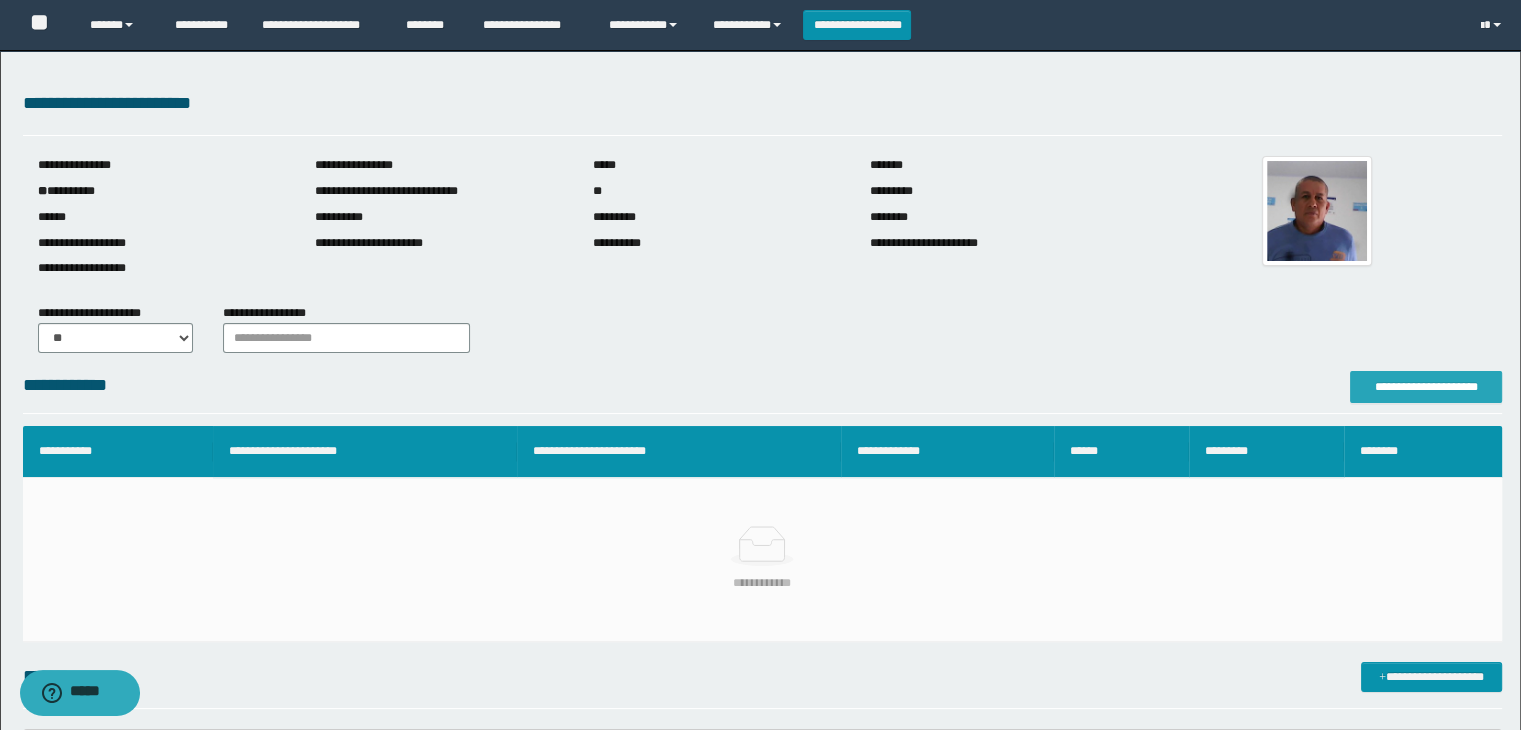 click on "**********" at bounding box center [1426, 387] 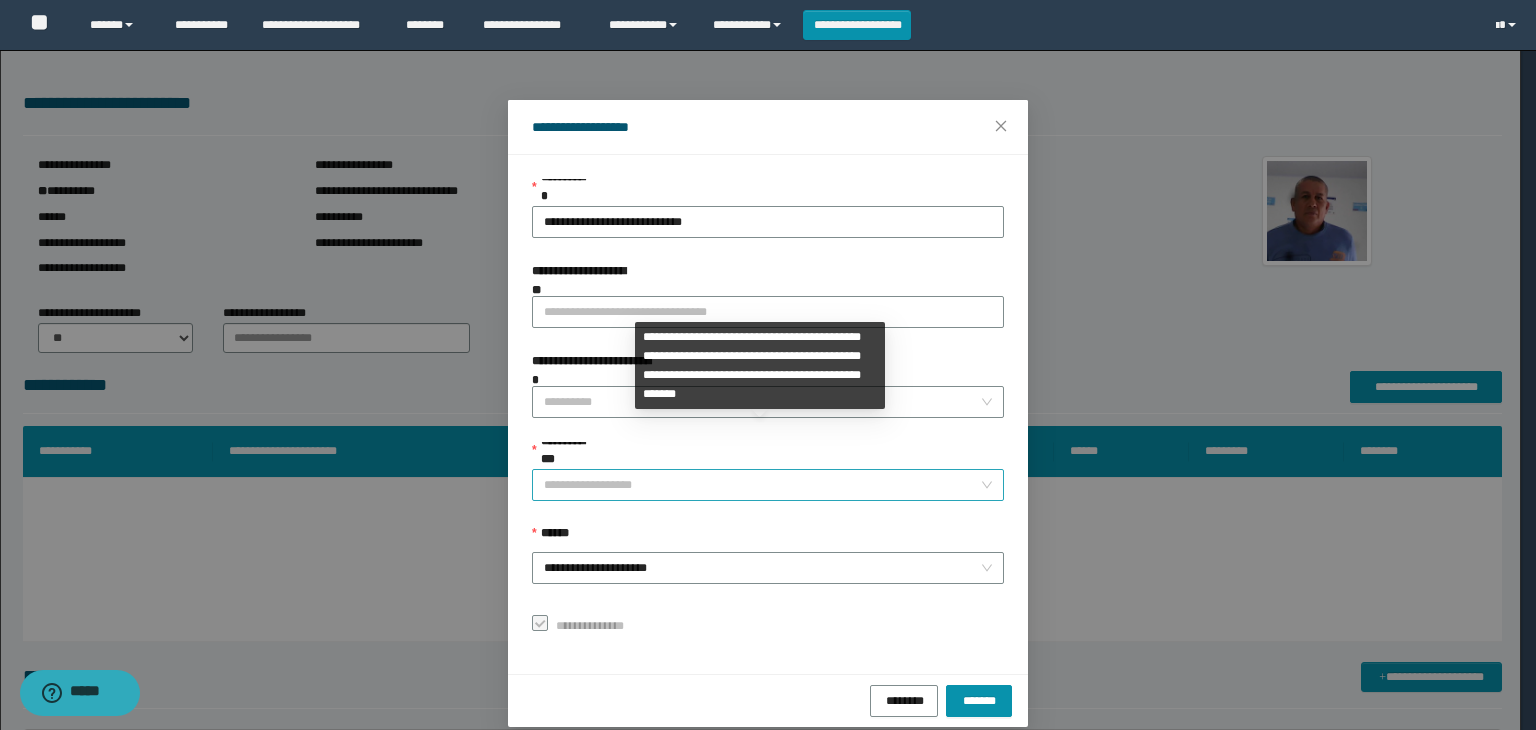 click on "**********" at bounding box center (768, 485) 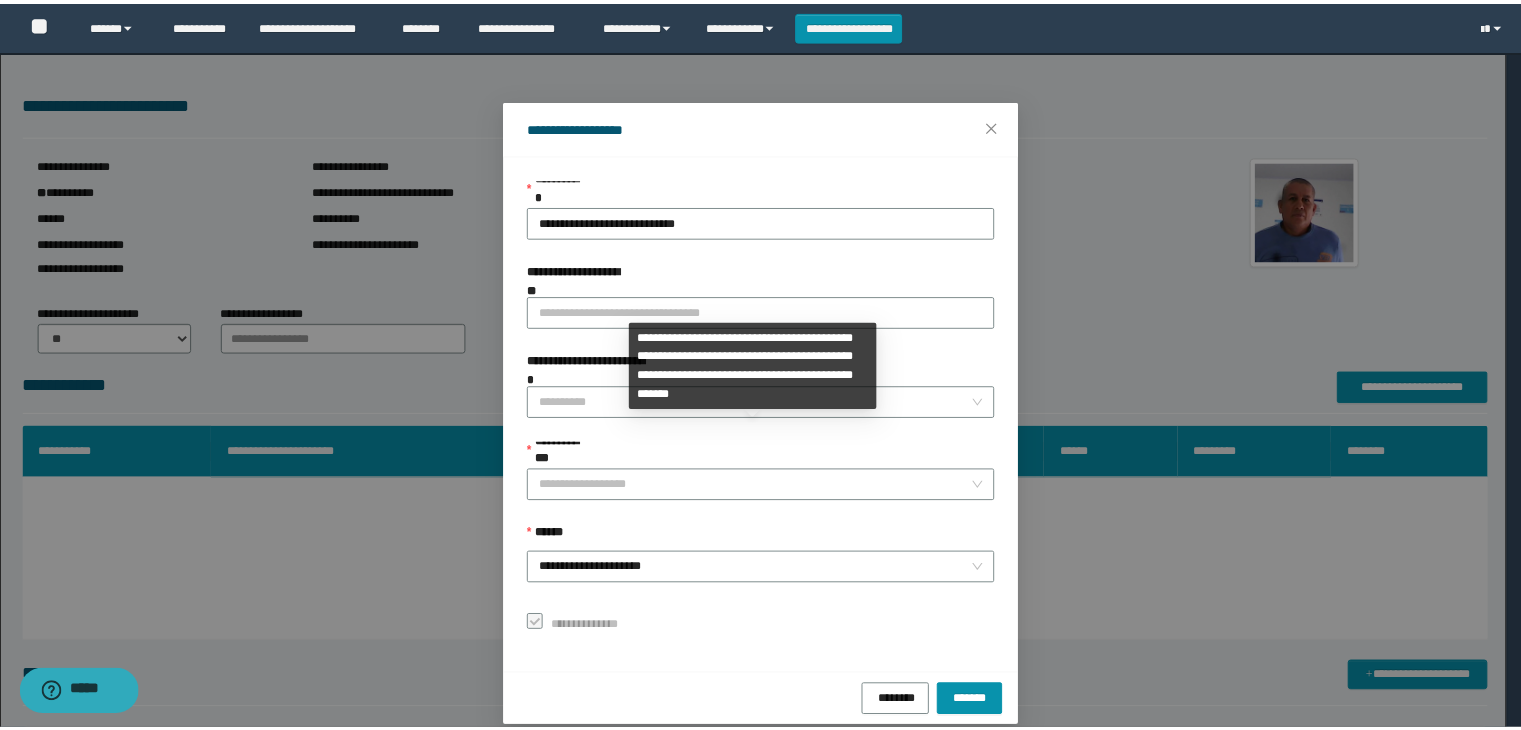 scroll, scrollTop: 192, scrollLeft: 0, axis: vertical 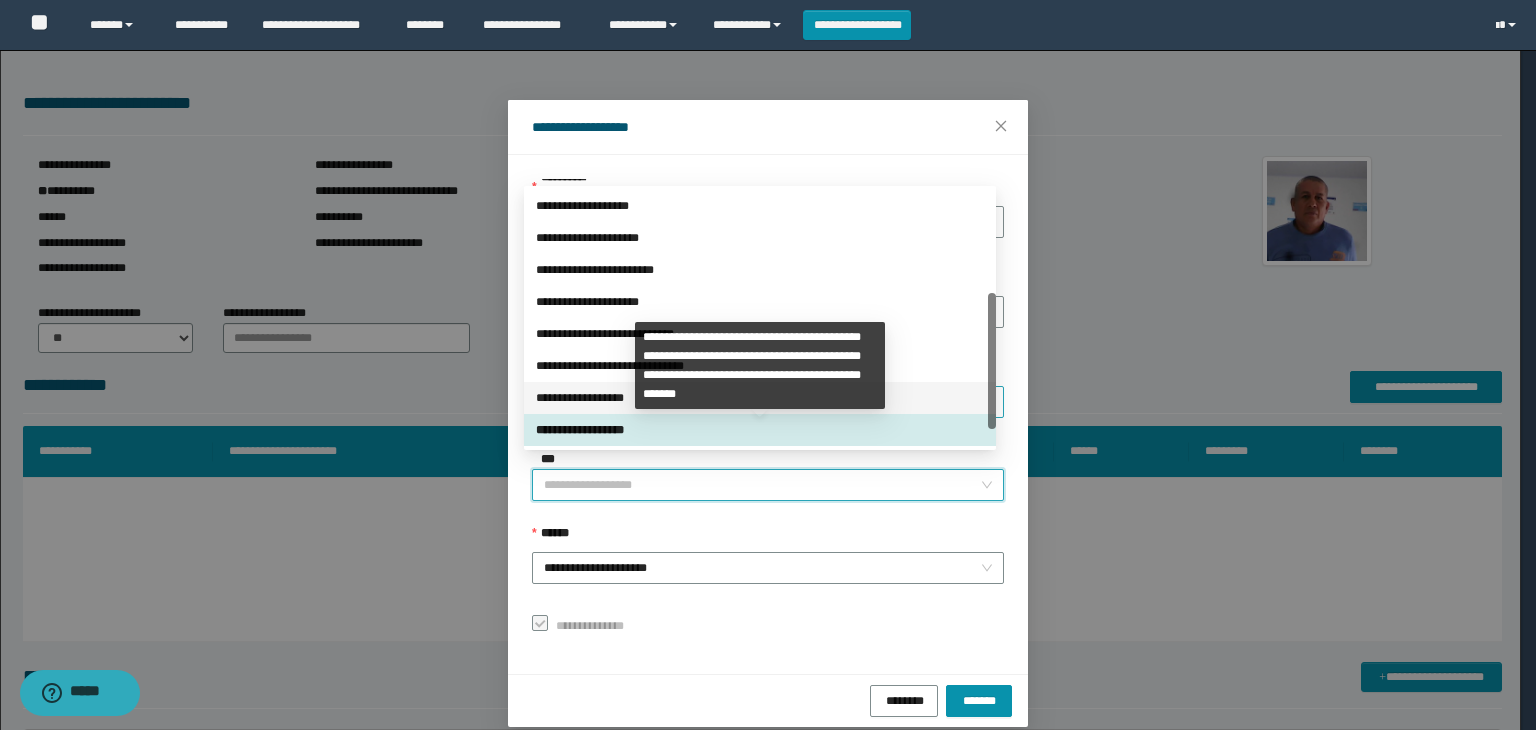 click on "**********" at bounding box center [760, 398] 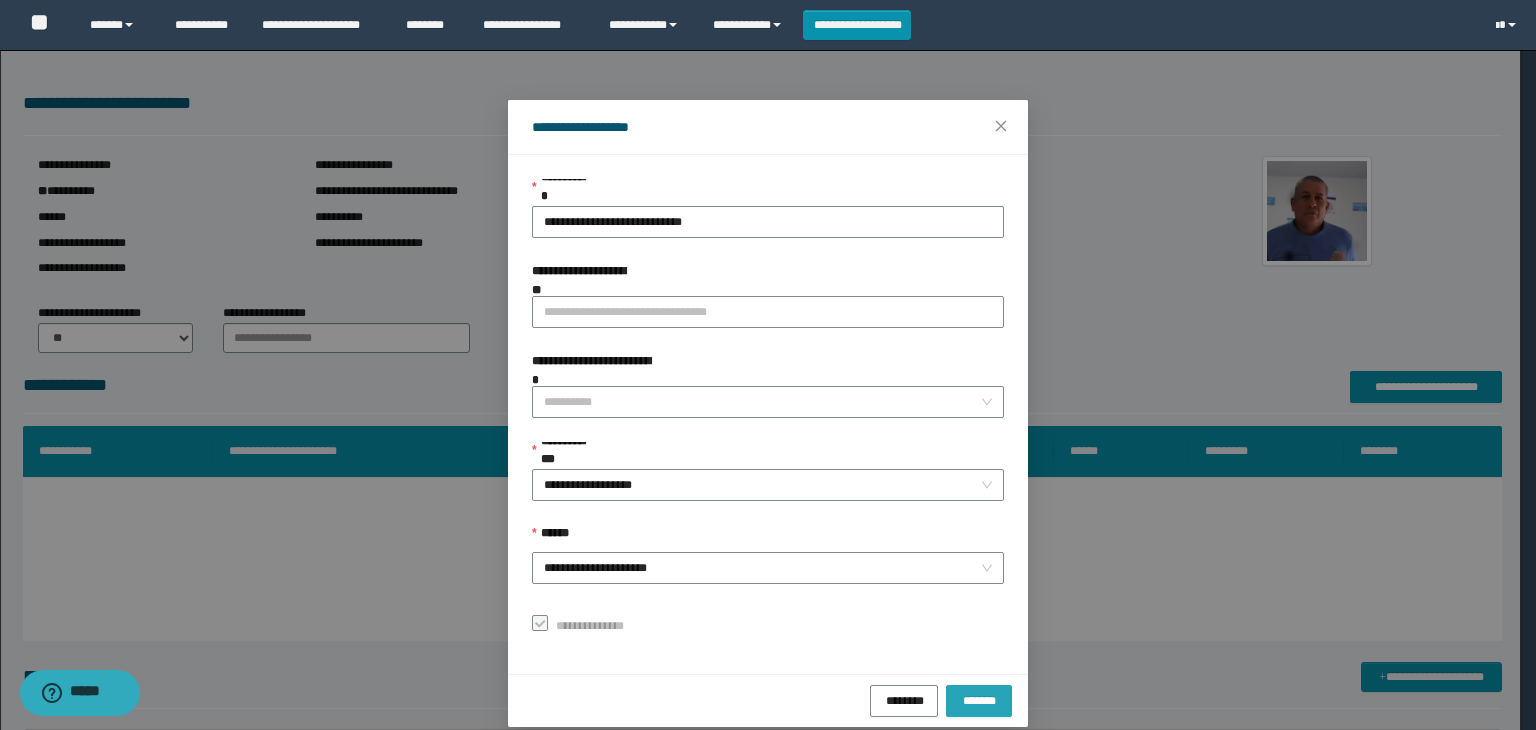 click on "*******" at bounding box center (979, 699) 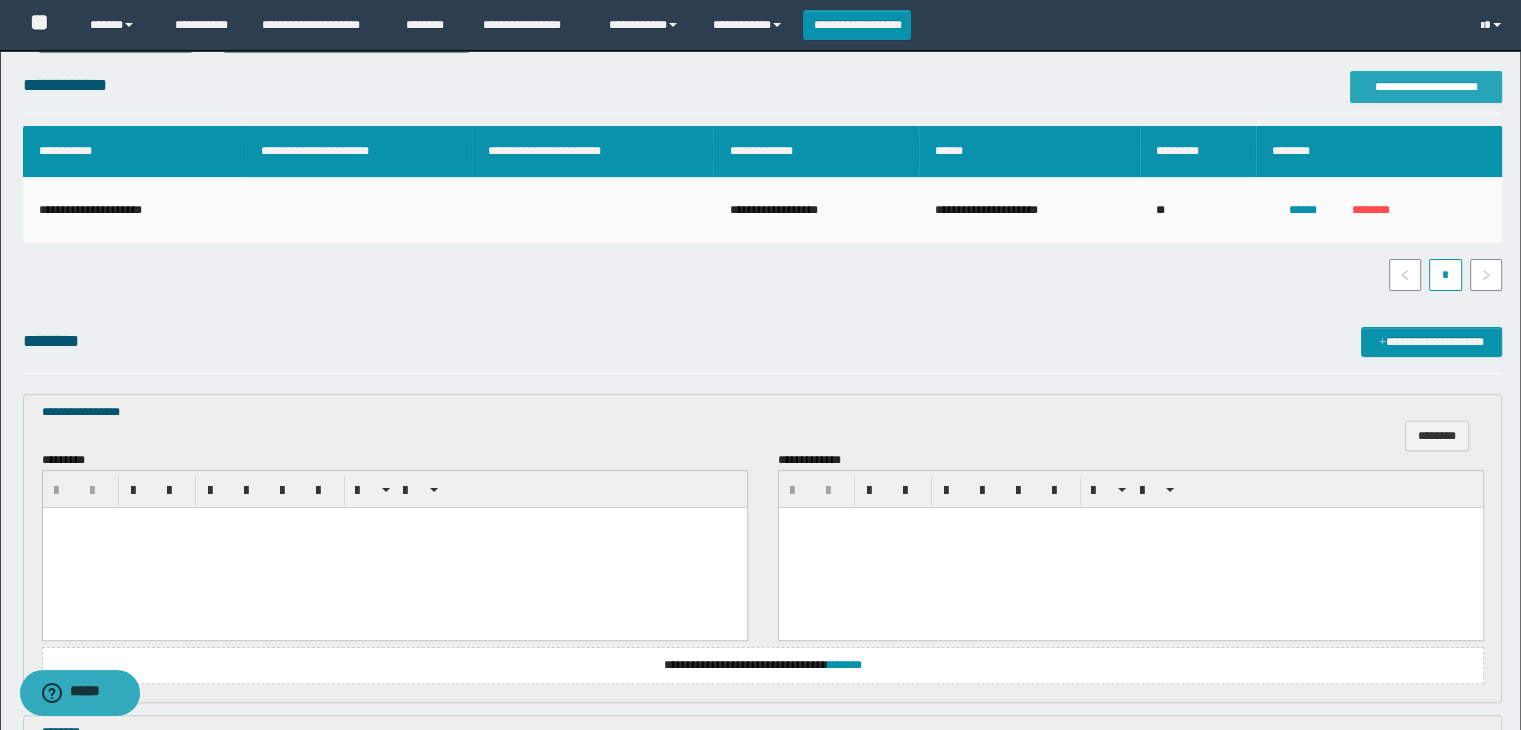 scroll, scrollTop: 500, scrollLeft: 0, axis: vertical 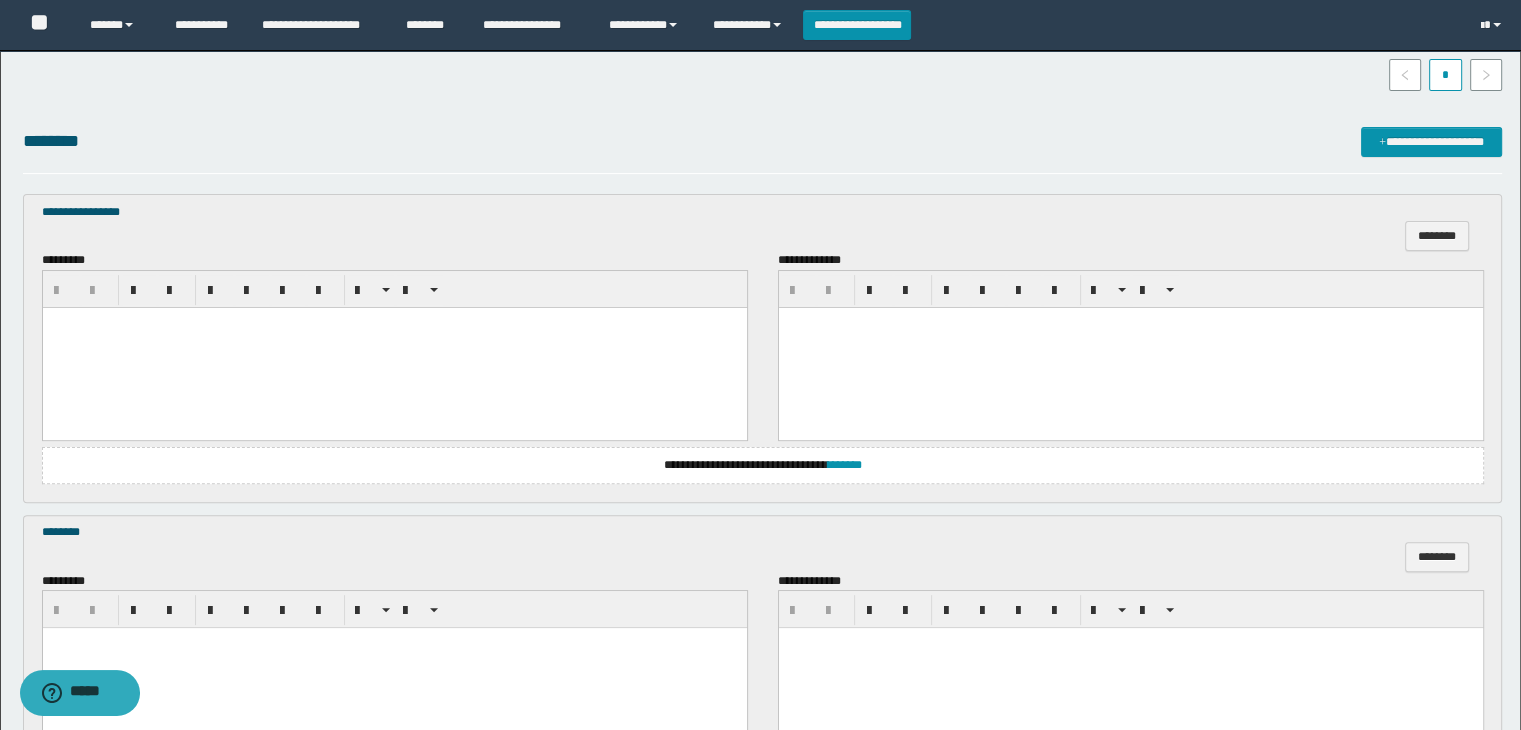 click at bounding box center [394, 347] 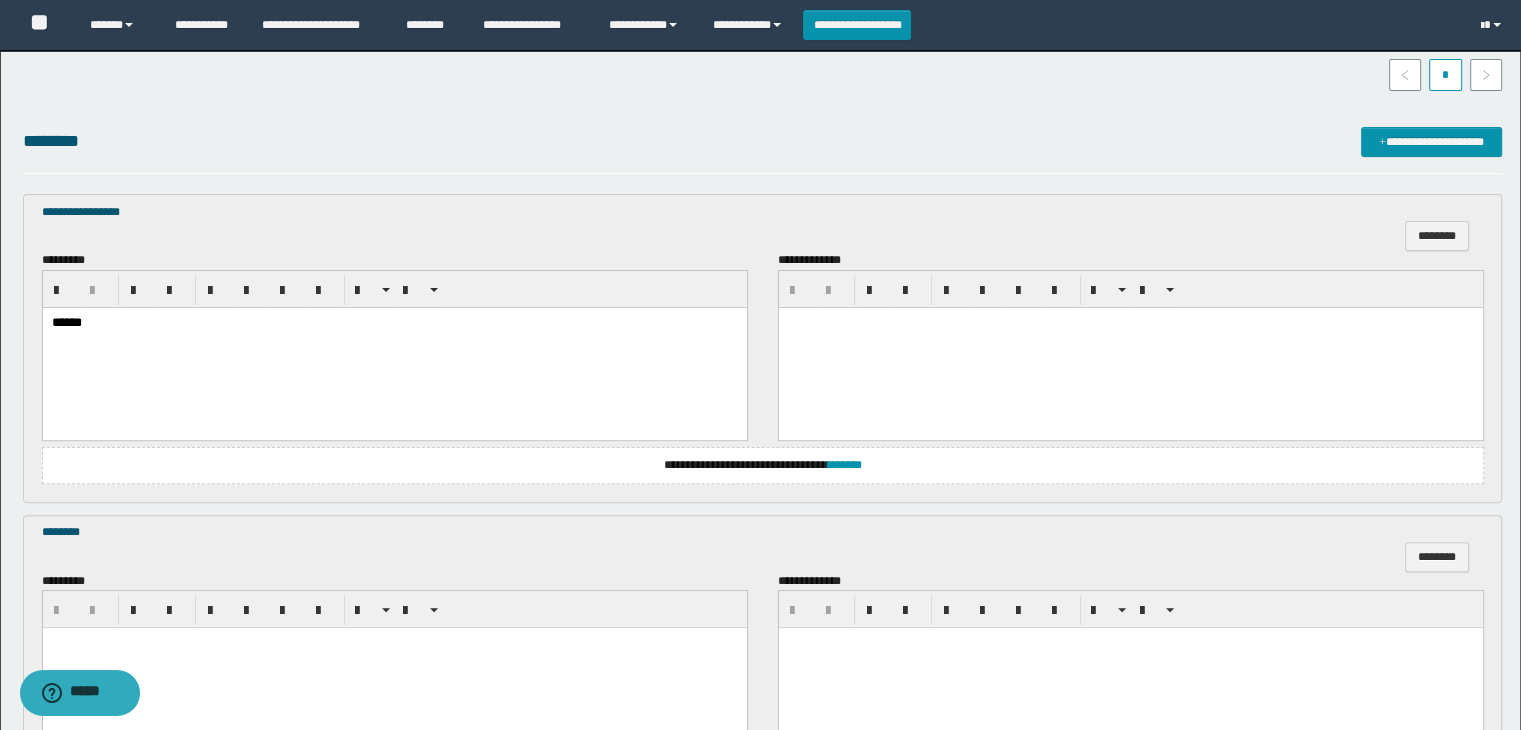 scroll, scrollTop: 700, scrollLeft: 0, axis: vertical 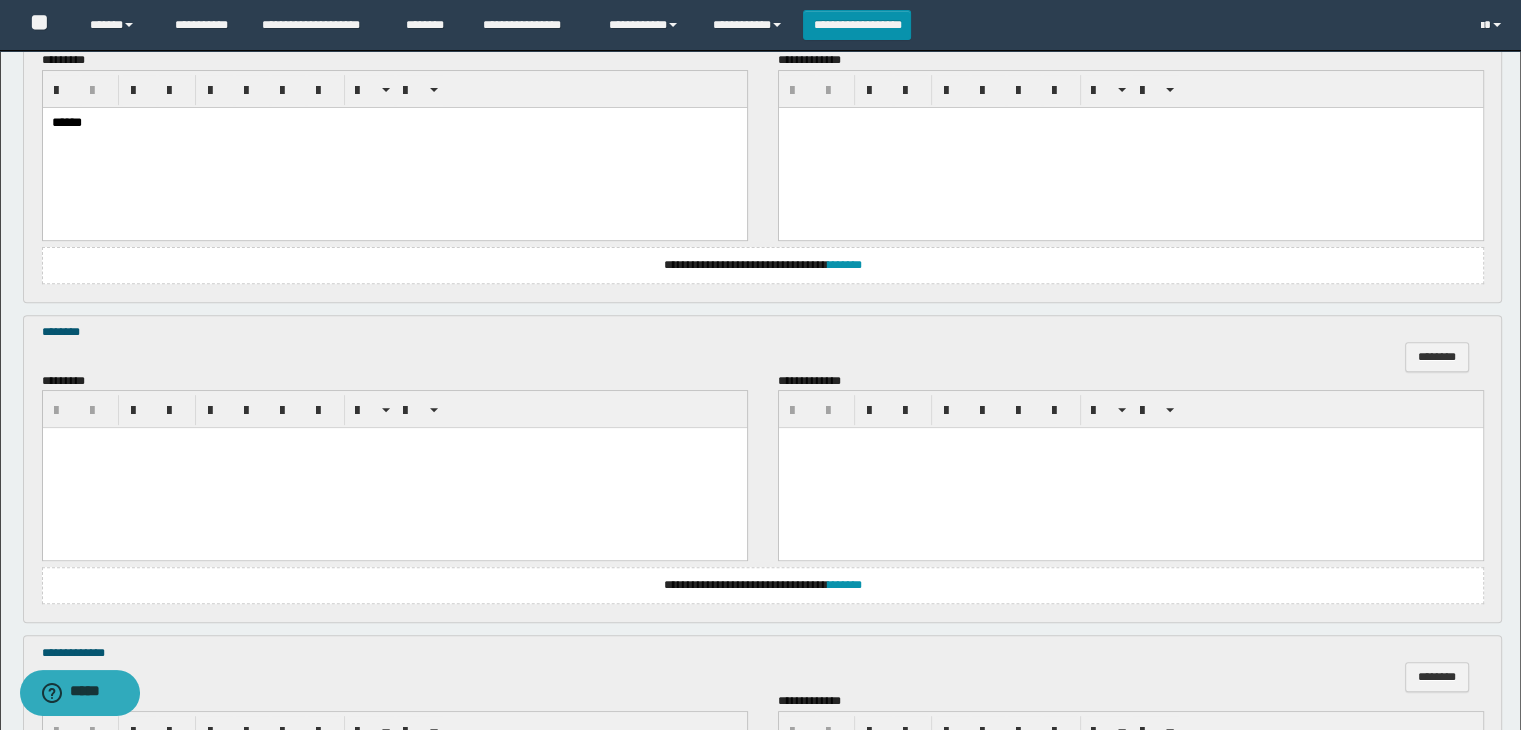 click at bounding box center (394, 468) 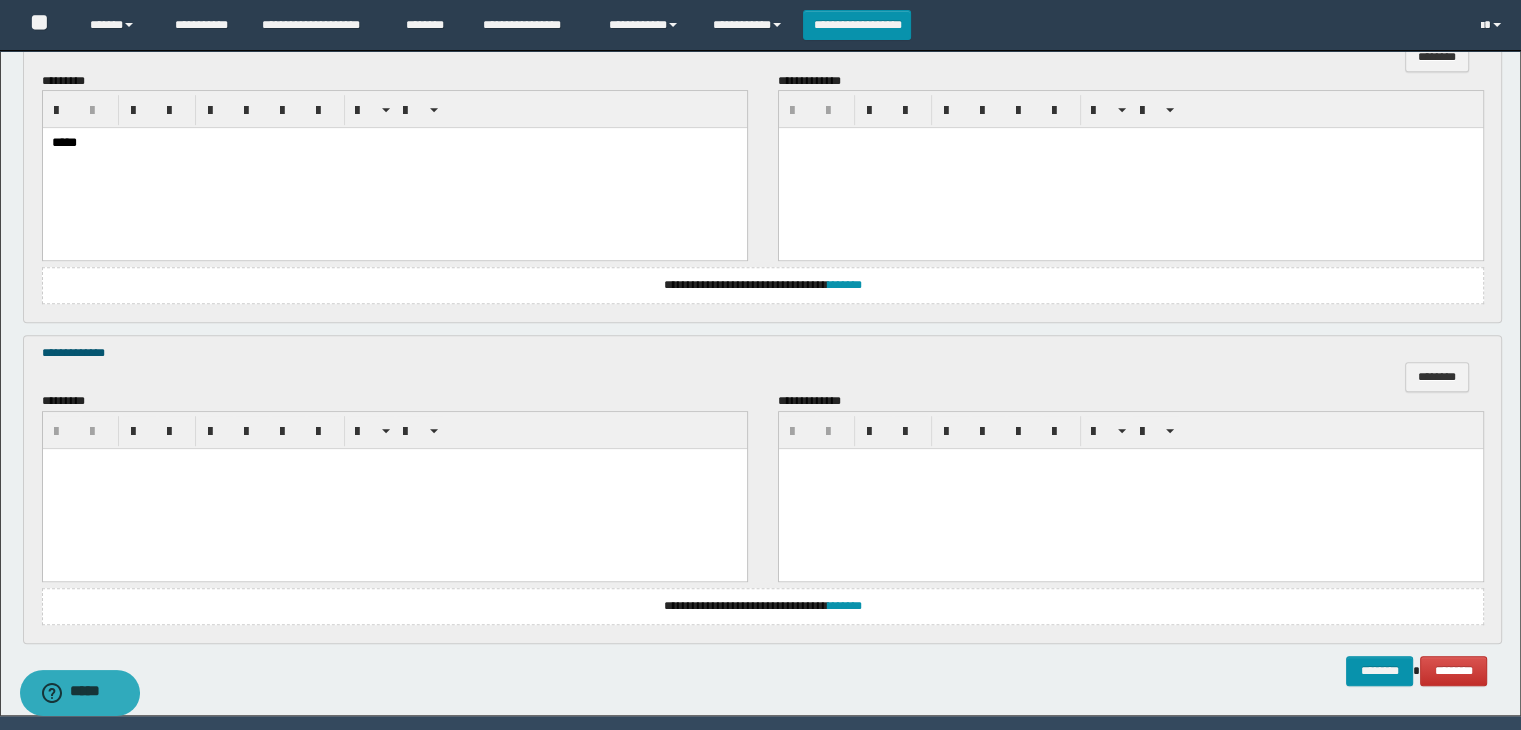 scroll, scrollTop: 1064, scrollLeft: 0, axis: vertical 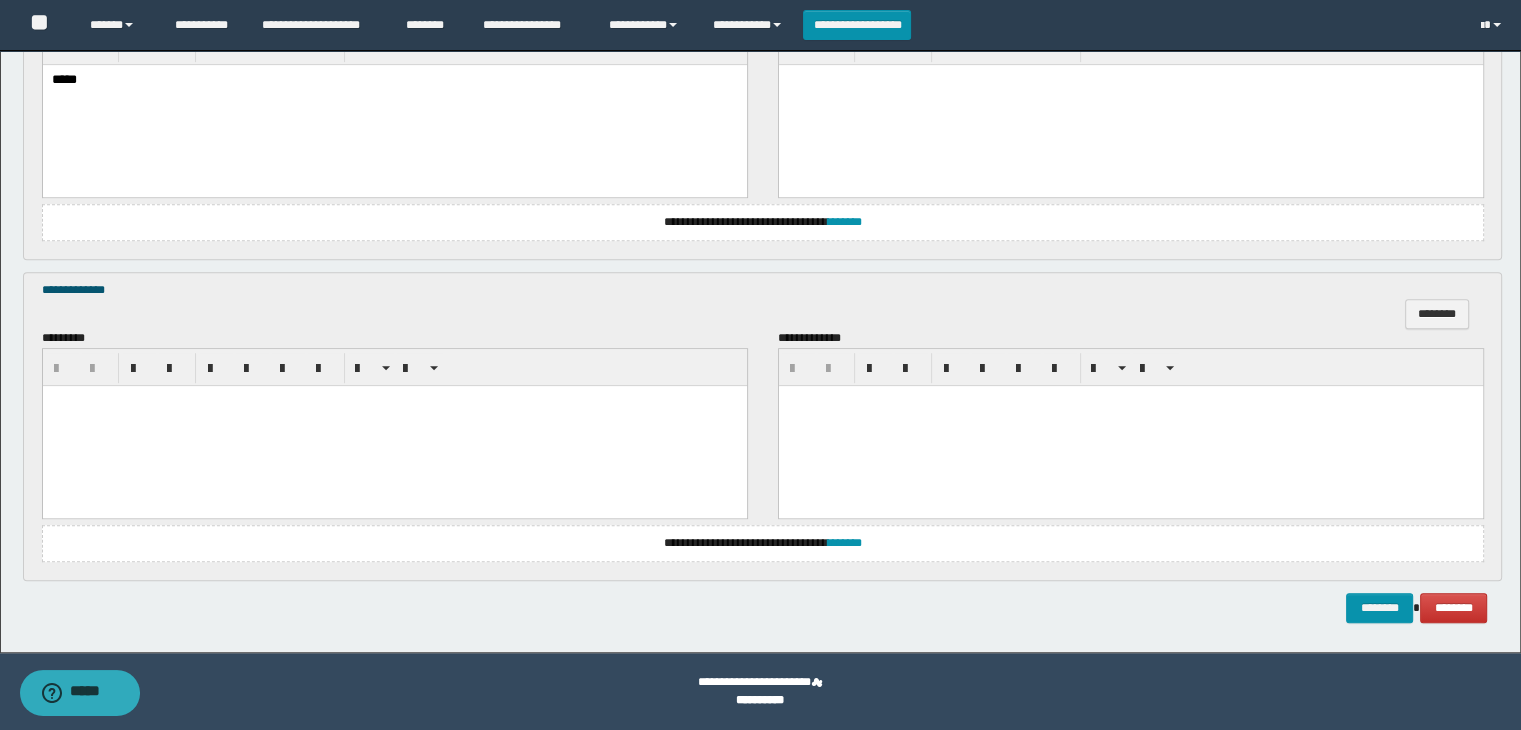 click at bounding box center (394, 425) 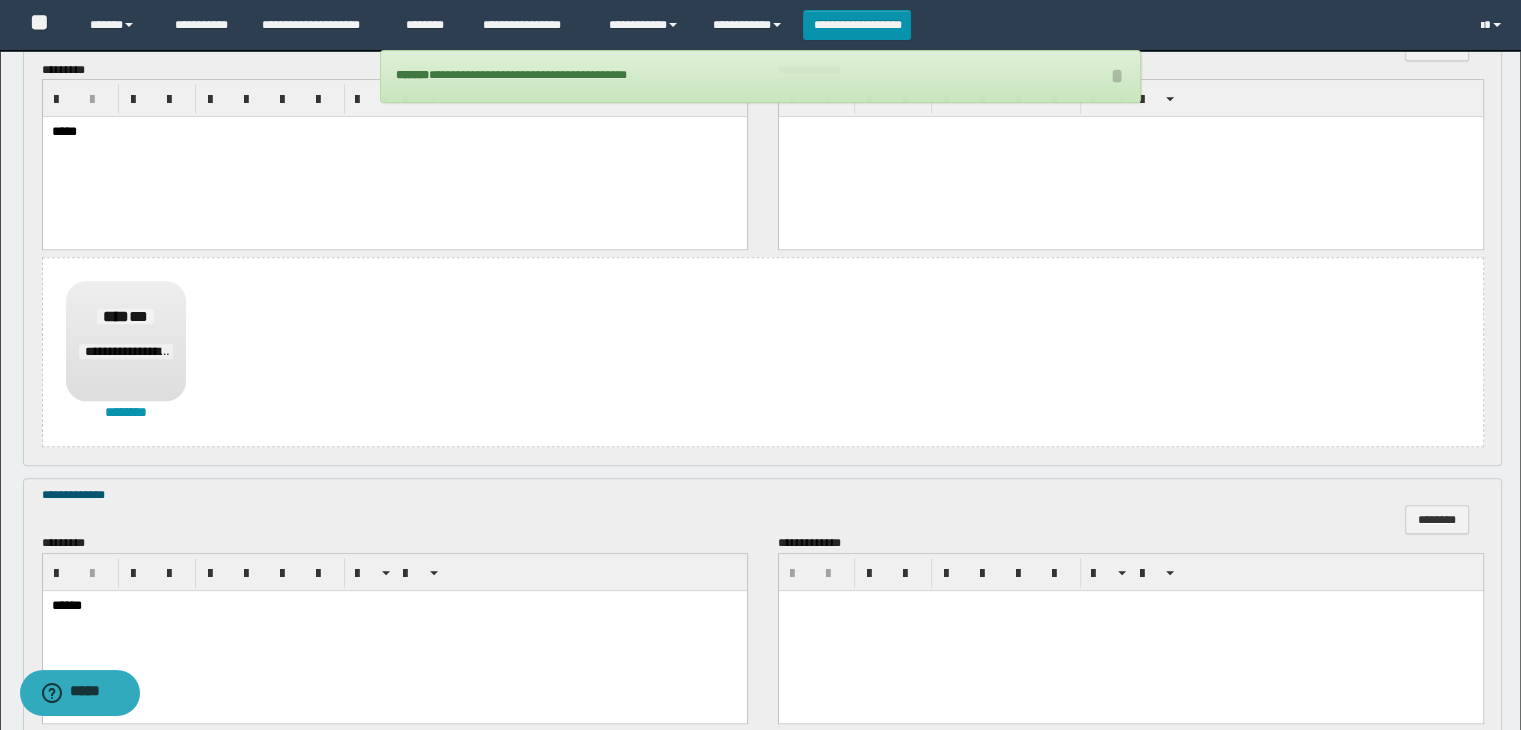 scroll, scrollTop: 1523, scrollLeft: 0, axis: vertical 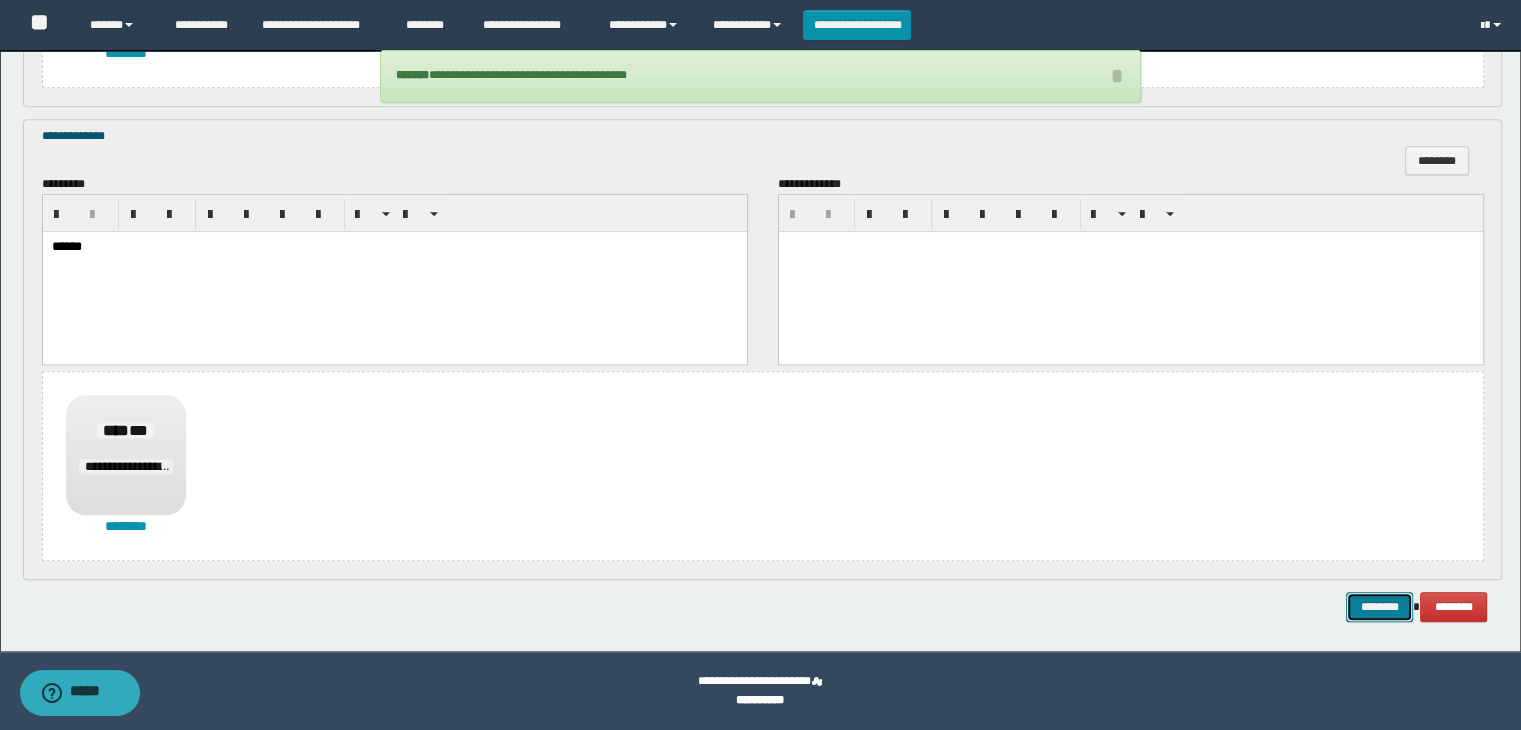 click on "********" at bounding box center (1379, 607) 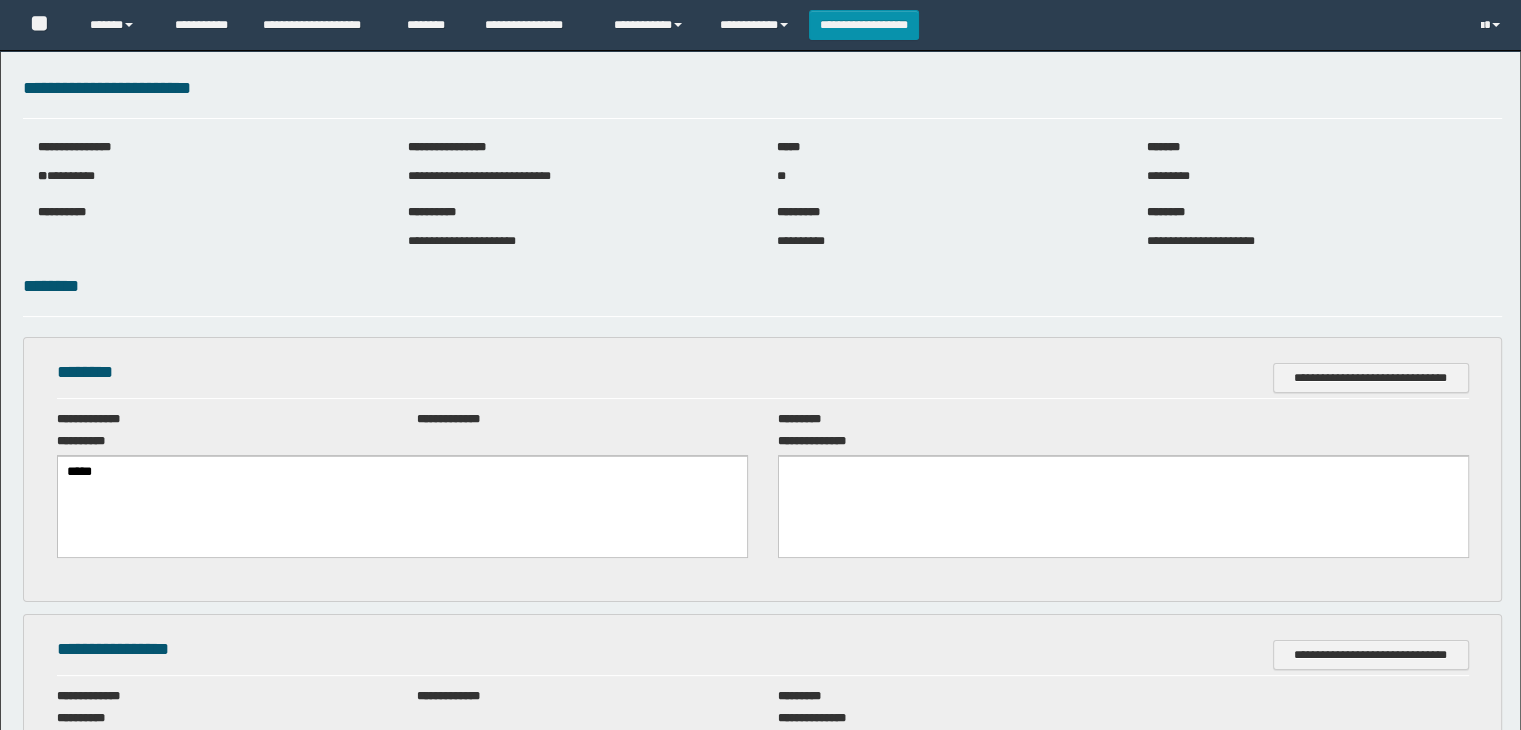 scroll, scrollTop: 0, scrollLeft: 0, axis: both 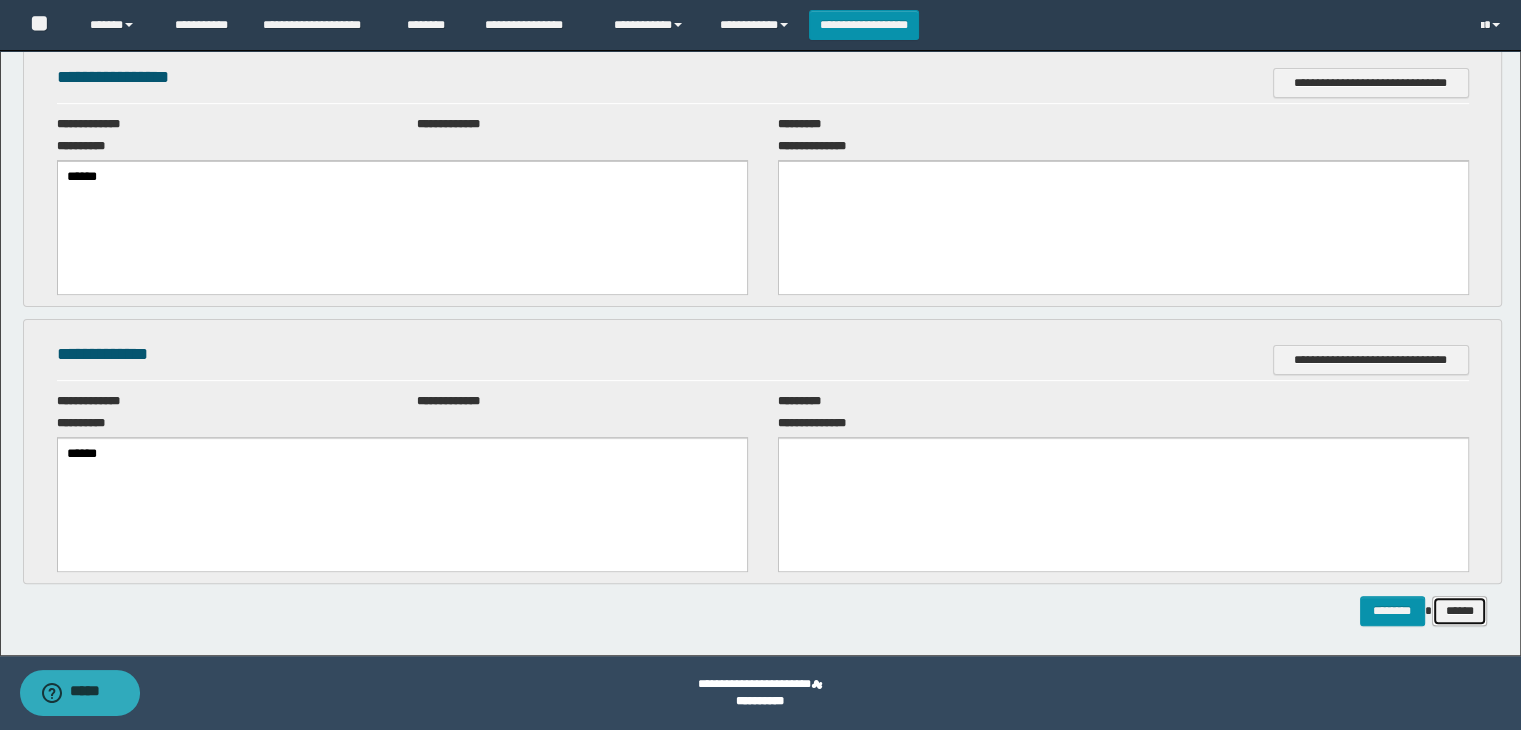 click on "******" at bounding box center (1460, 611) 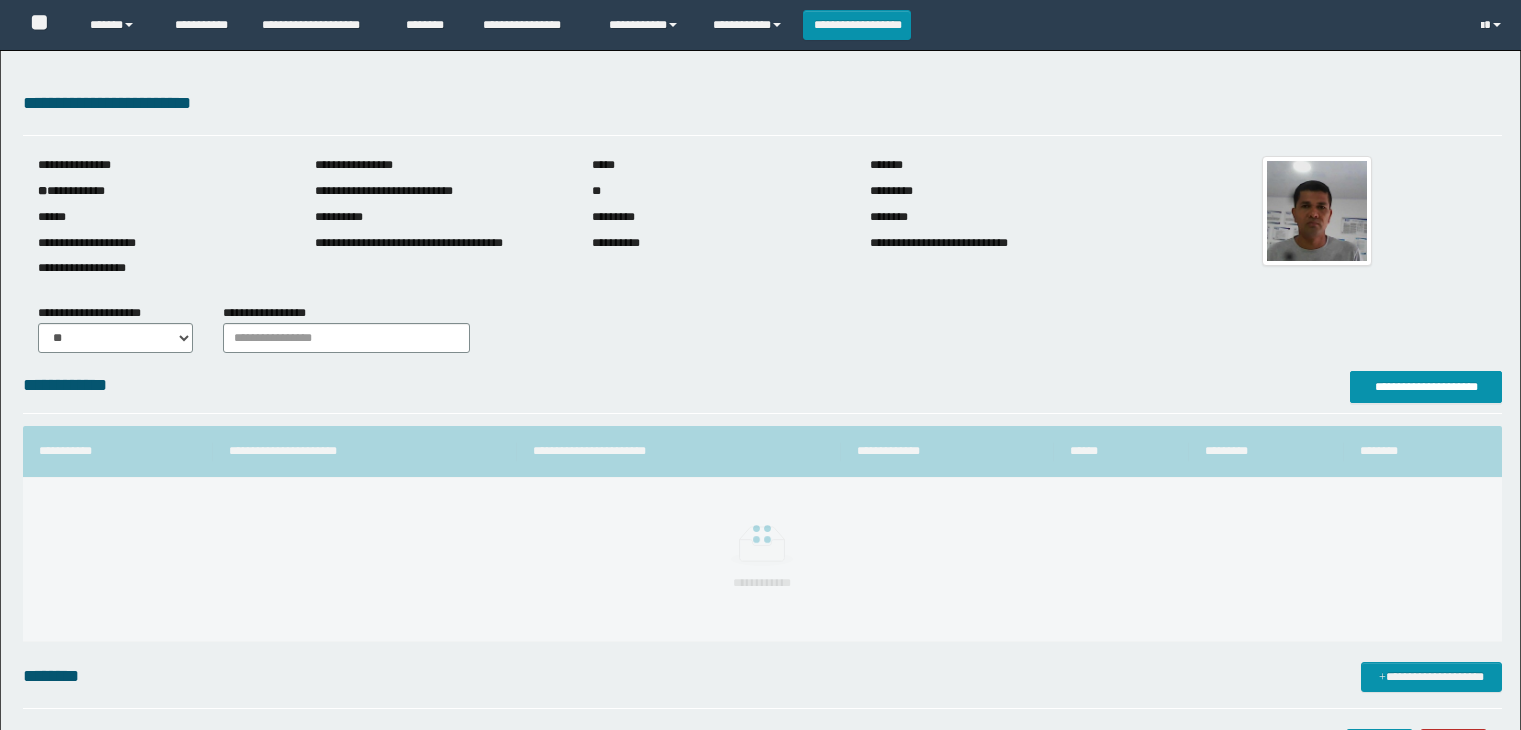 scroll, scrollTop: 0, scrollLeft: 0, axis: both 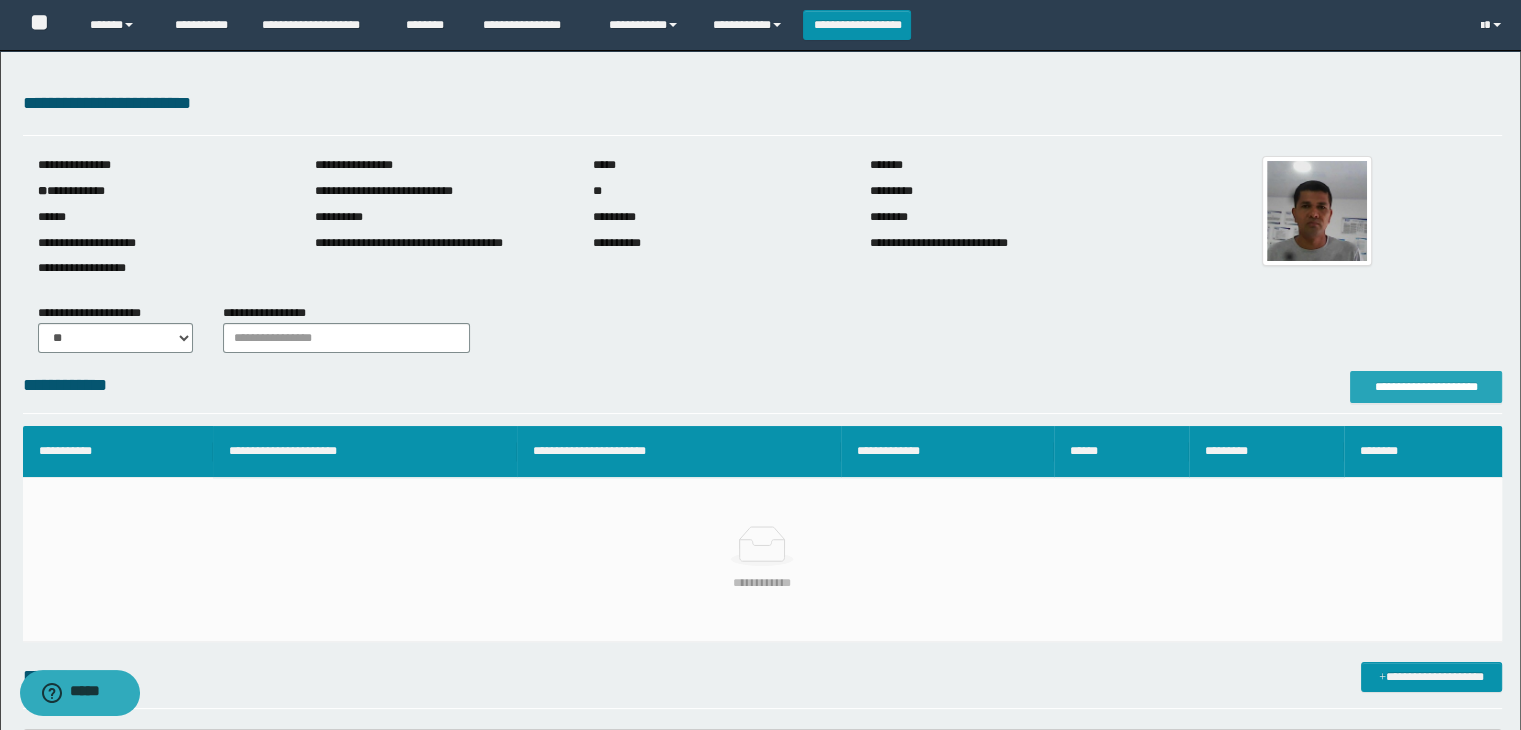 click on "**********" at bounding box center (1426, 387) 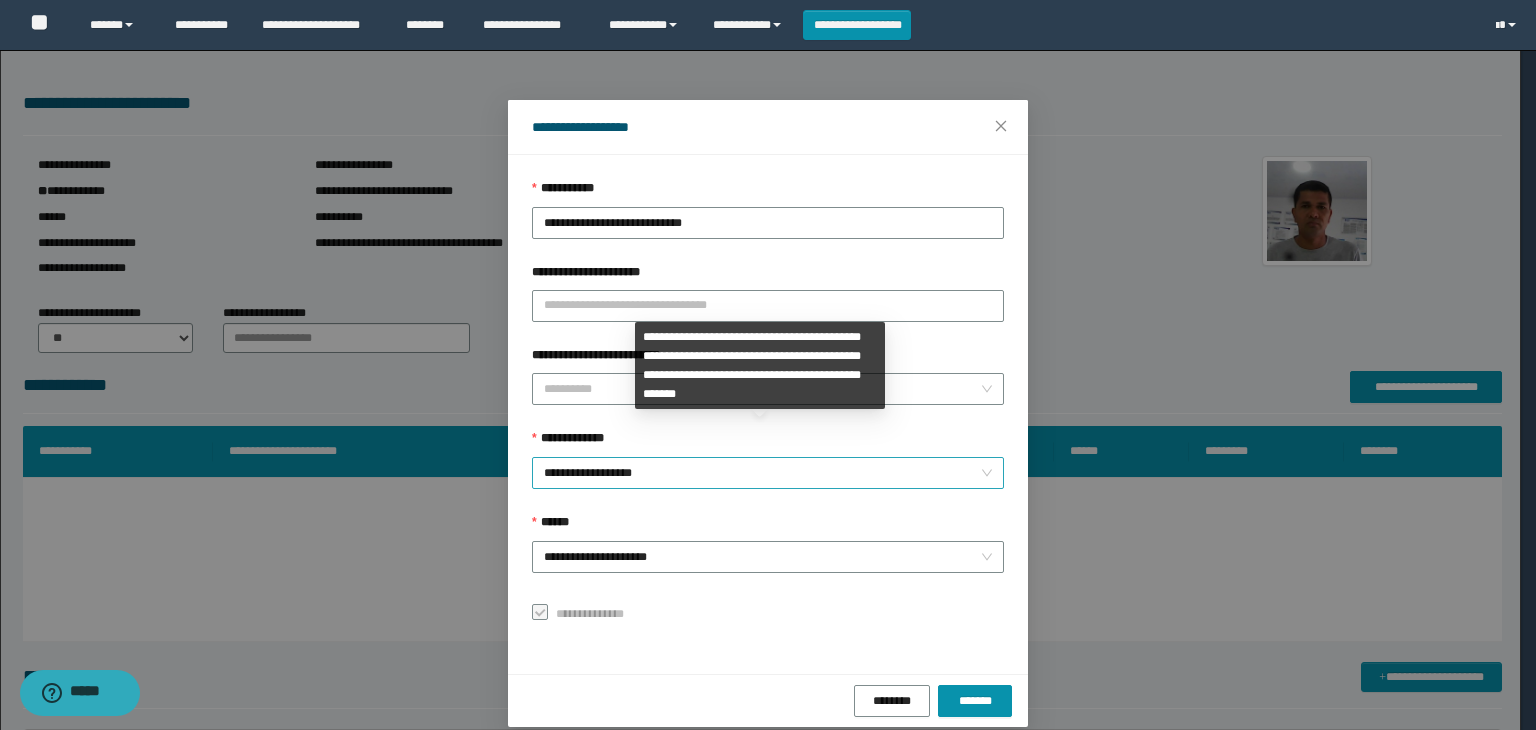 click on "**********" at bounding box center (768, 473) 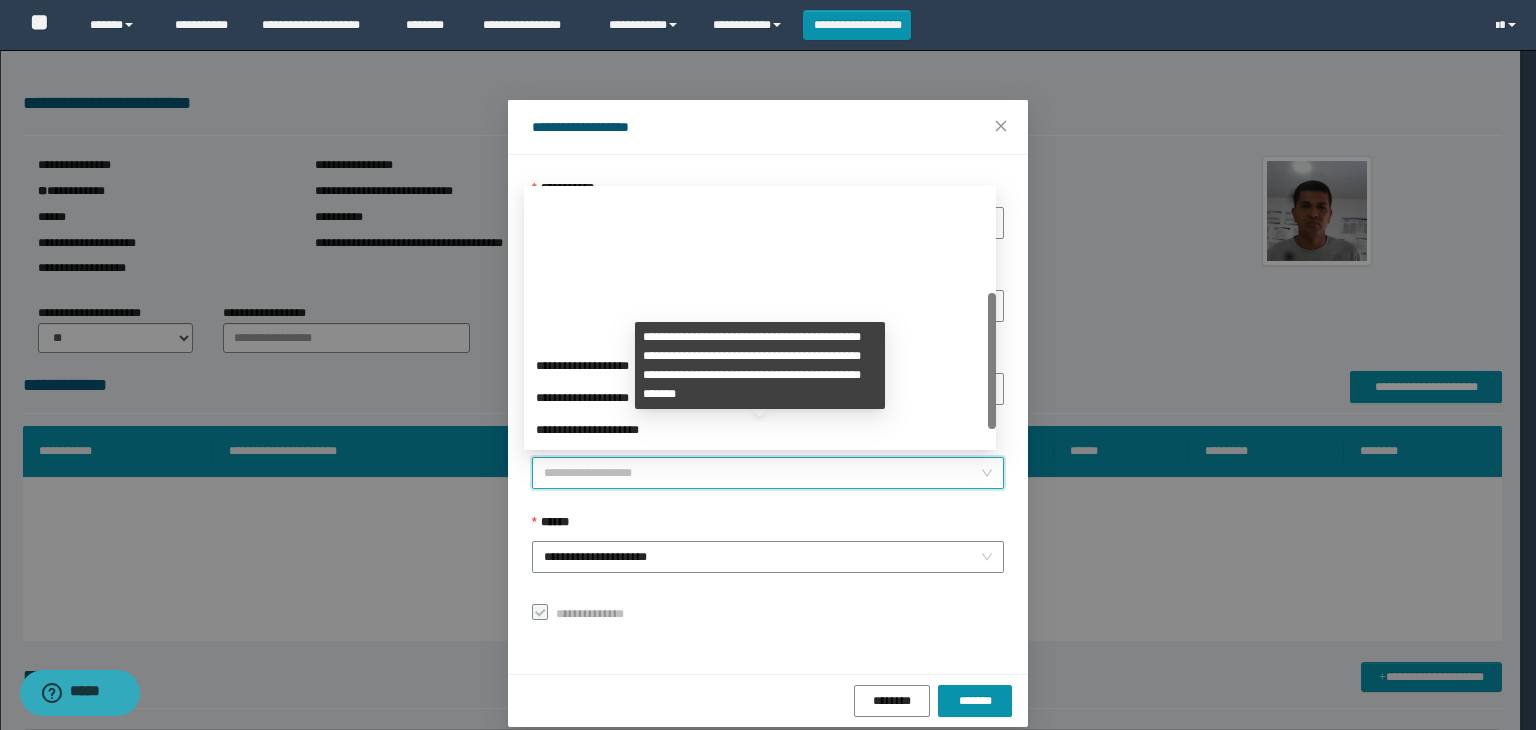 scroll, scrollTop: 192, scrollLeft: 0, axis: vertical 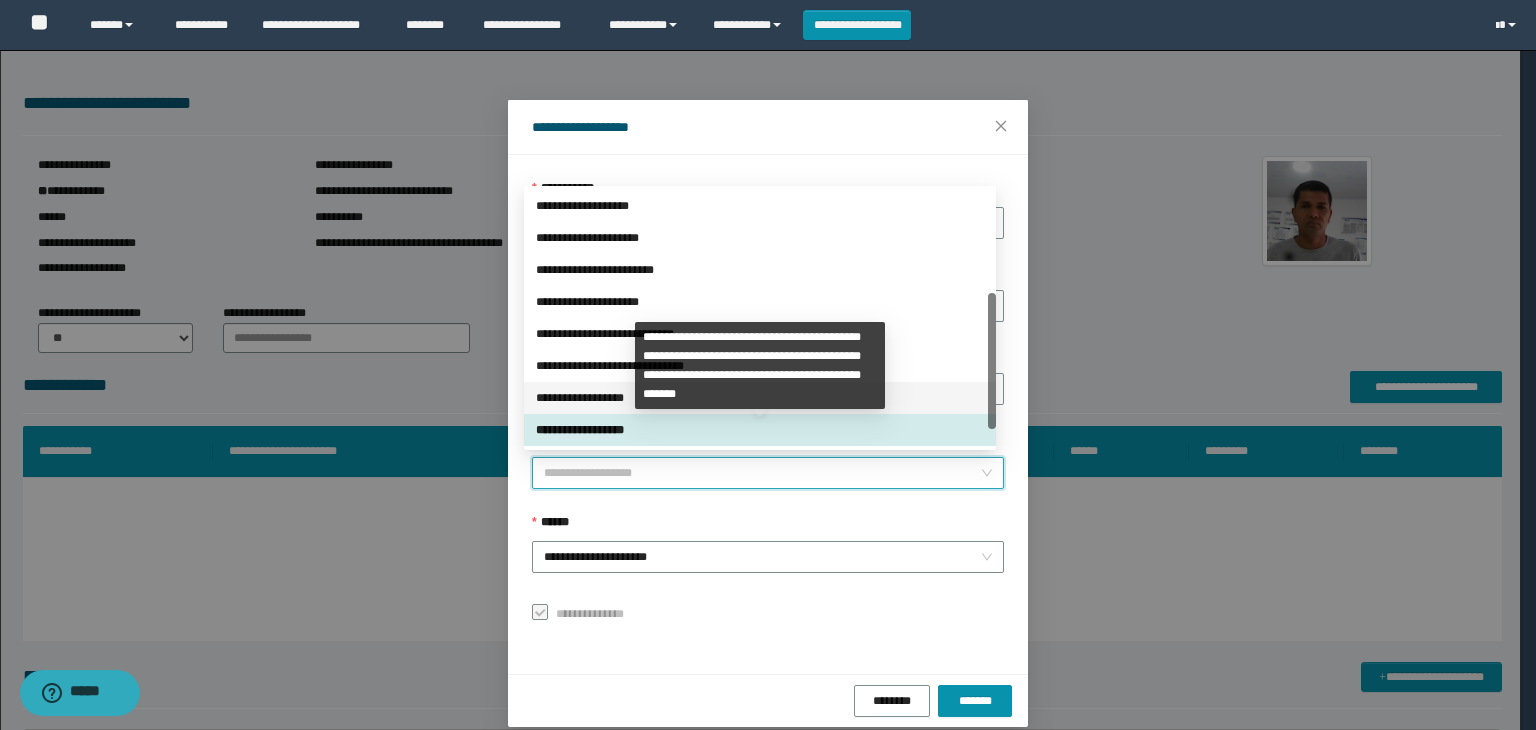 click on "**********" at bounding box center [760, 398] 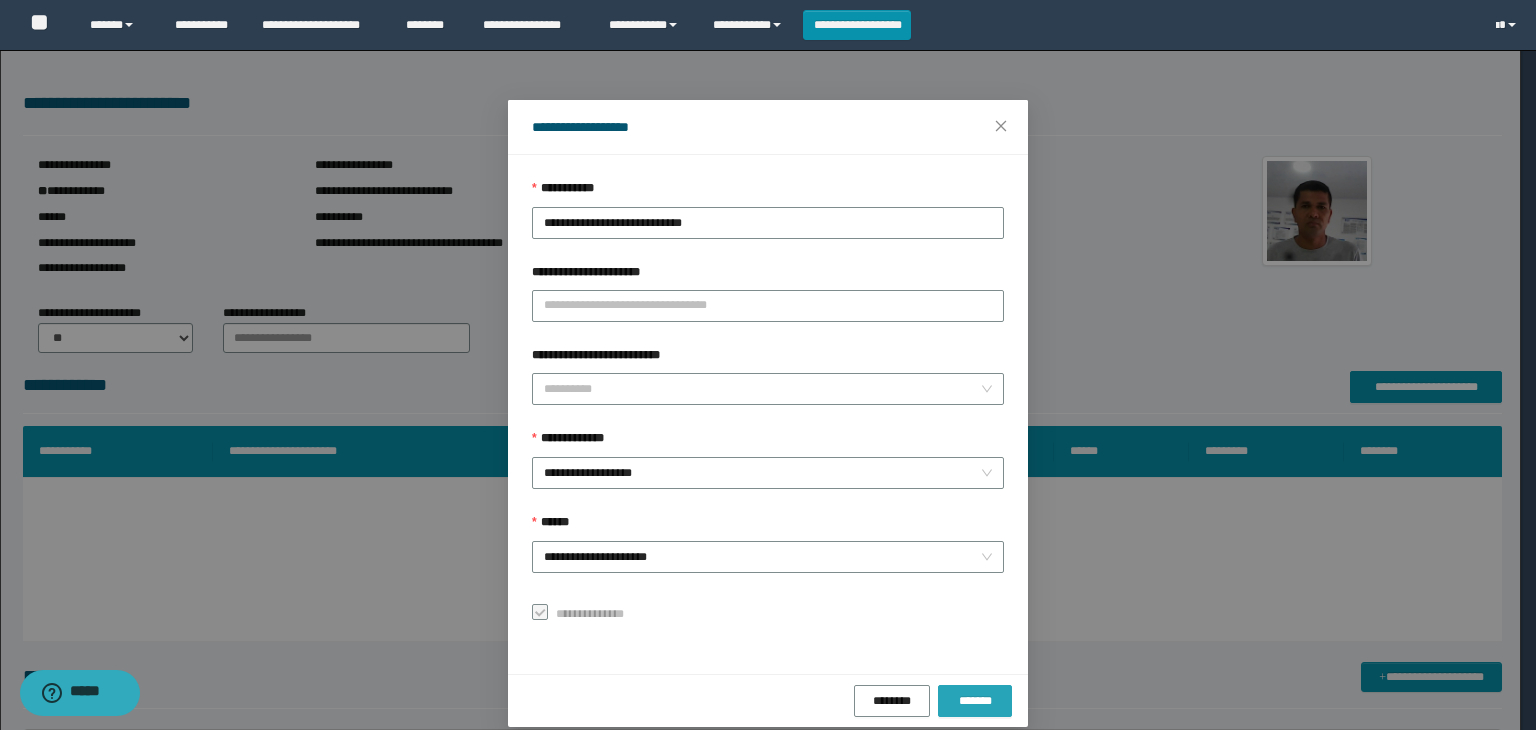 click on "*******" at bounding box center (975, 701) 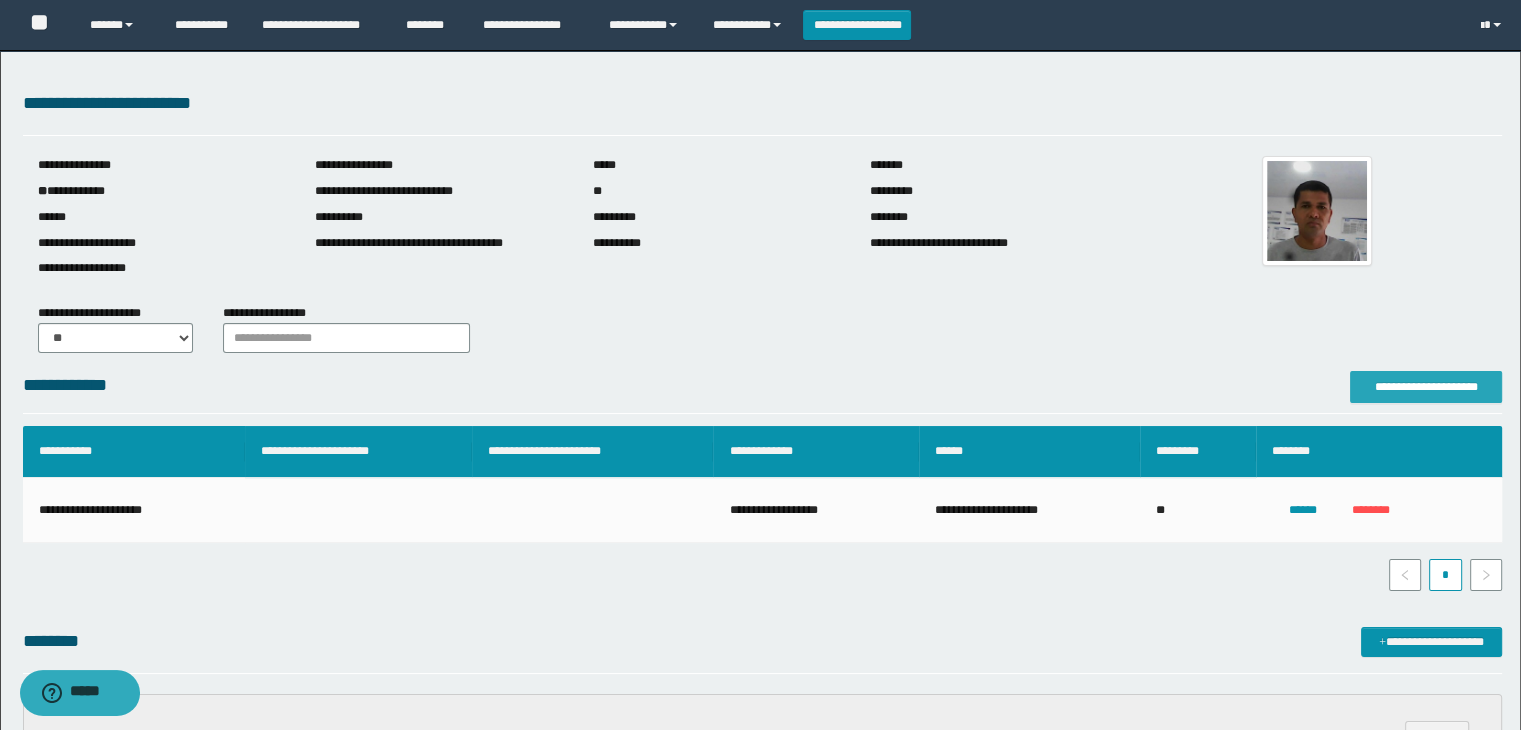scroll, scrollTop: 500, scrollLeft: 0, axis: vertical 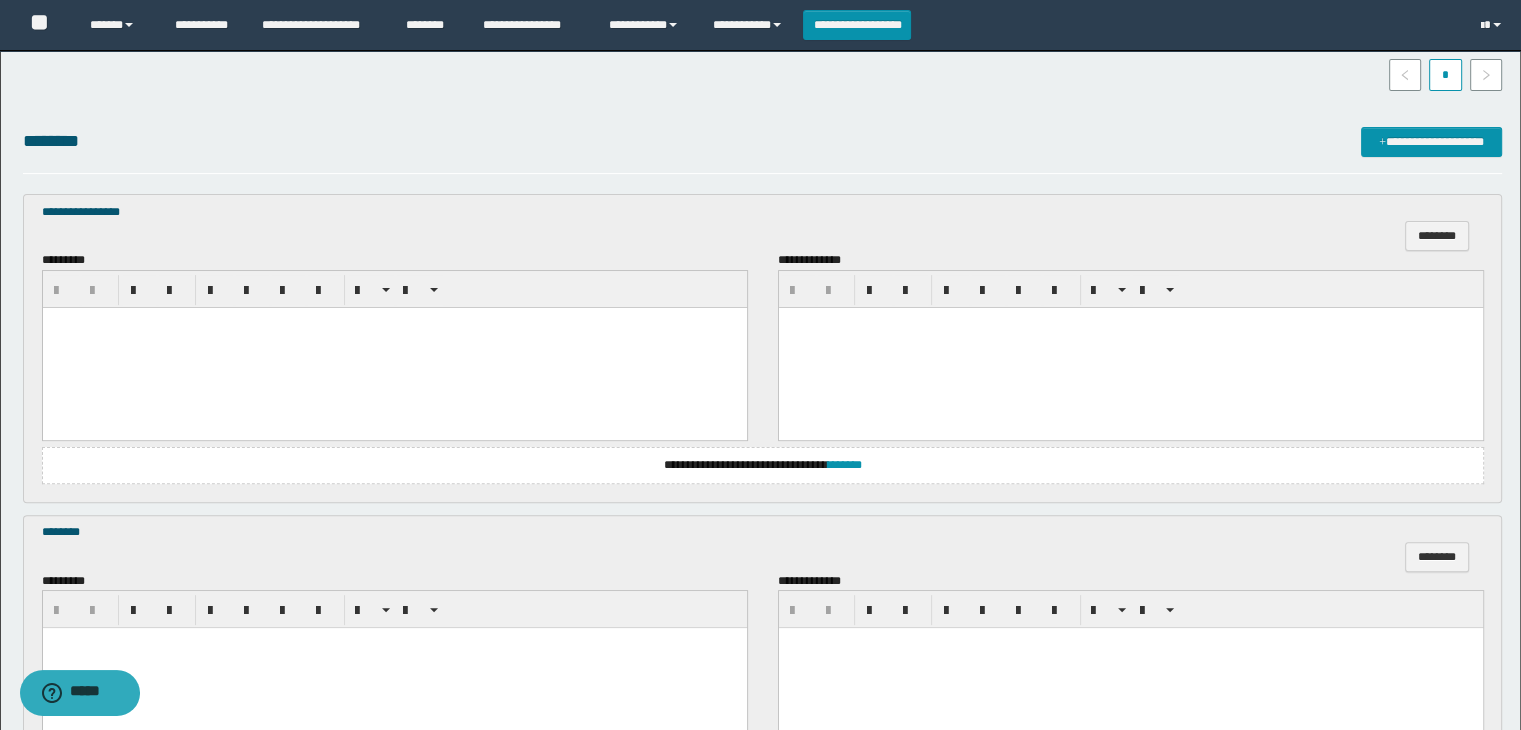 click at bounding box center [394, 347] 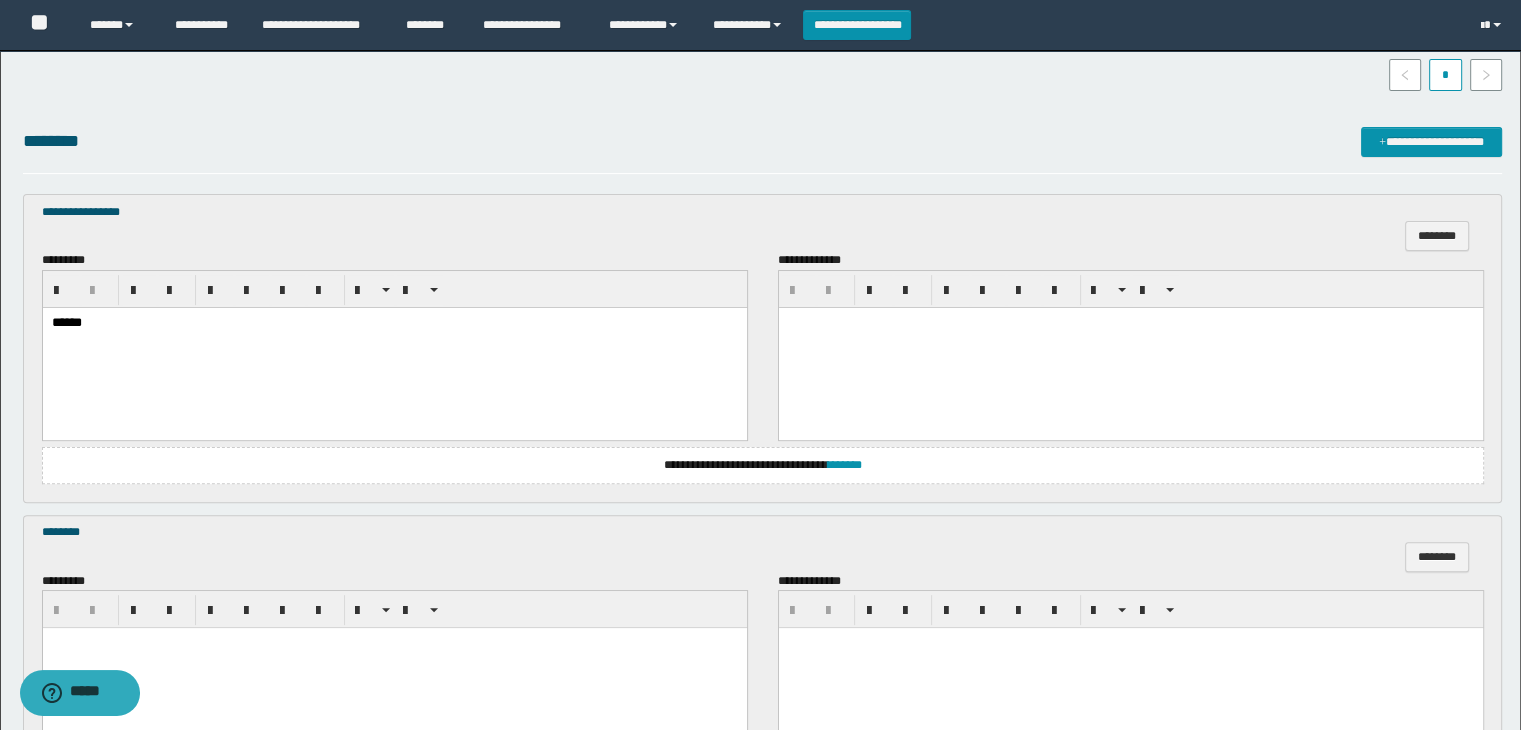 scroll, scrollTop: 700, scrollLeft: 0, axis: vertical 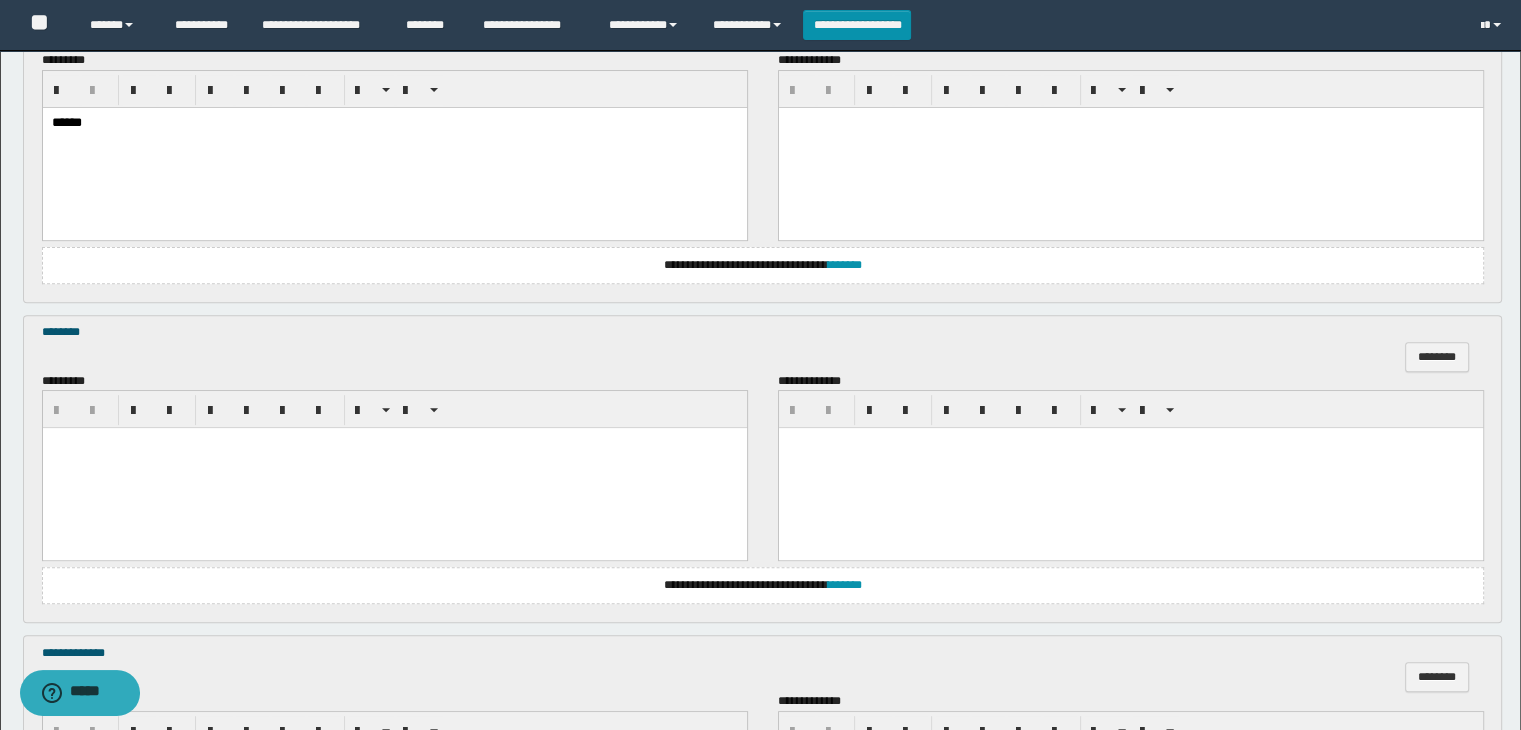 click at bounding box center [394, 468] 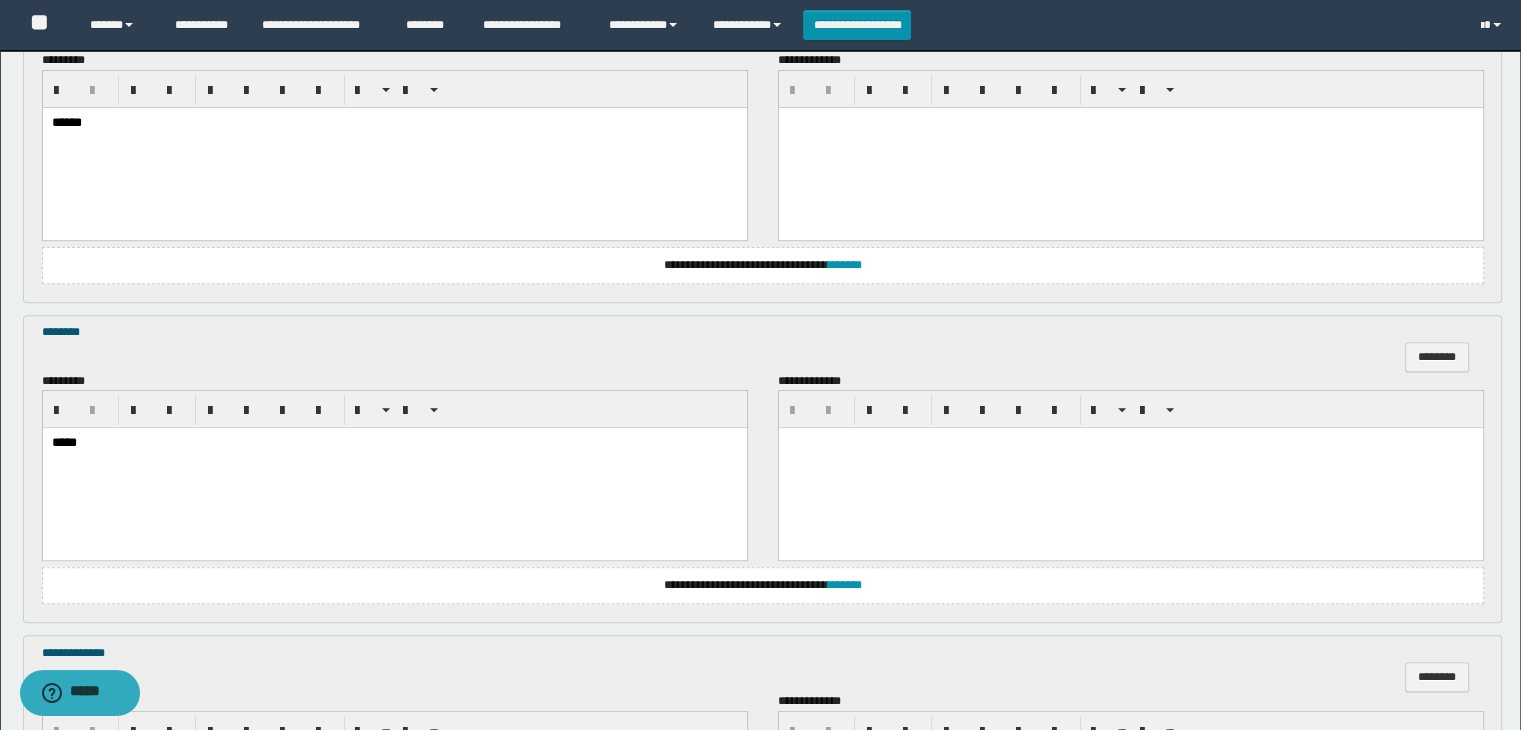 scroll, scrollTop: 1064, scrollLeft: 0, axis: vertical 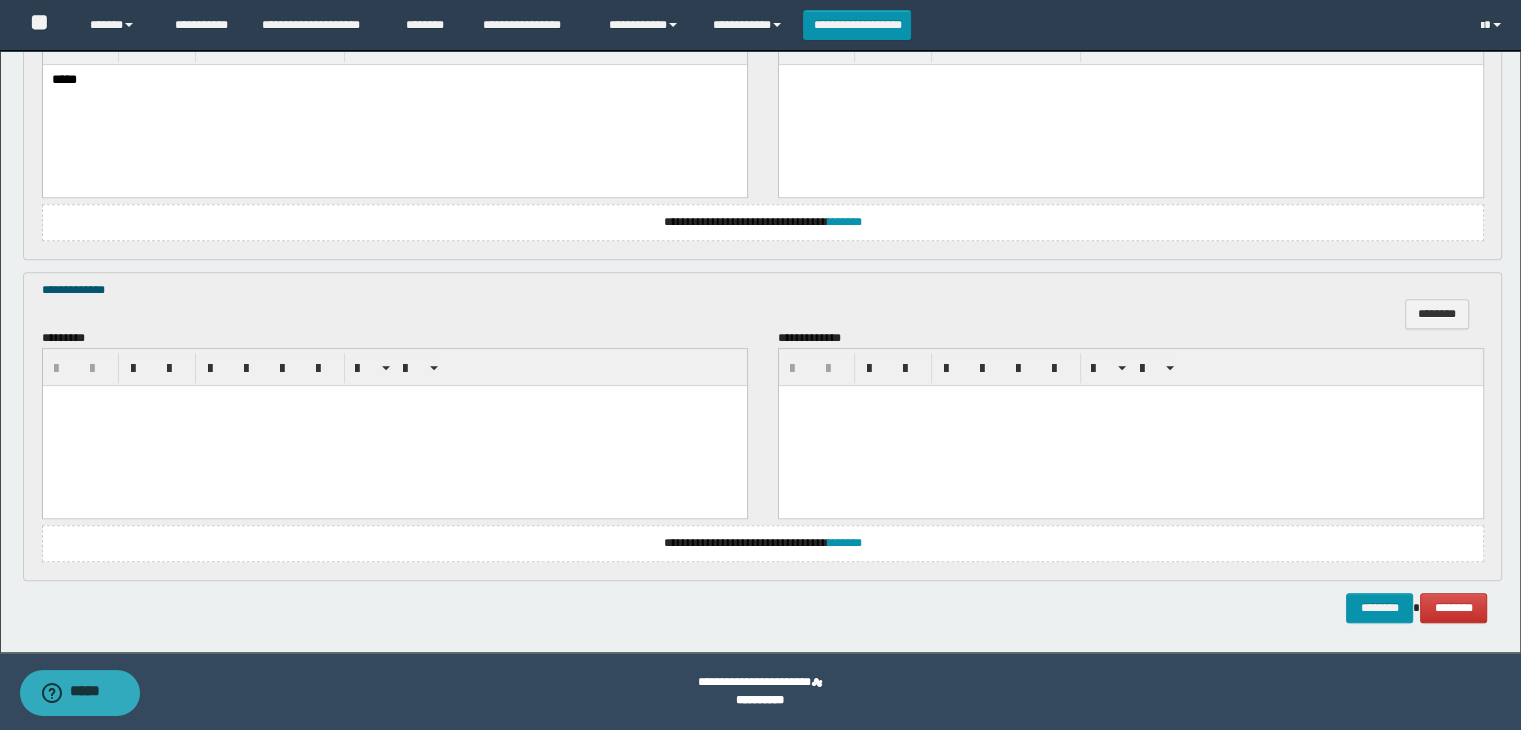 click at bounding box center (394, 425) 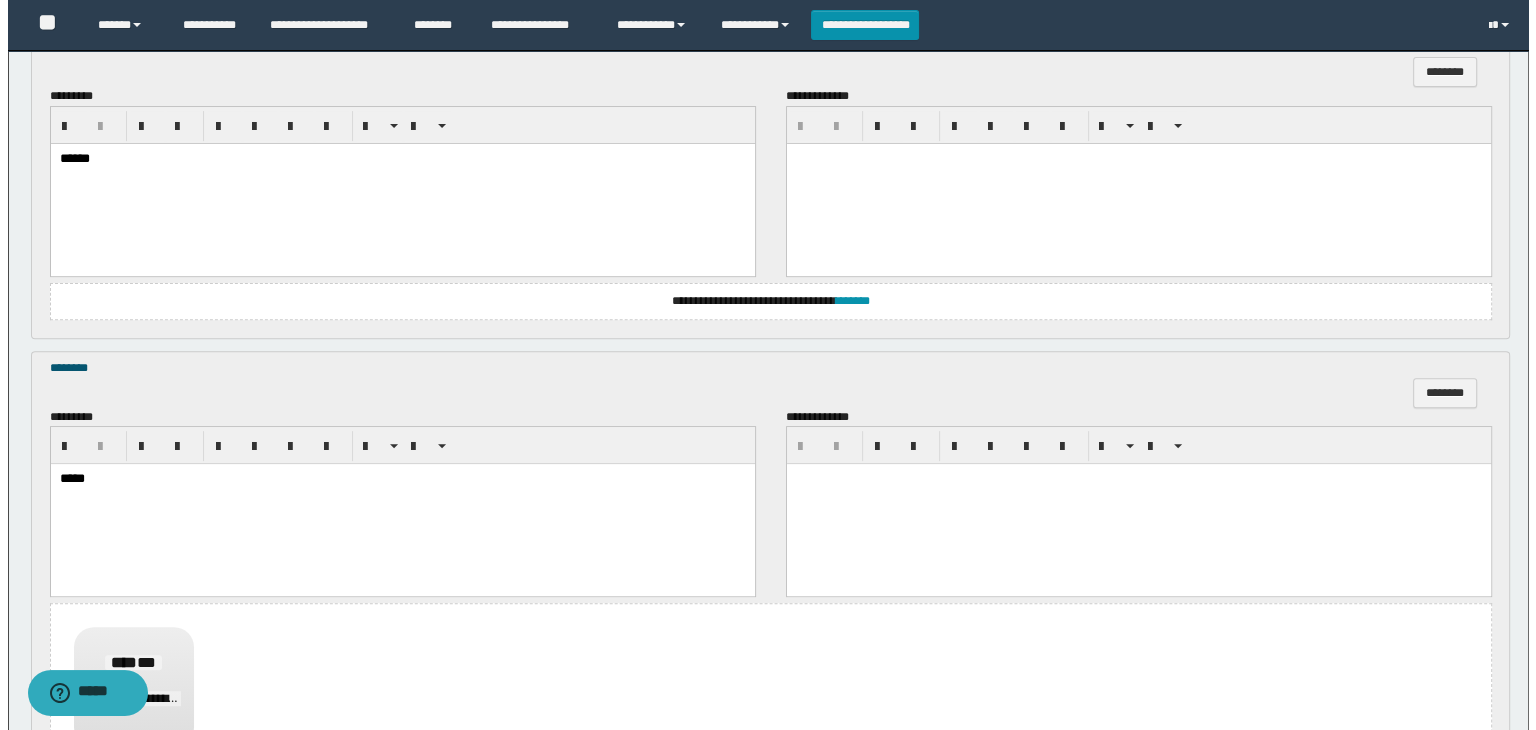 scroll, scrollTop: 464, scrollLeft: 0, axis: vertical 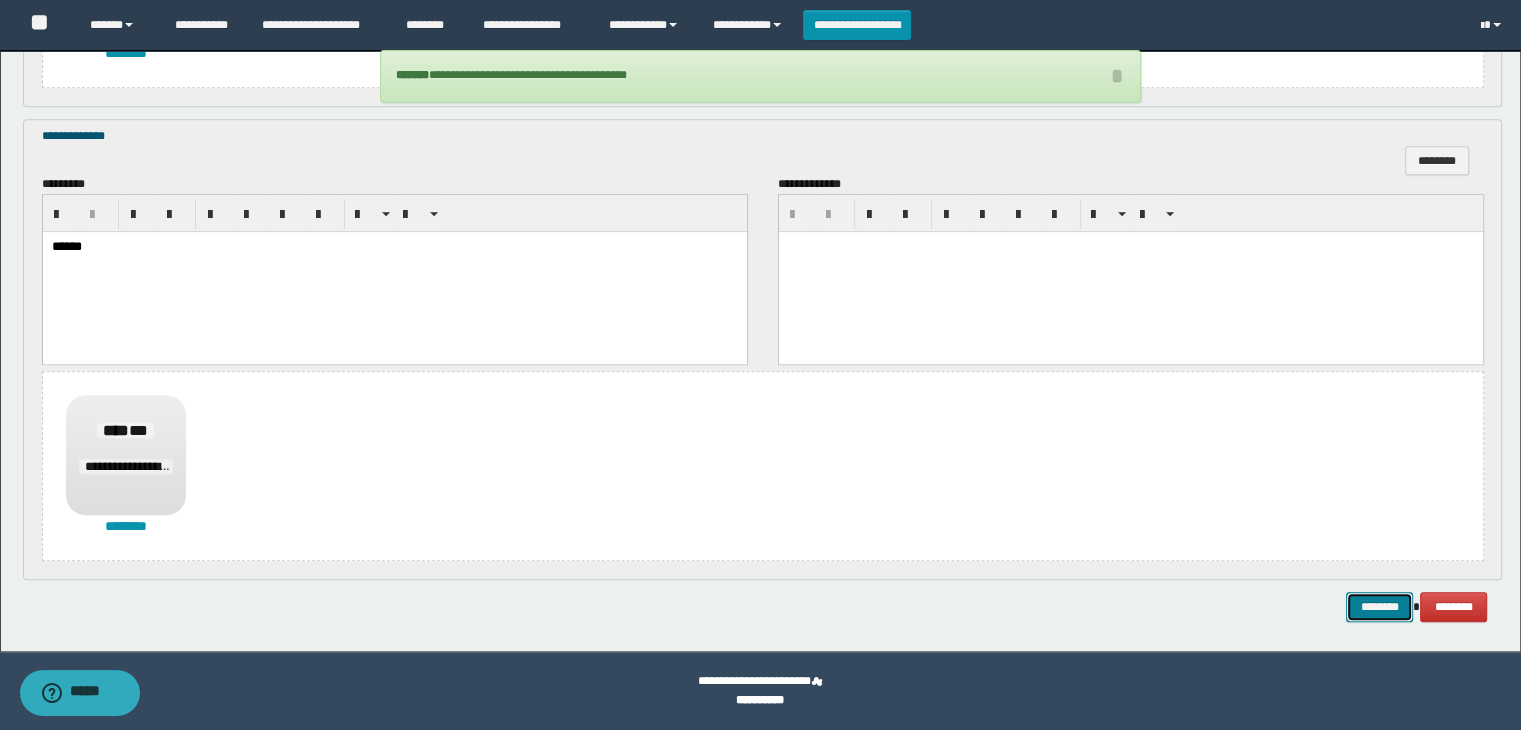 click on "********" at bounding box center (1379, 607) 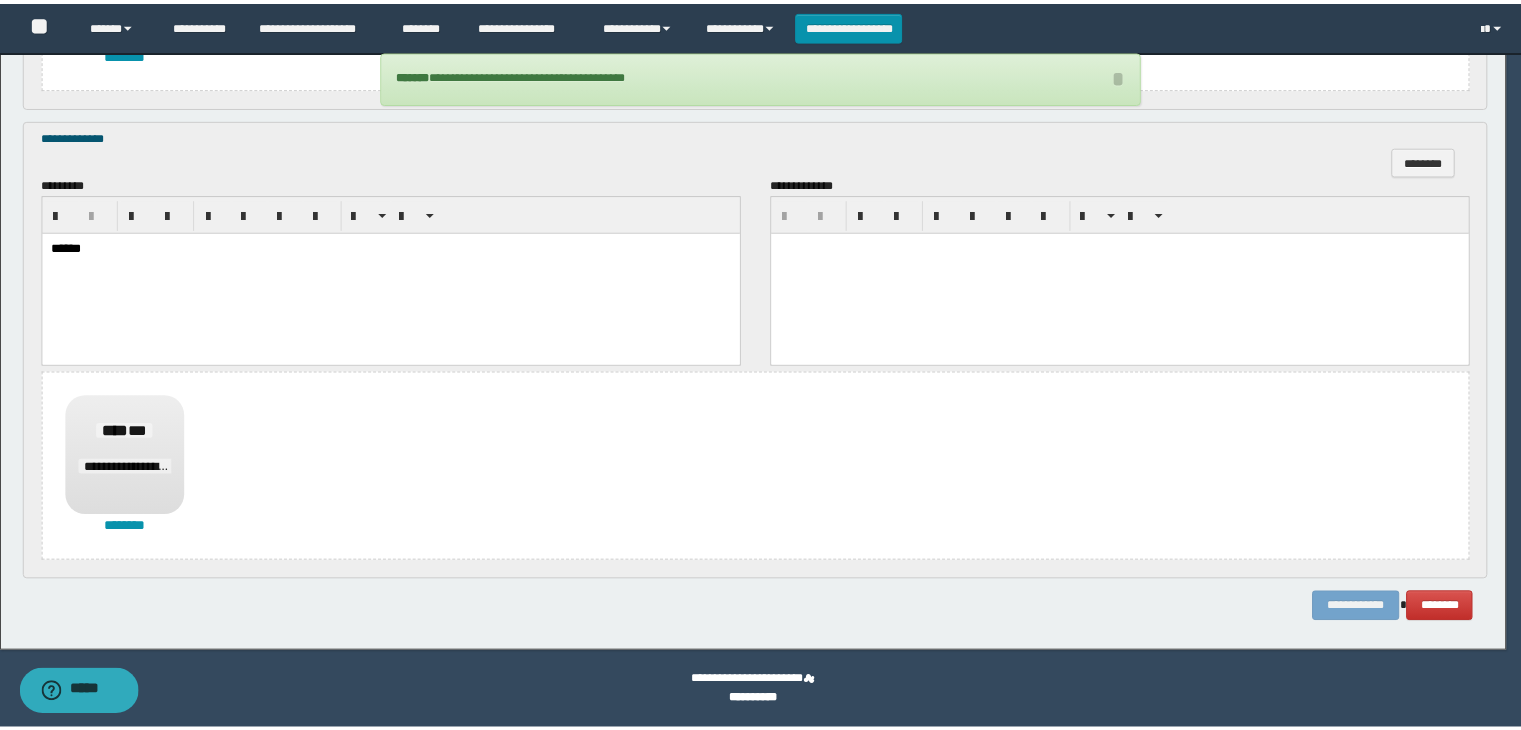 scroll, scrollTop: 0, scrollLeft: 0, axis: both 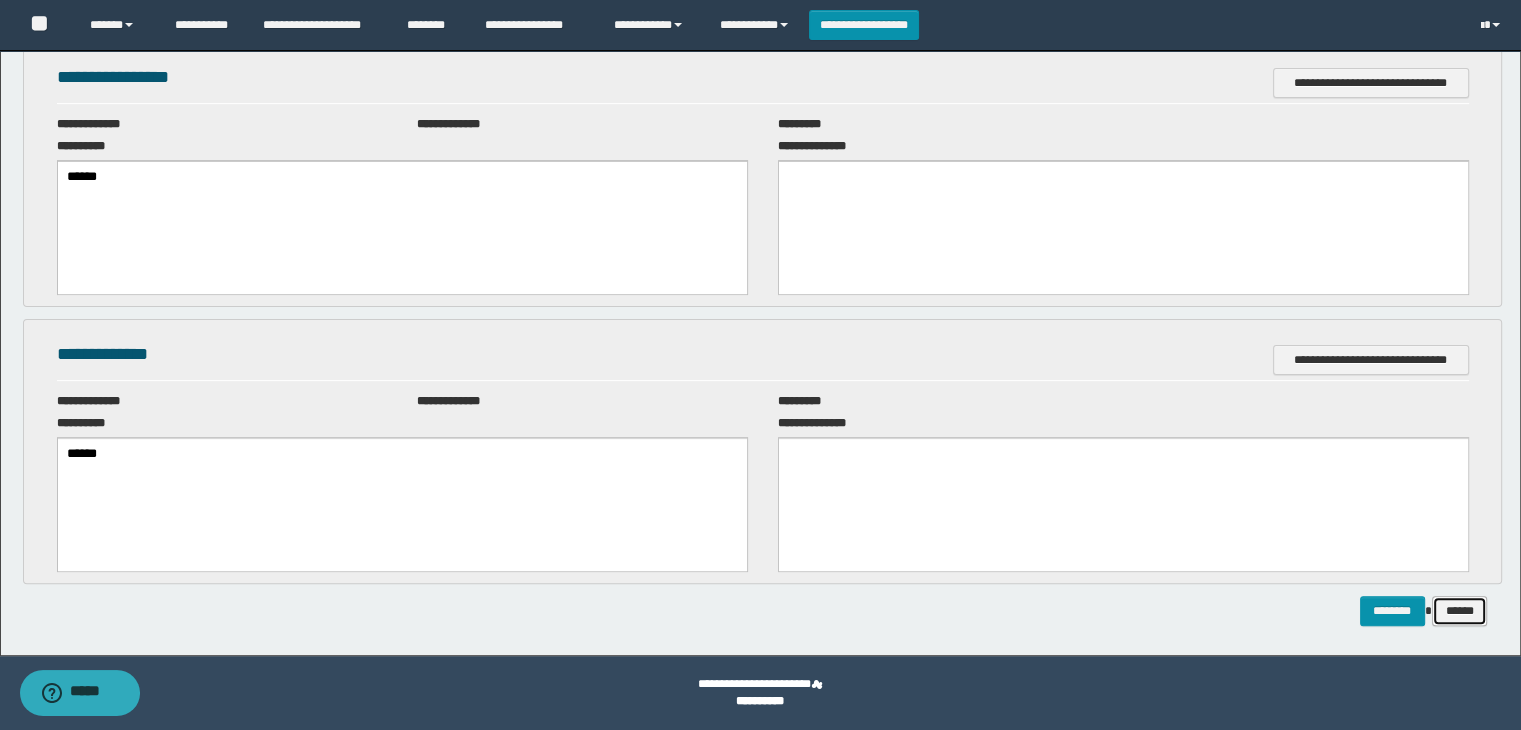 click on "******" at bounding box center [1460, 611] 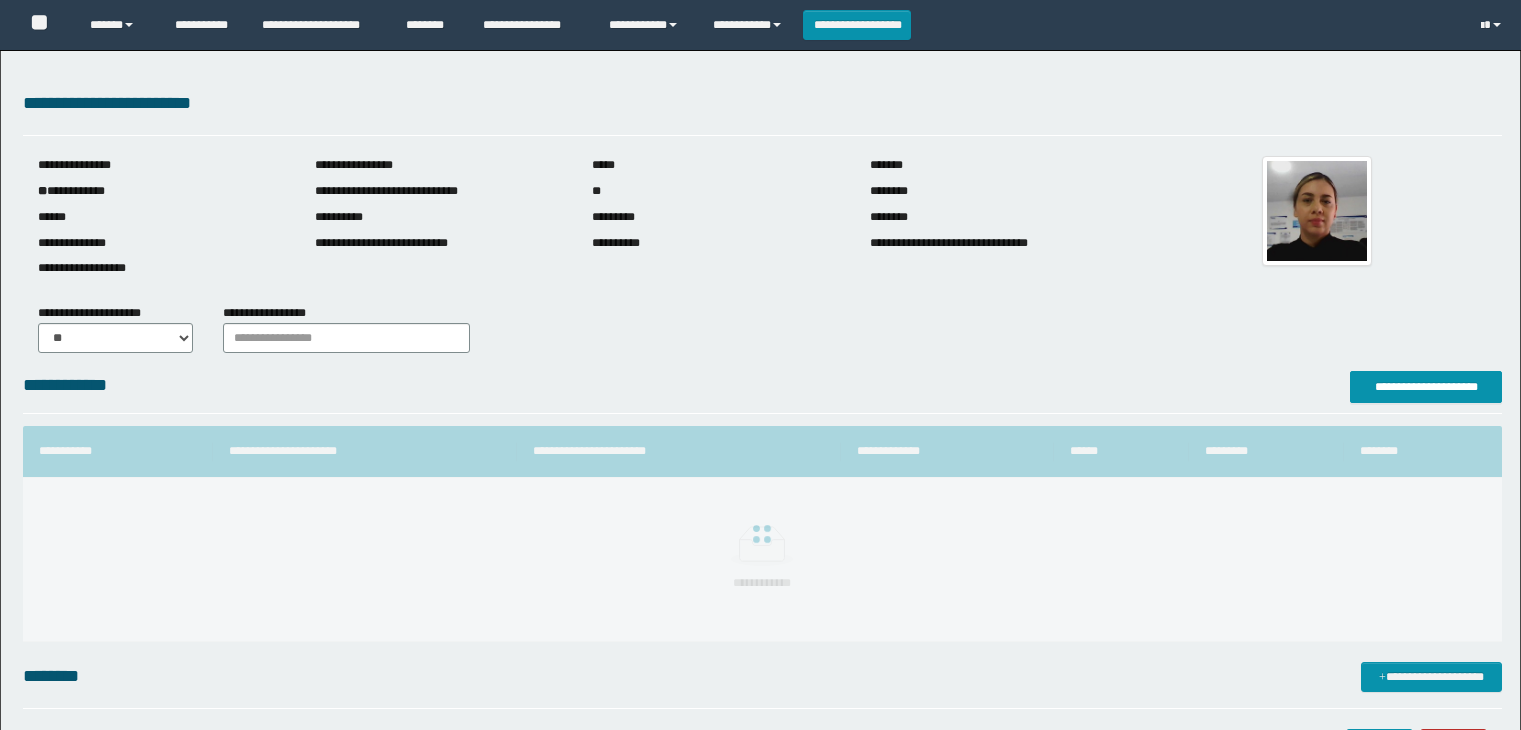 scroll, scrollTop: 0, scrollLeft: 0, axis: both 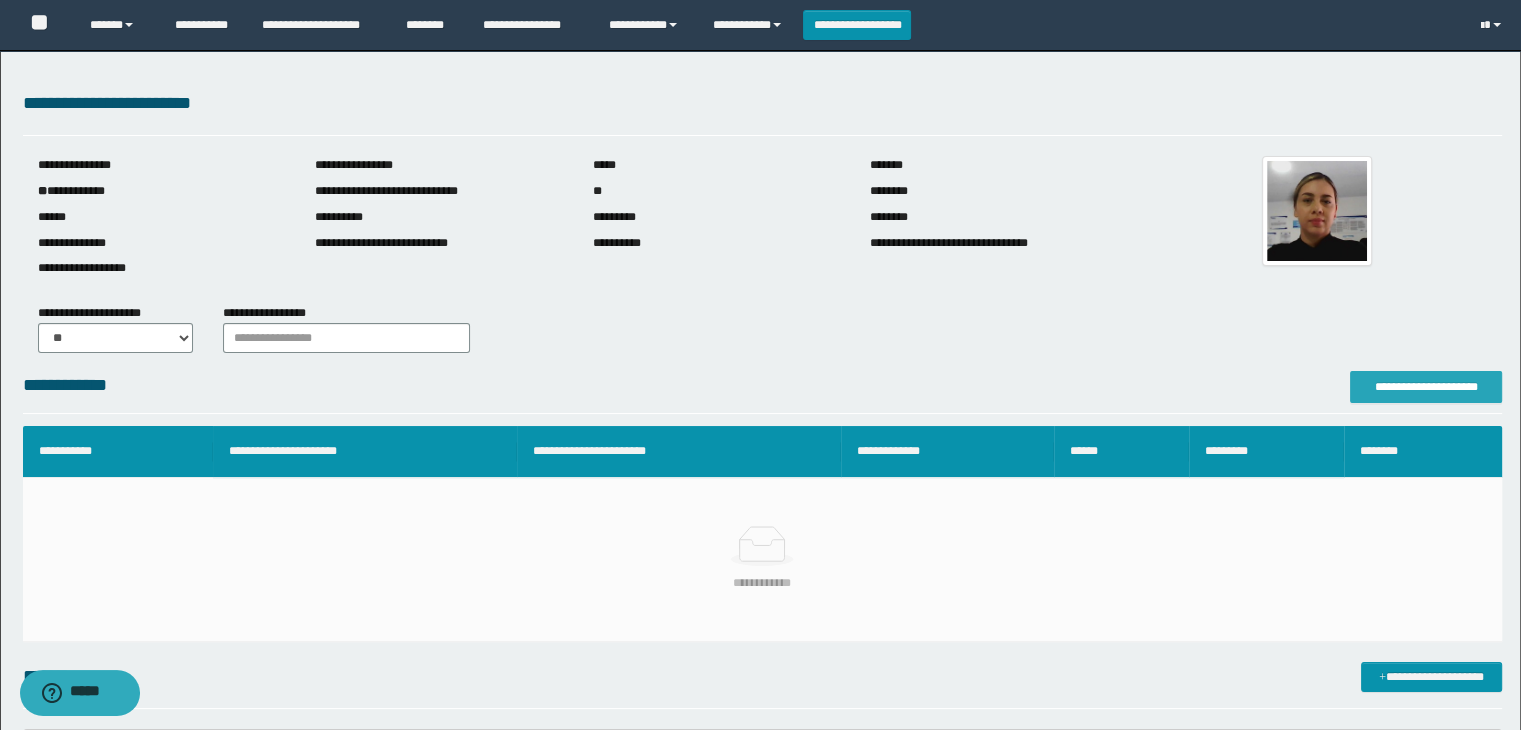click on "**********" at bounding box center [1426, 387] 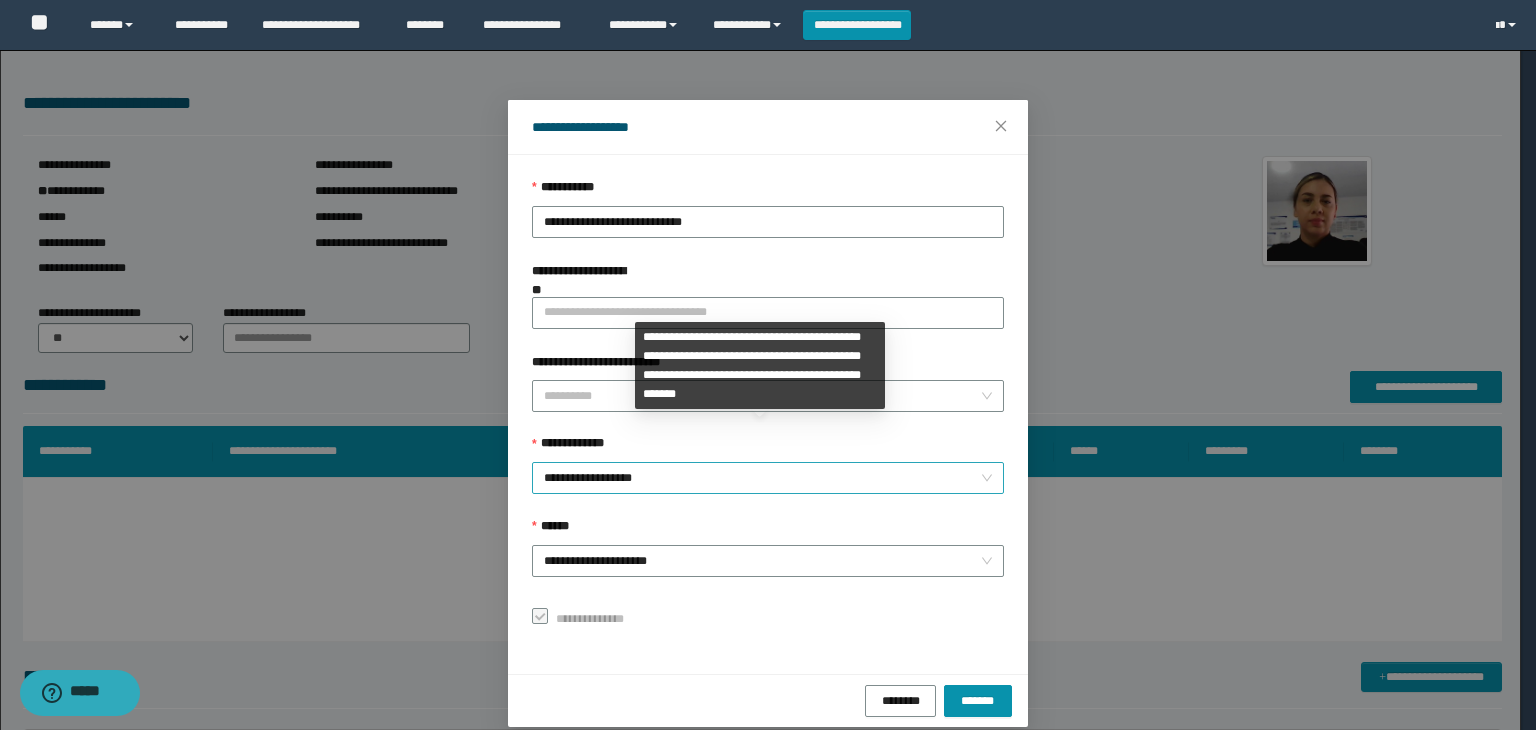 click on "**********" at bounding box center (768, 478) 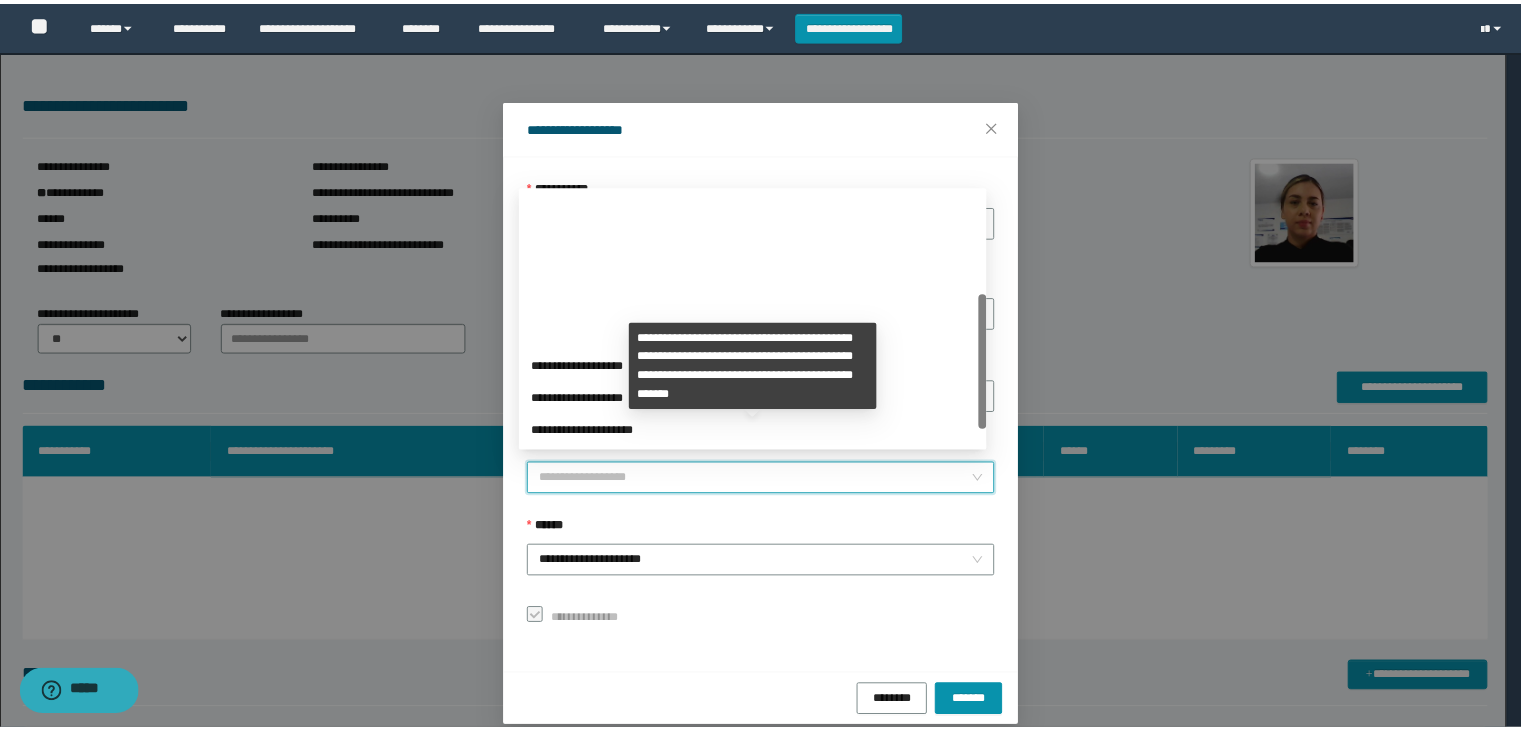 scroll, scrollTop: 192, scrollLeft: 0, axis: vertical 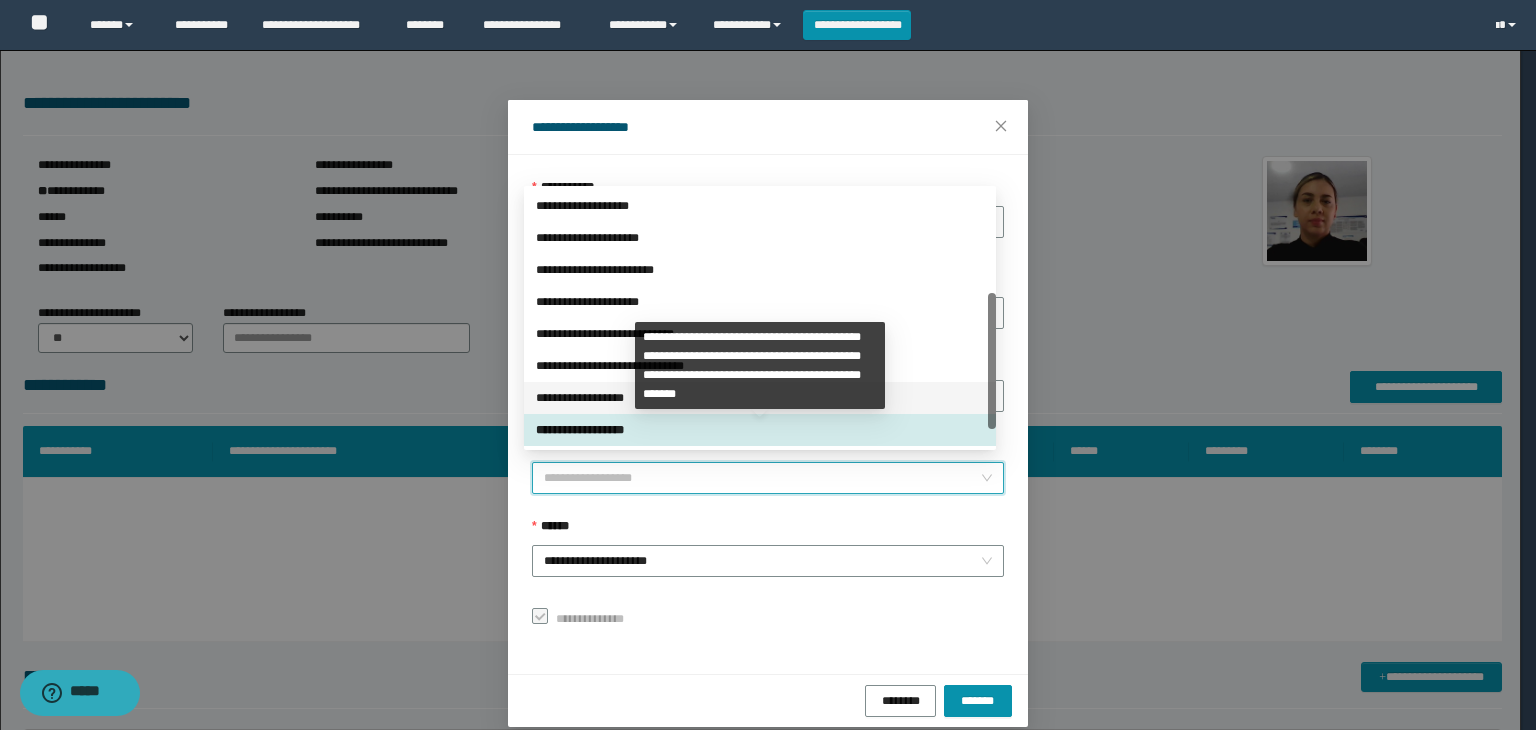 click on "**********" at bounding box center (760, 398) 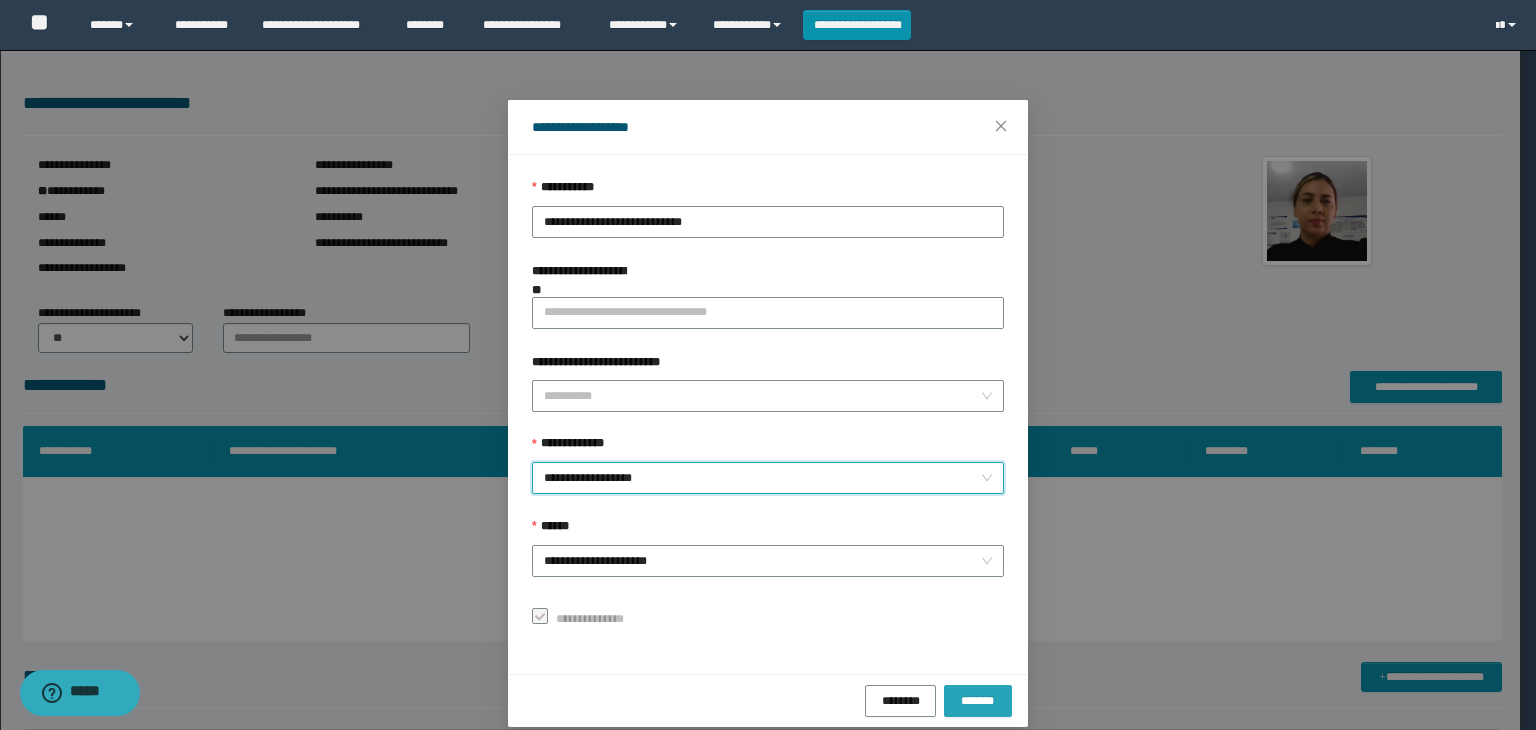 click on "*******" at bounding box center [978, 701] 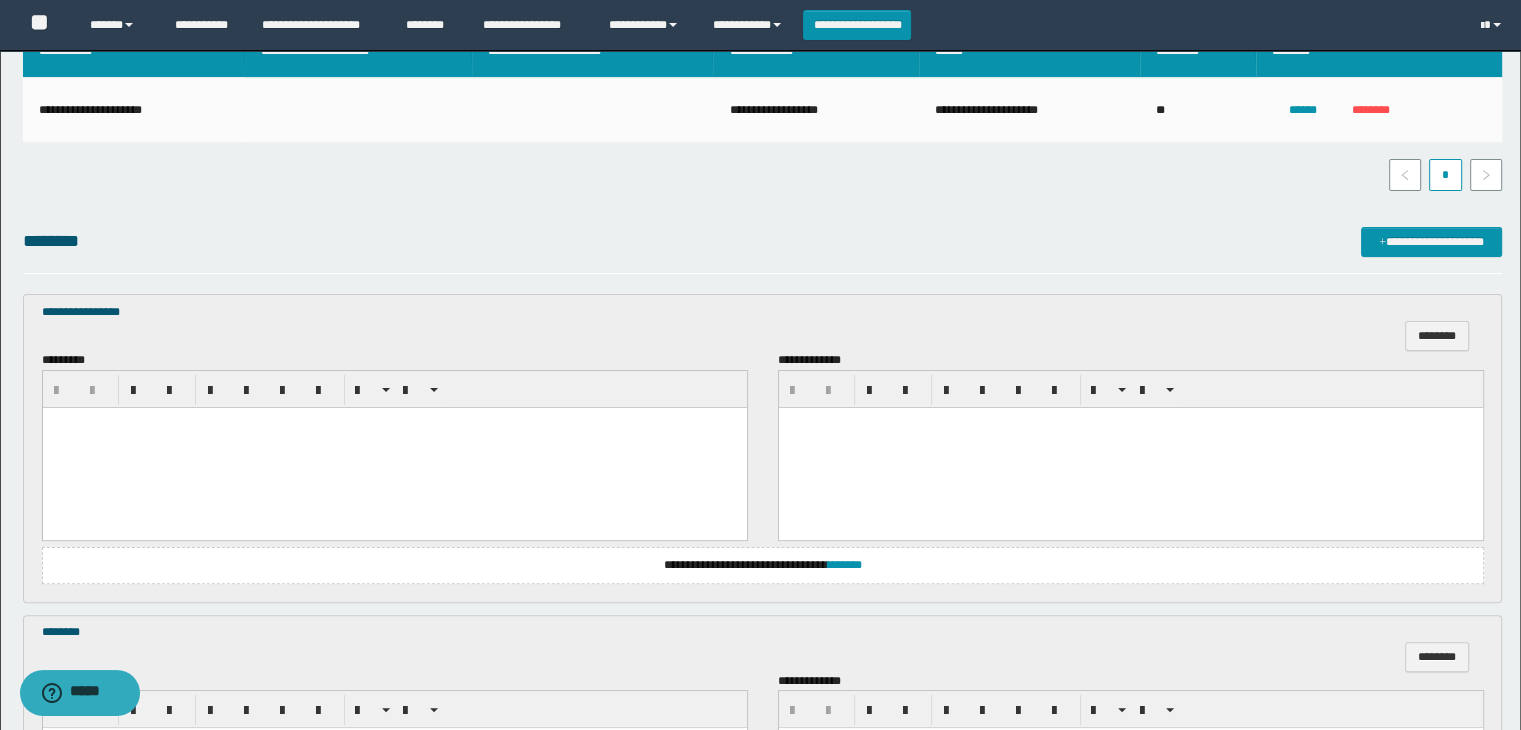 scroll, scrollTop: 600, scrollLeft: 0, axis: vertical 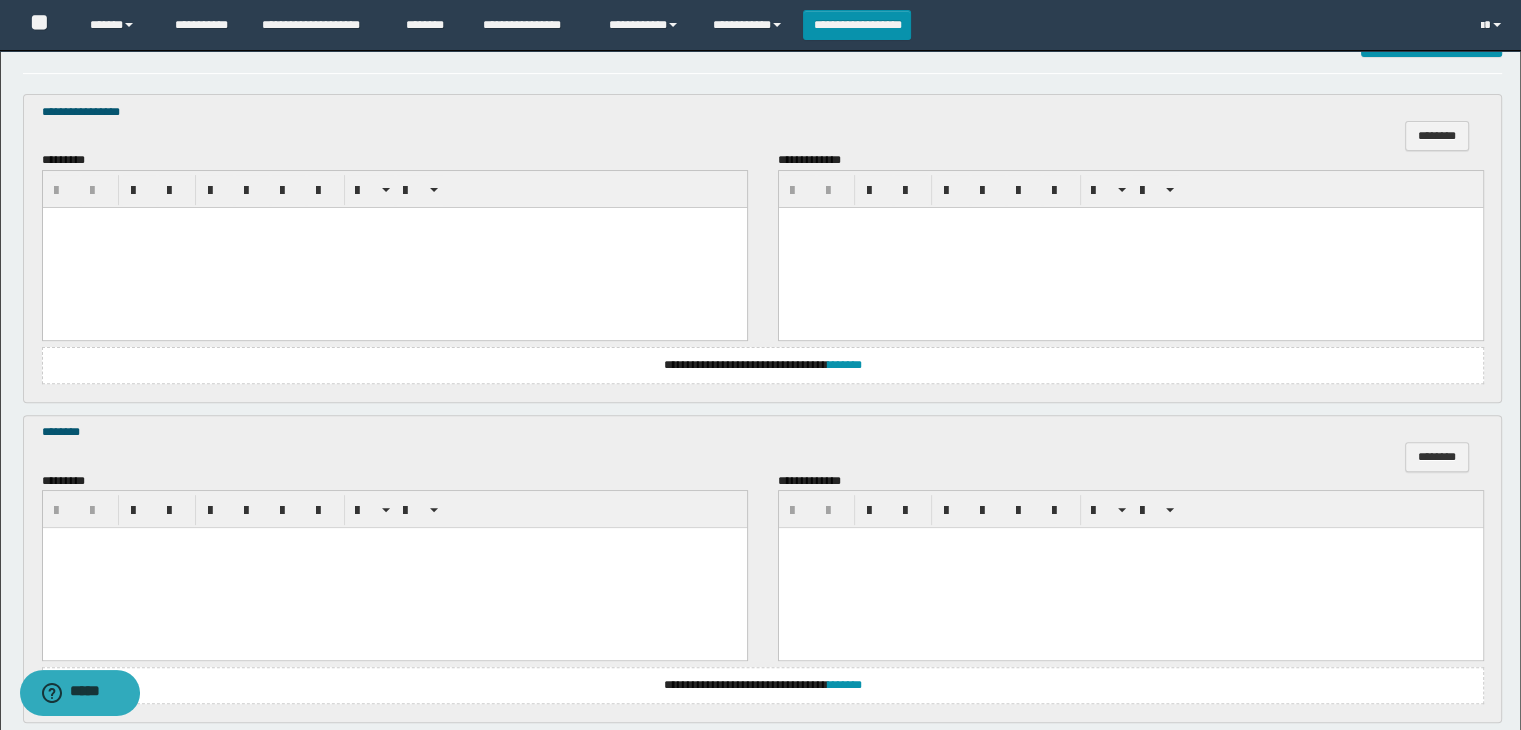 click at bounding box center (394, 247) 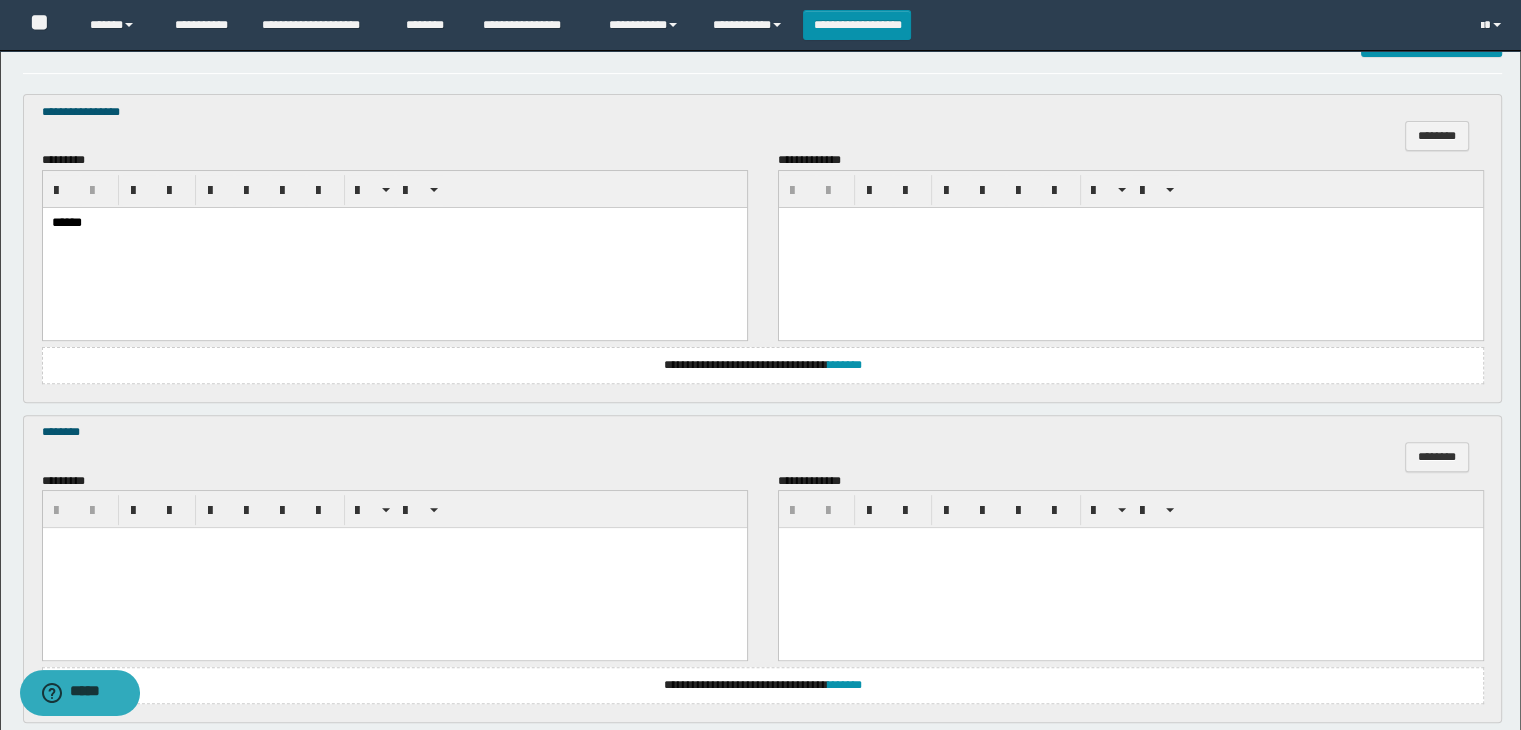 scroll, scrollTop: 800, scrollLeft: 0, axis: vertical 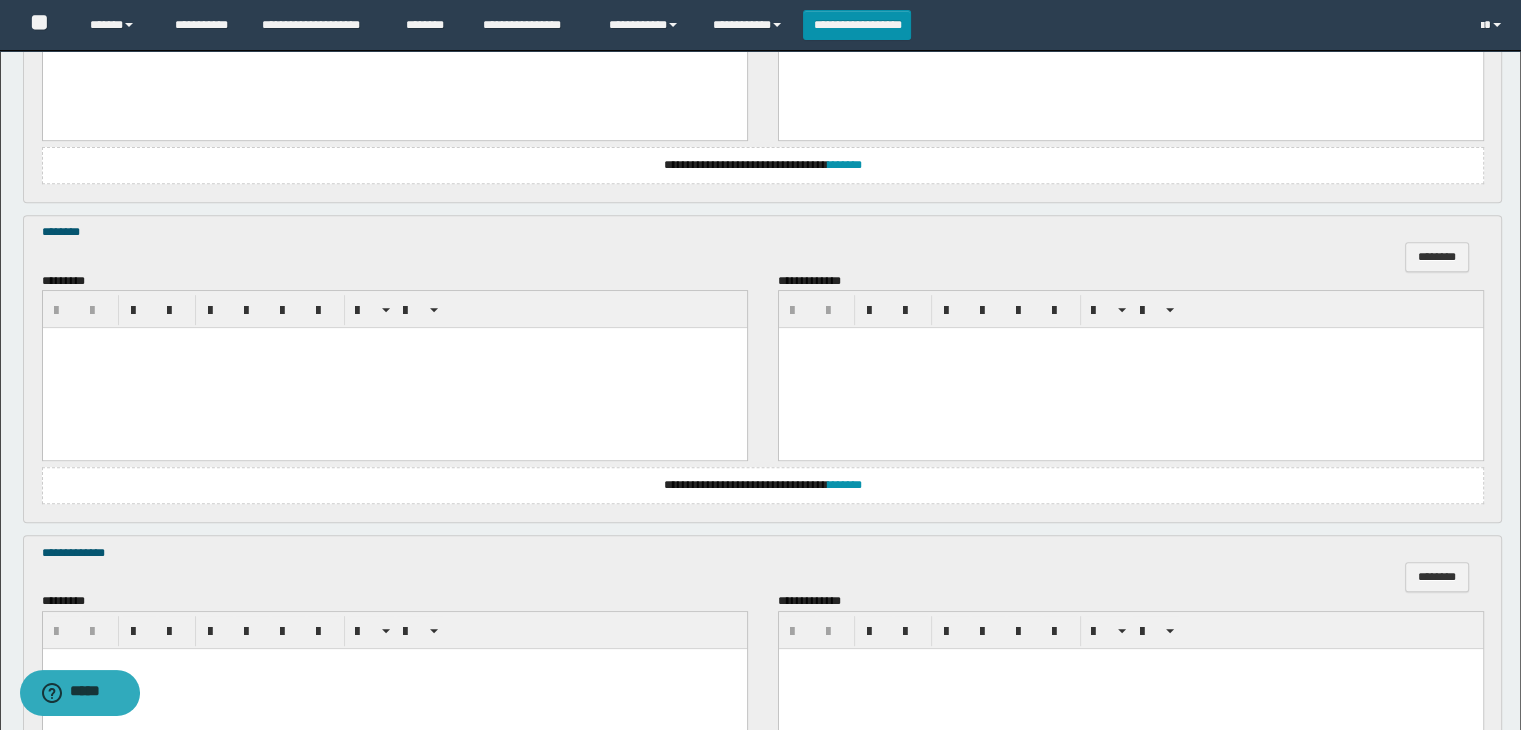 click at bounding box center [394, 343] 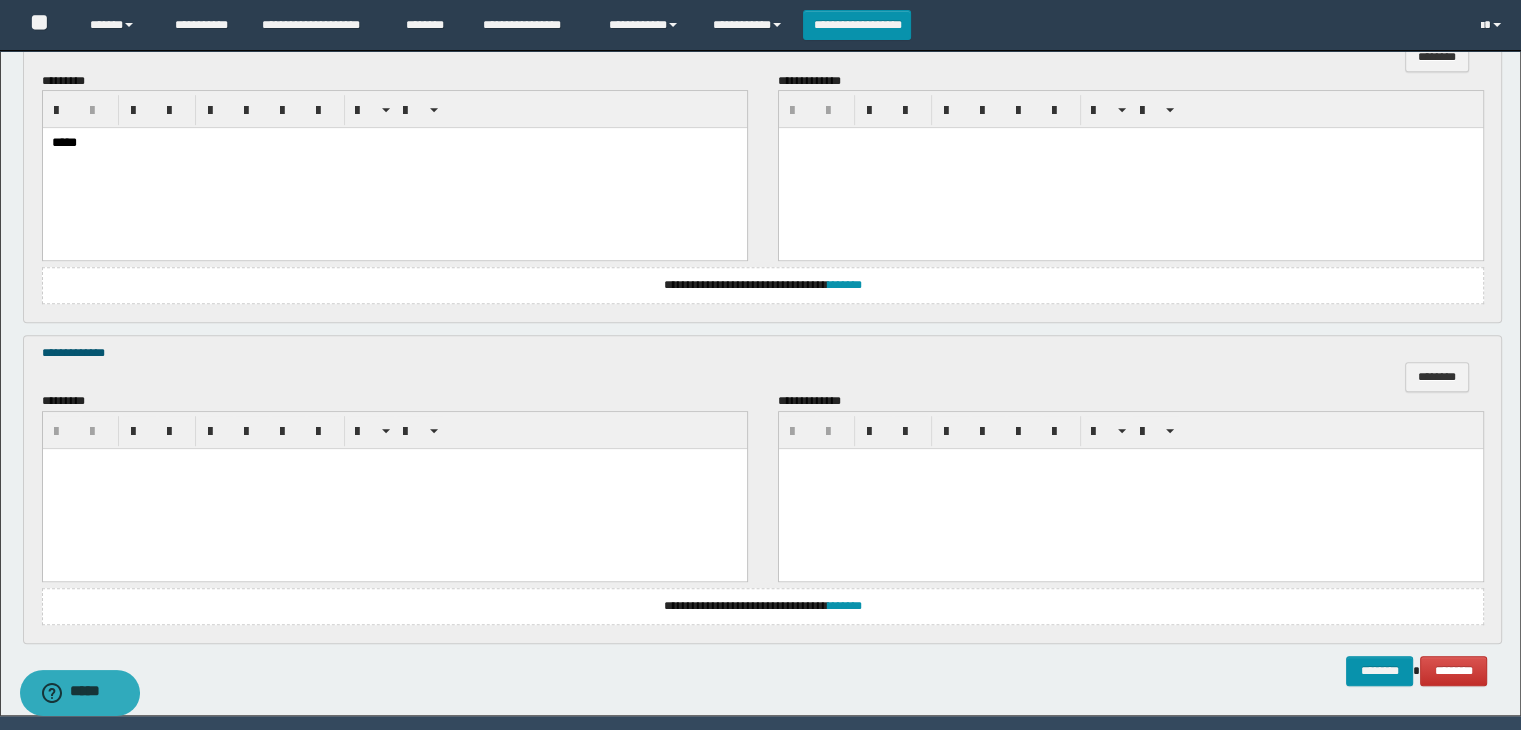 scroll, scrollTop: 1064, scrollLeft: 0, axis: vertical 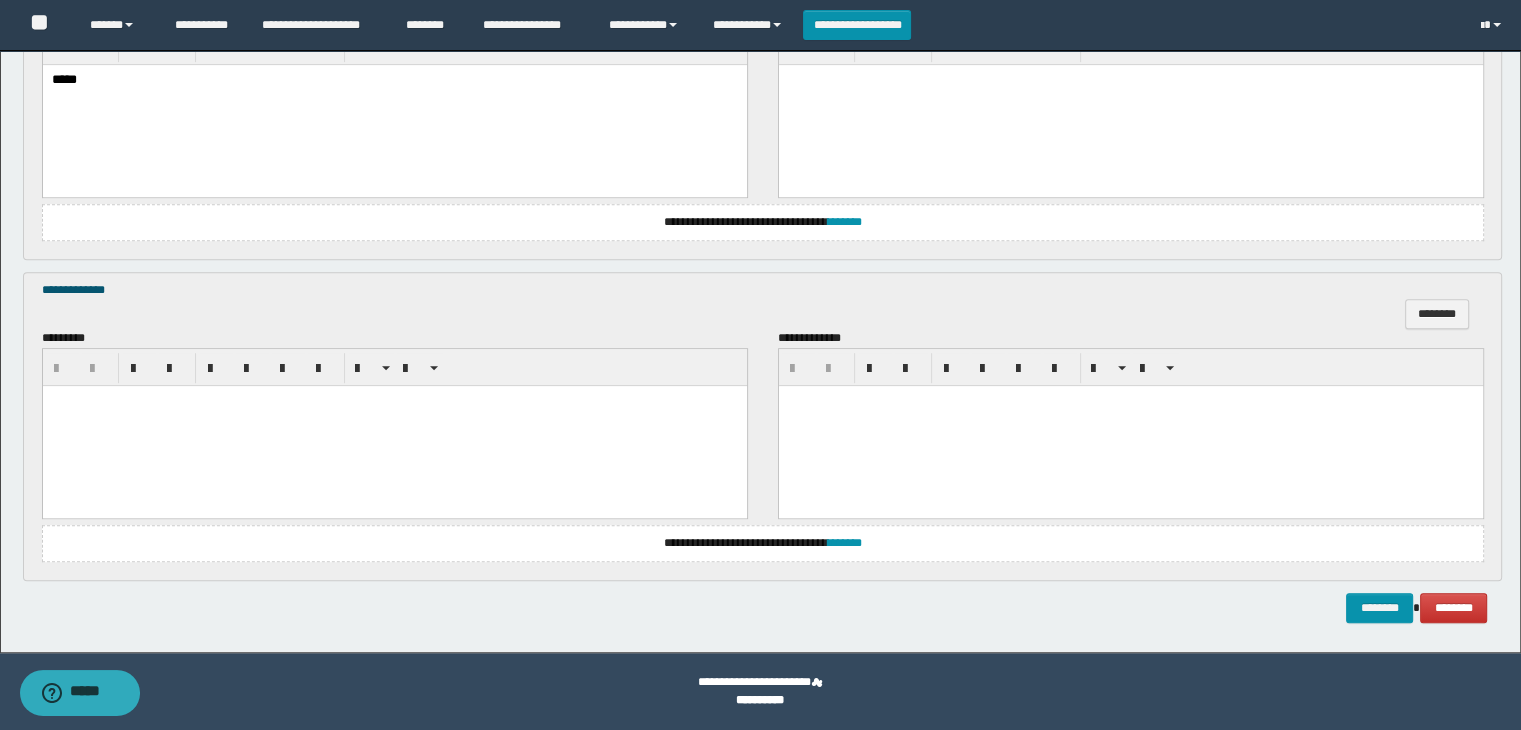 click at bounding box center [394, 425] 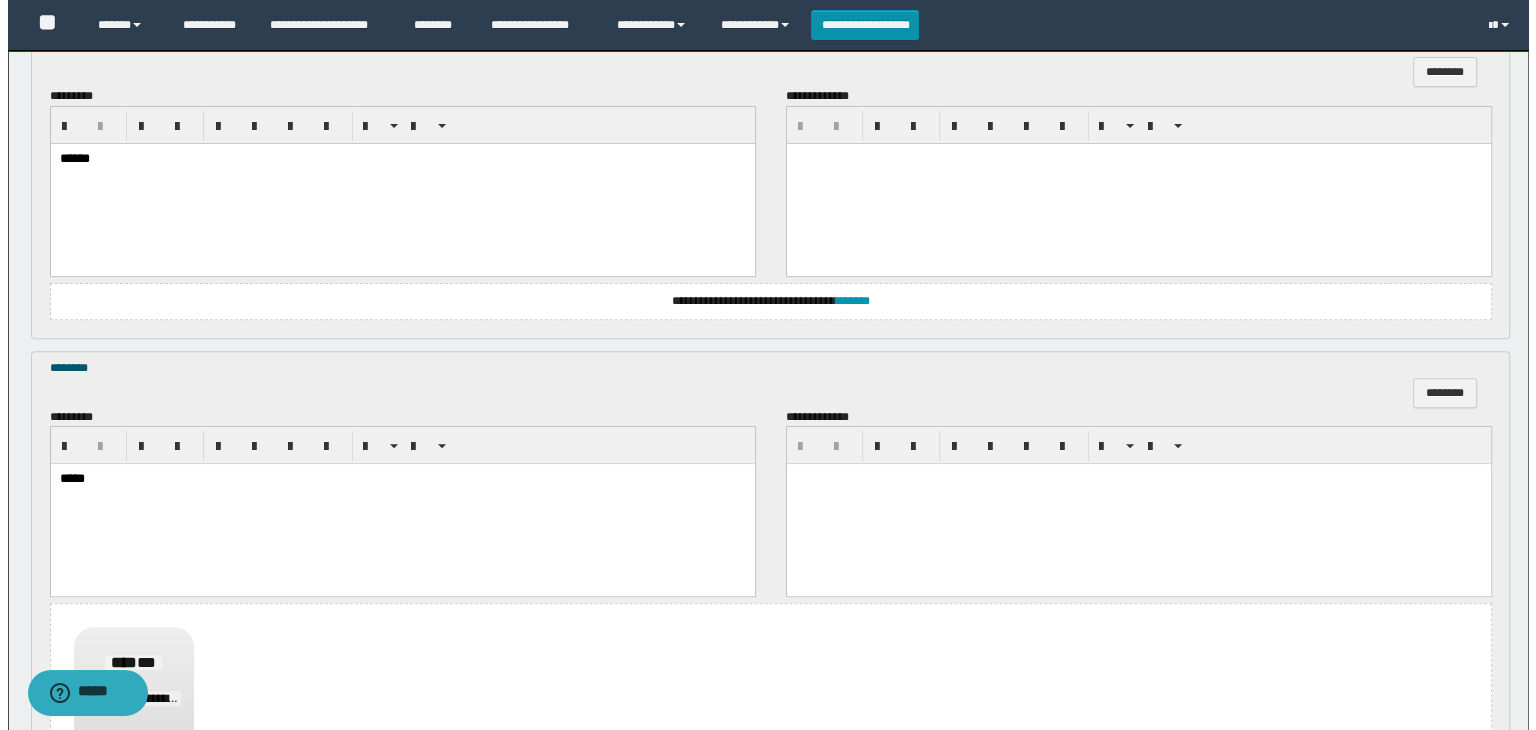 scroll, scrollTop: 464, scrollLeft: 0, axis: vertical 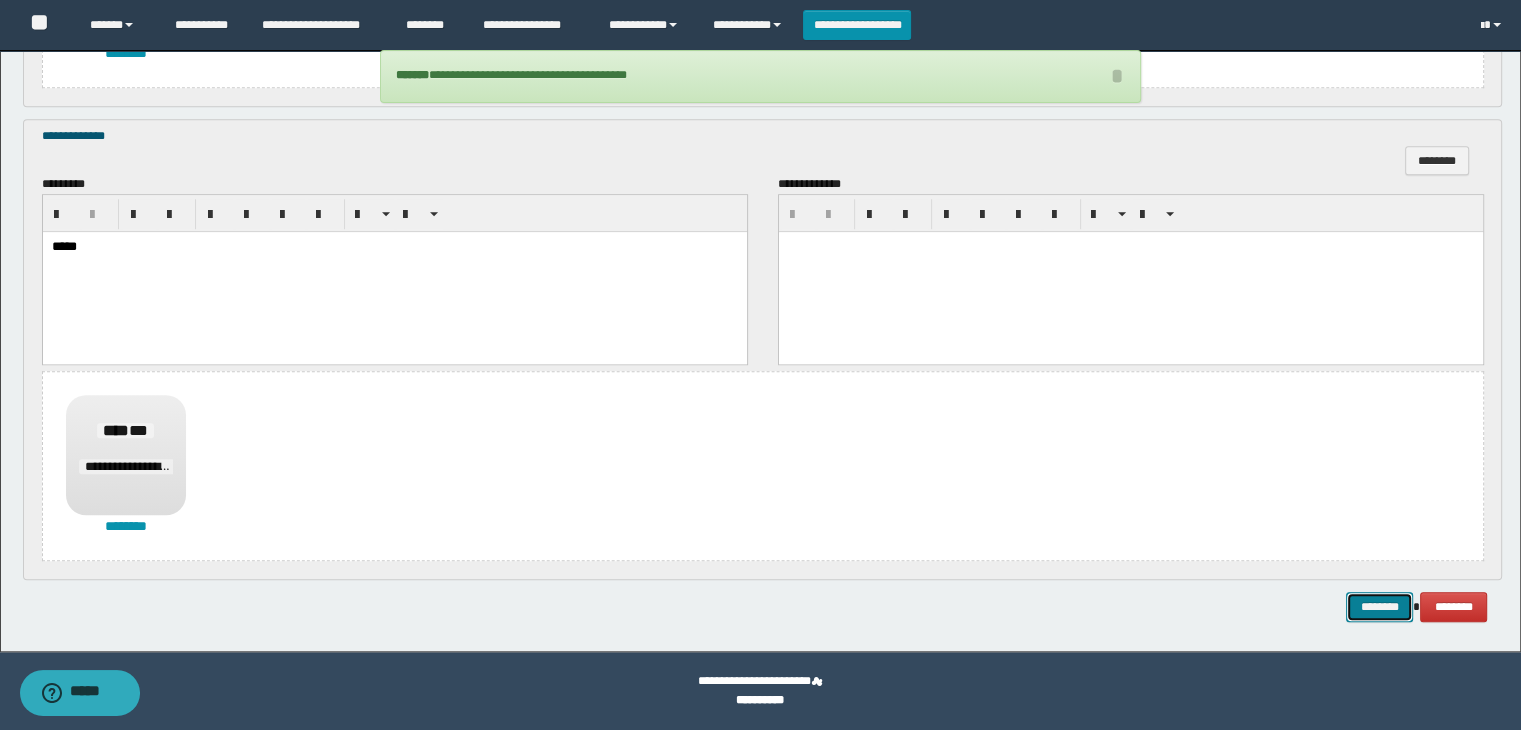 click on "********" at bounding box center [1379, 607] 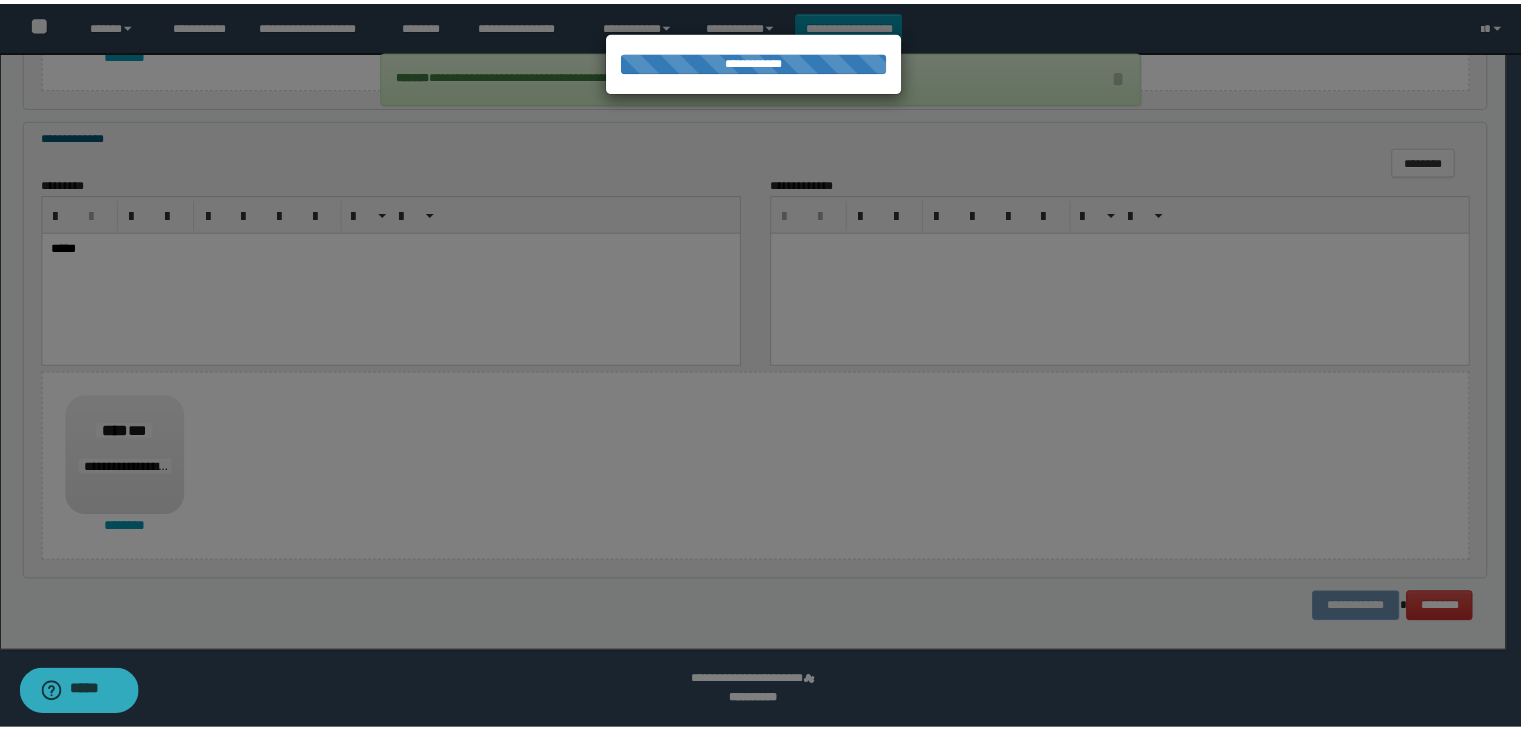 scroll, scrollTop: 0, scrollLeft: 0, axis: both 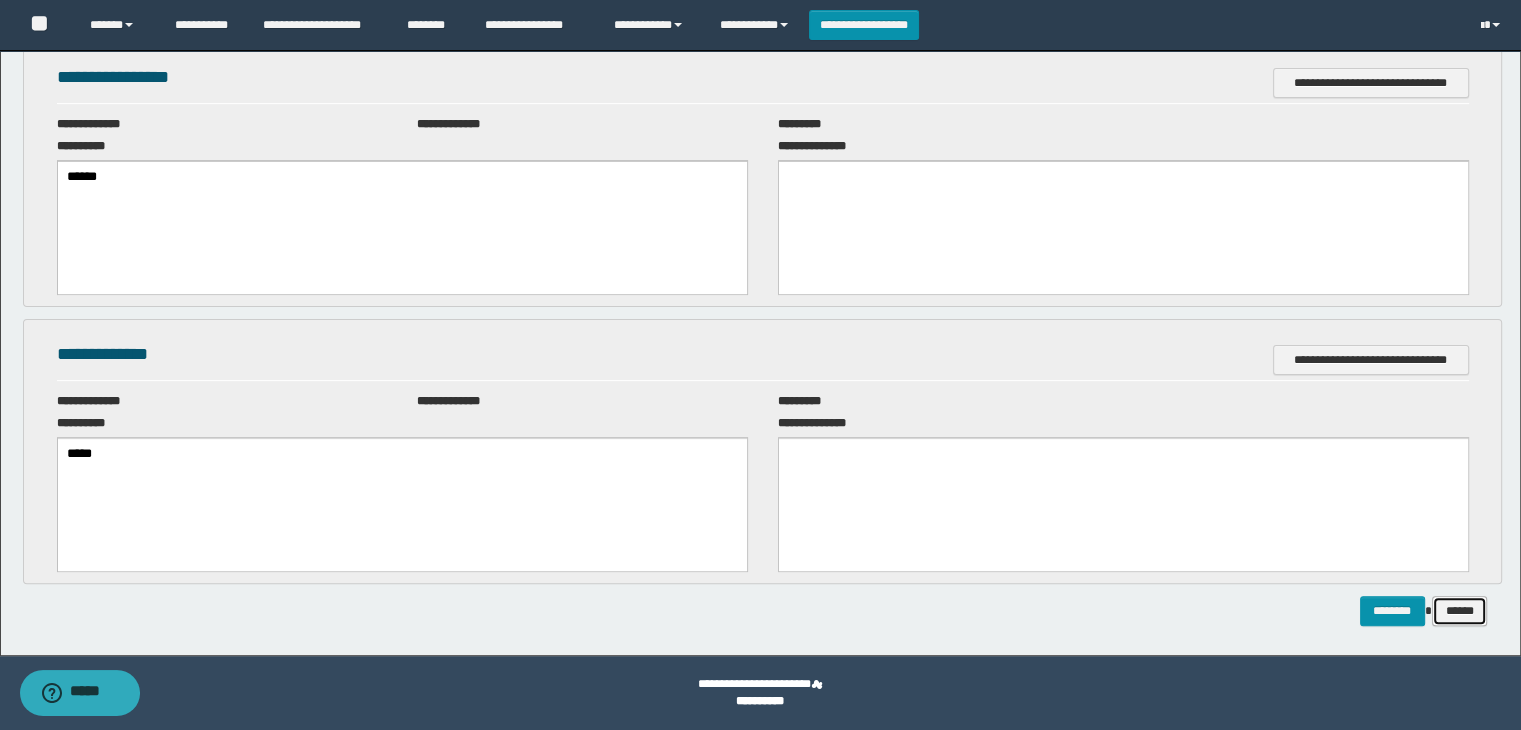 click on "******" at bounding box center (1460, 611) 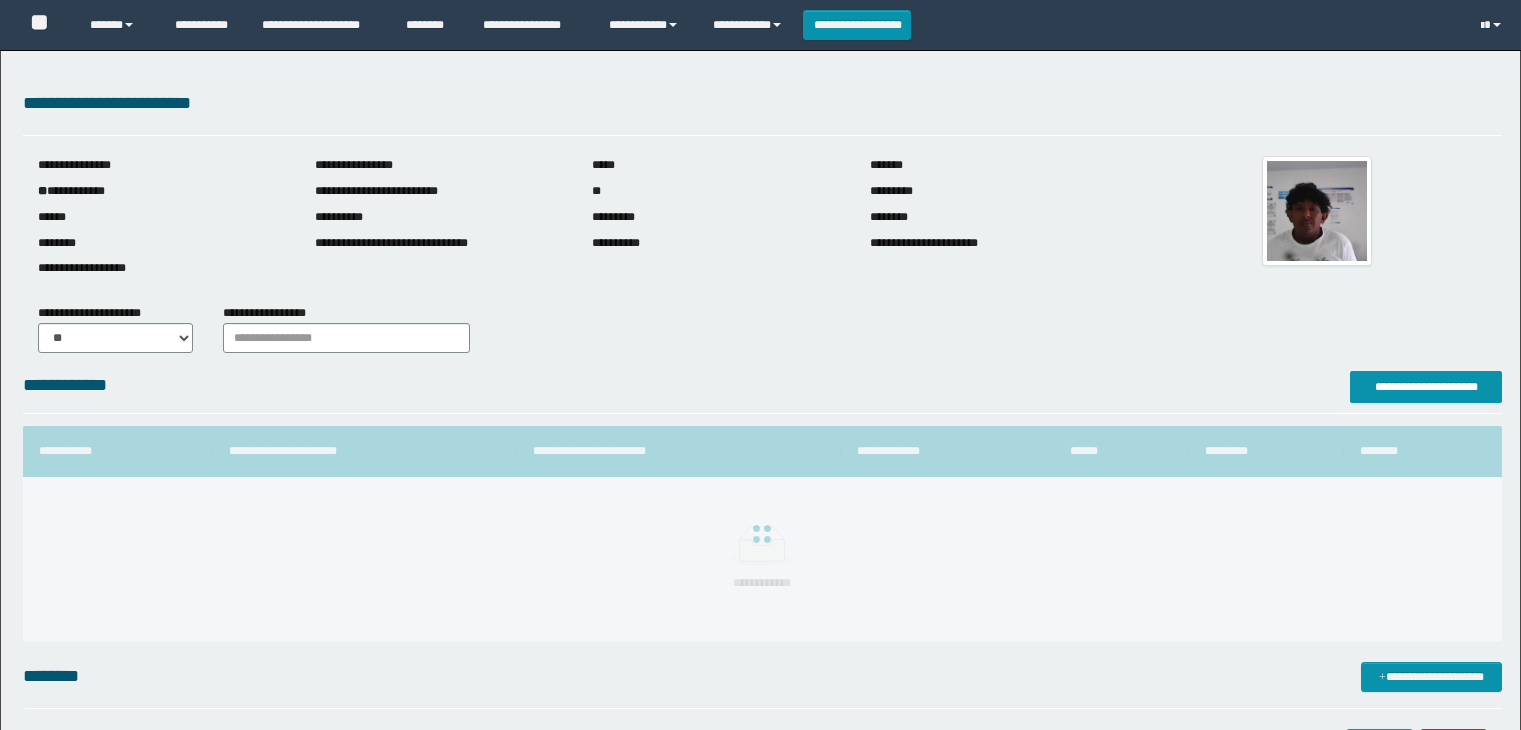 scroll, scrollTop: 0, scrollLeft: 0, axis: both 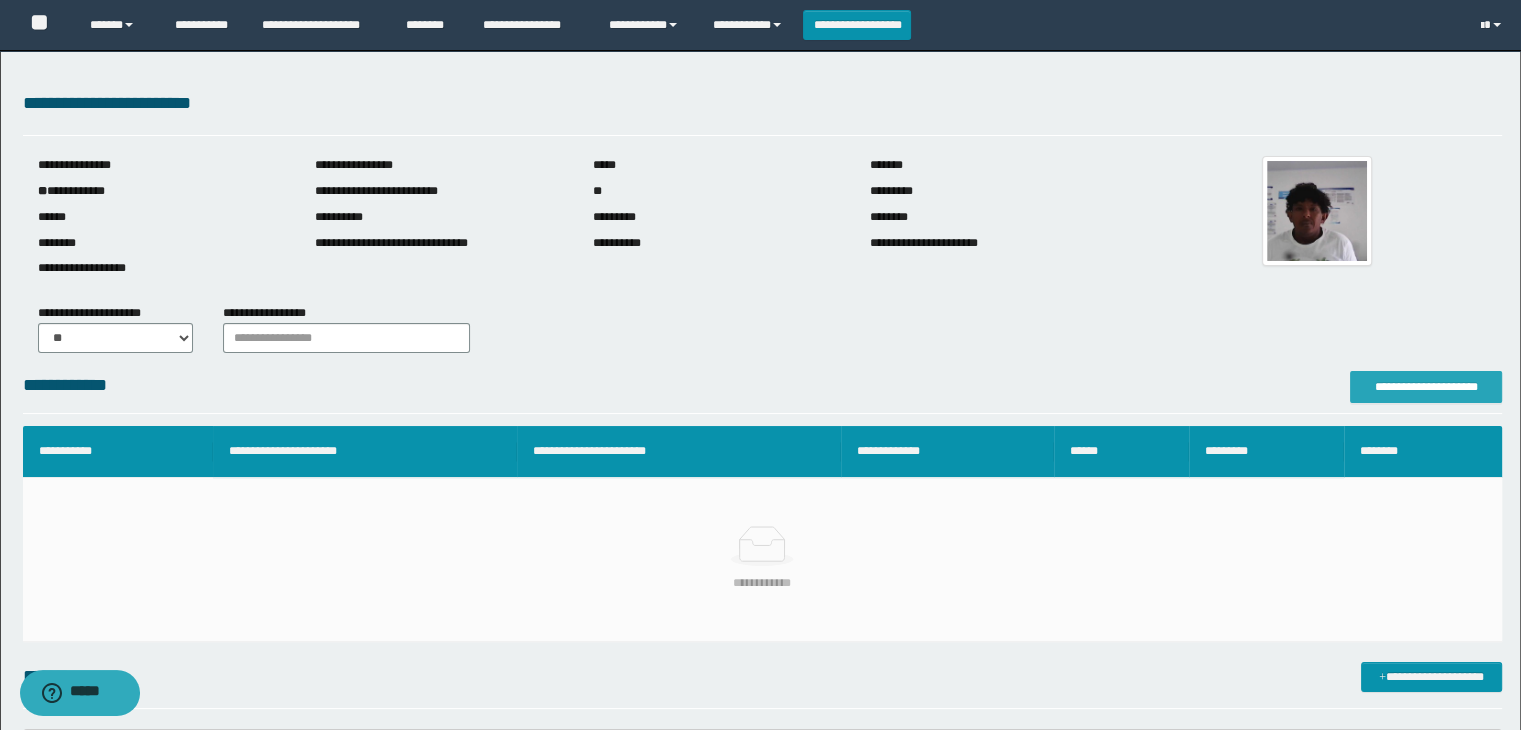 click on "**********" at bounding box center [1426, 387] 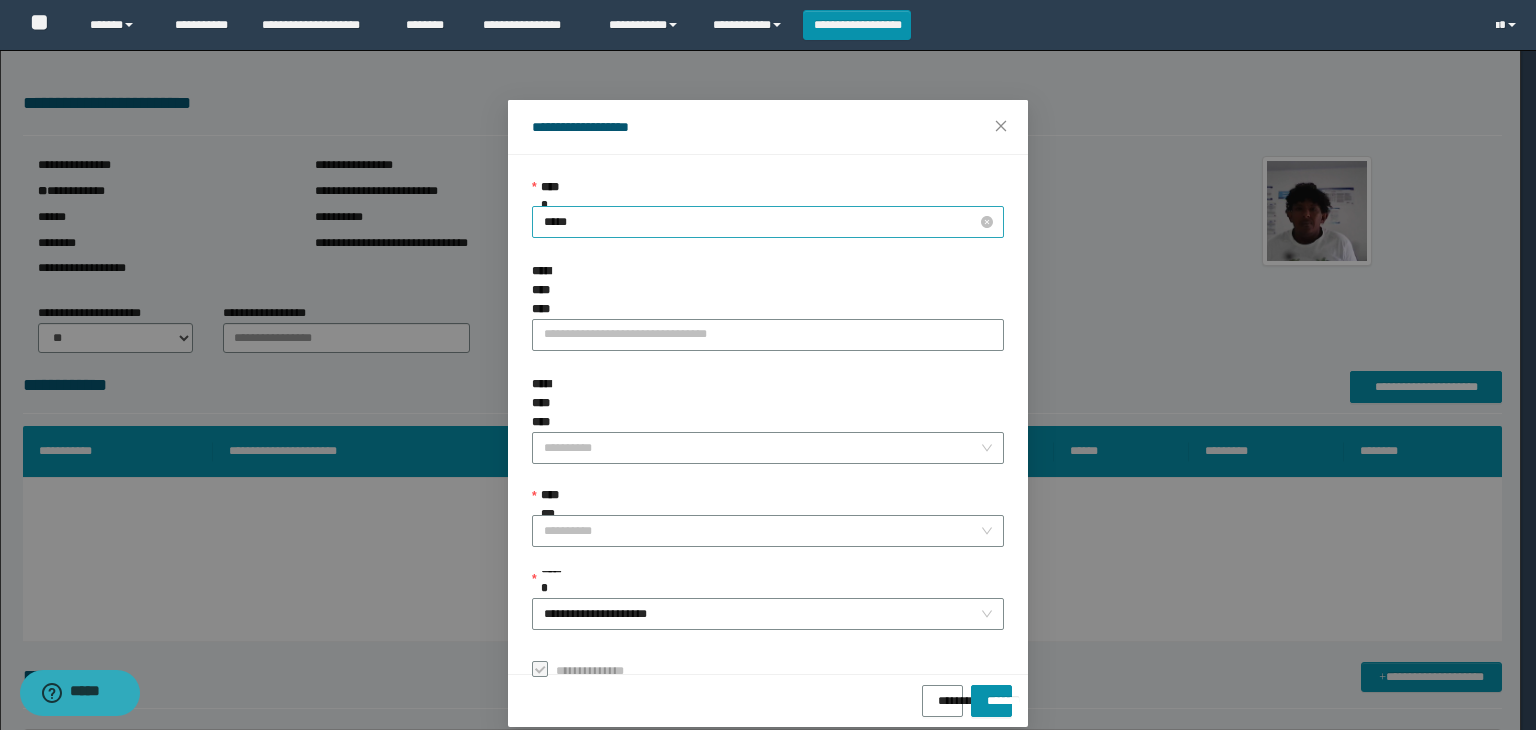 click on "*****" at bounding box center (768, 222) 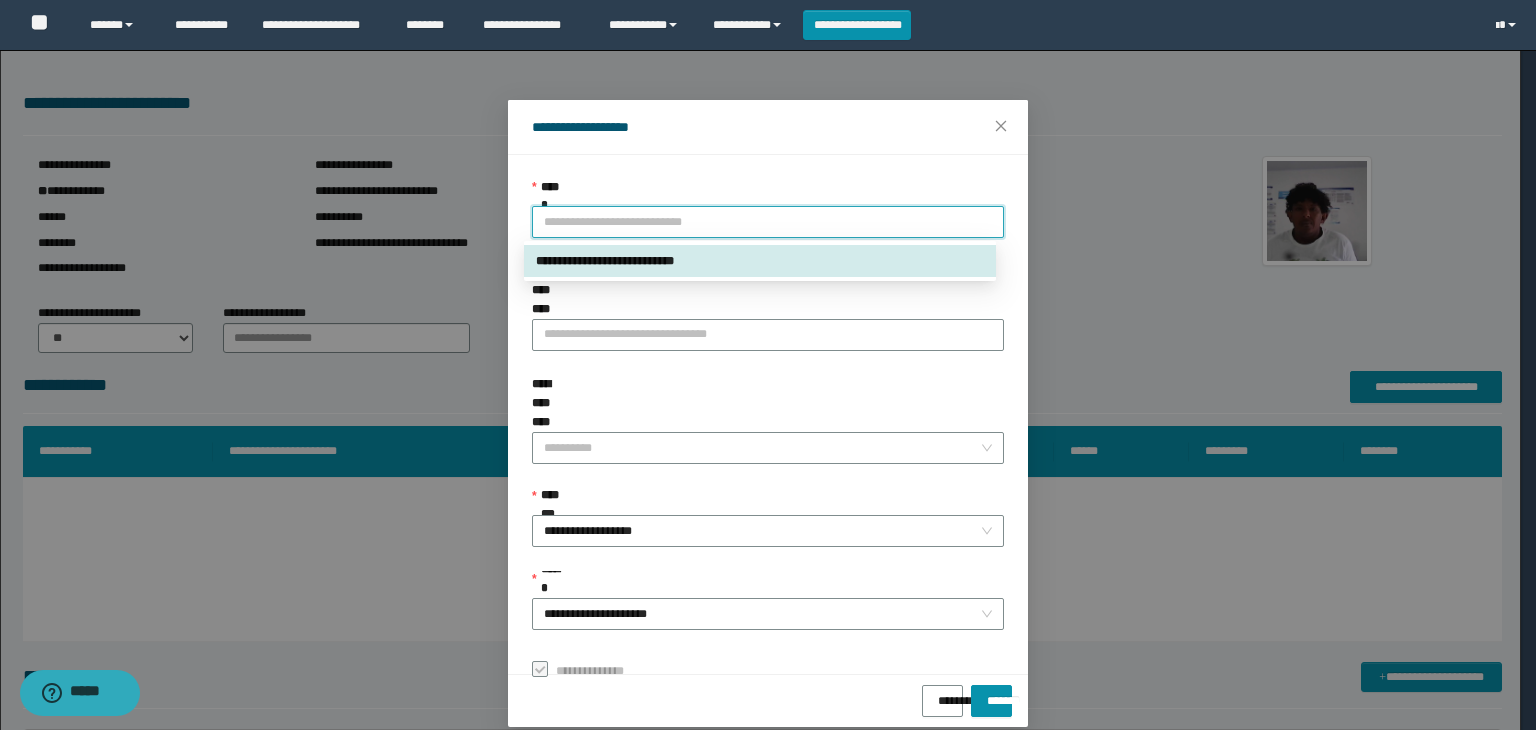 click on "**********" at bounding box center [760, 261] 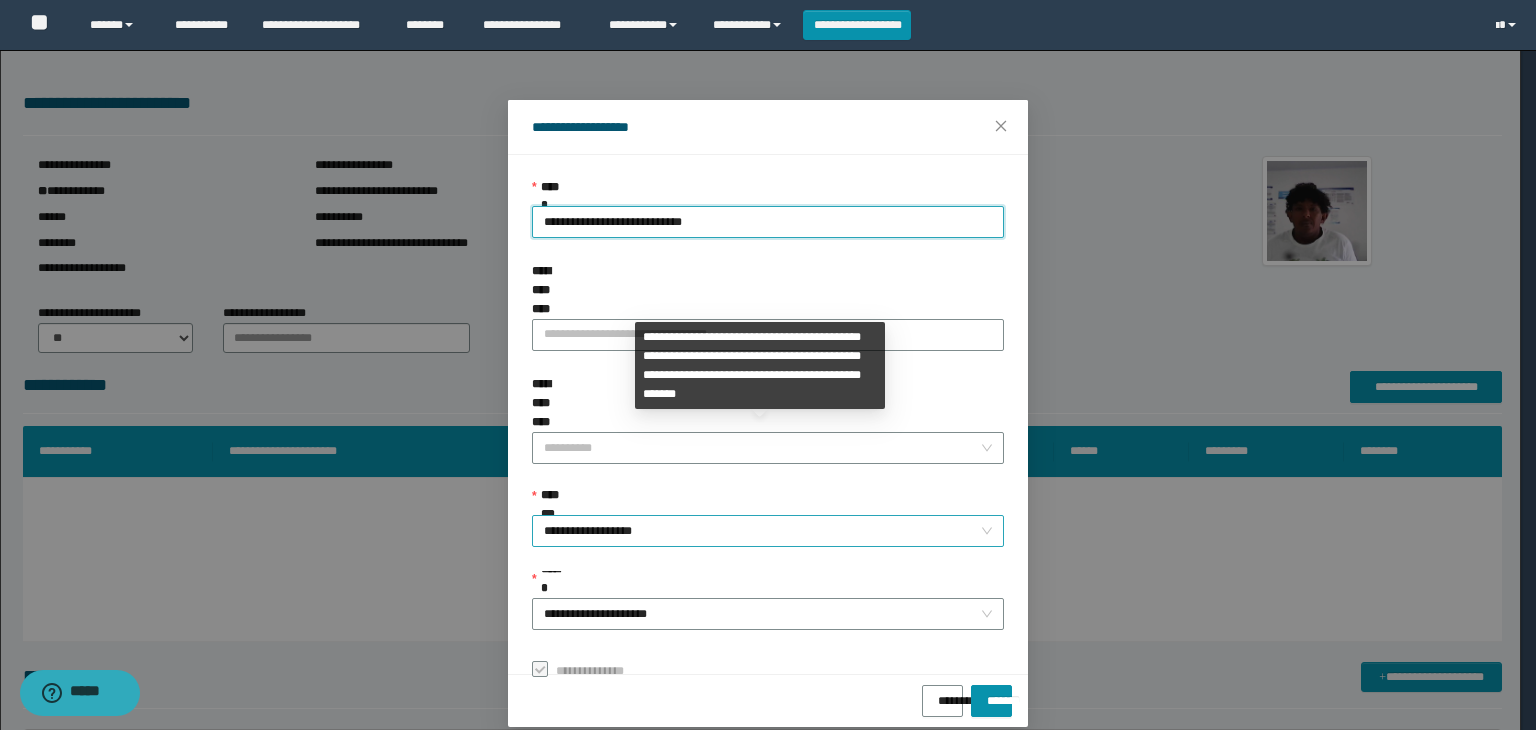click on "**********" at bounding box center (768, 531) 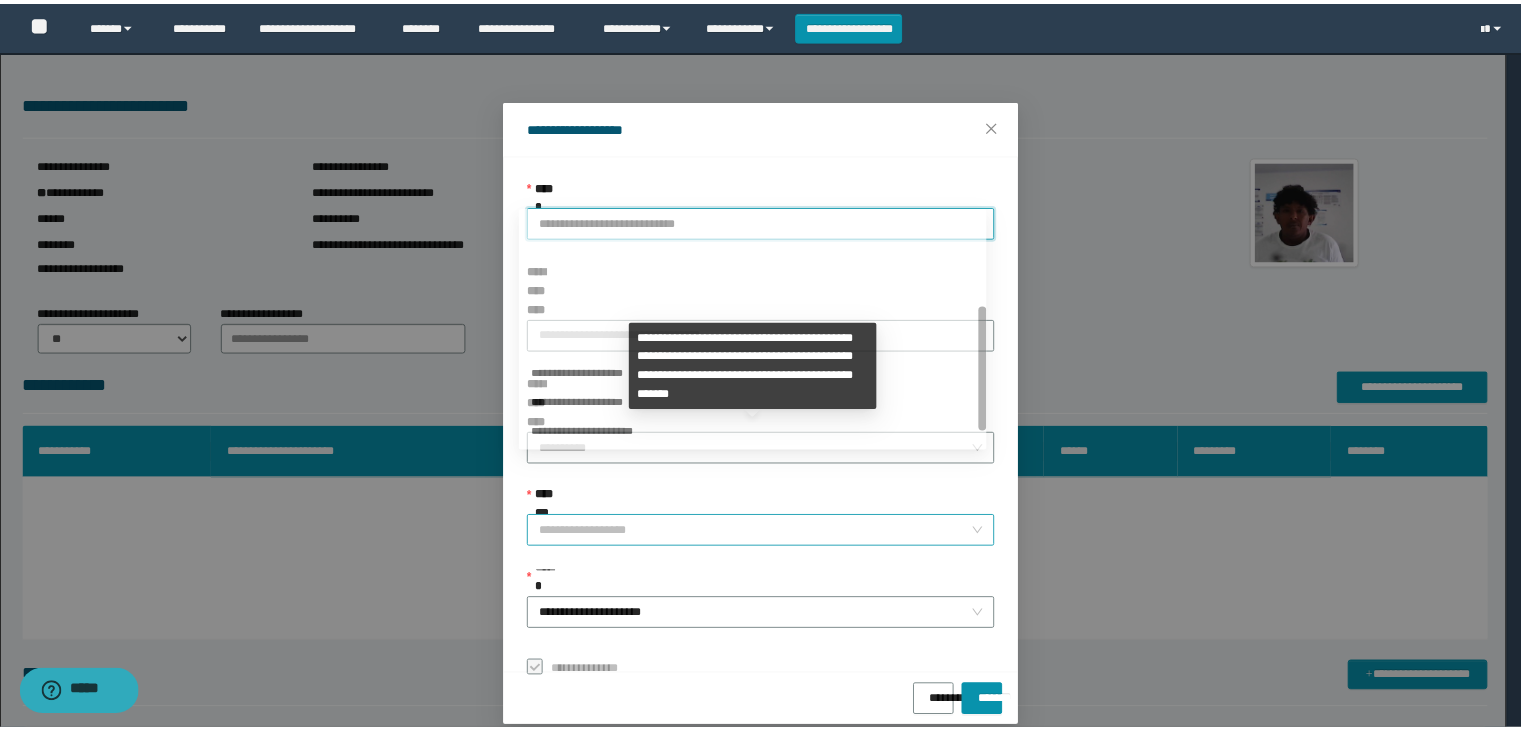 scroll, scrollTop: 192, scrollLeft: 0, axis: vertical 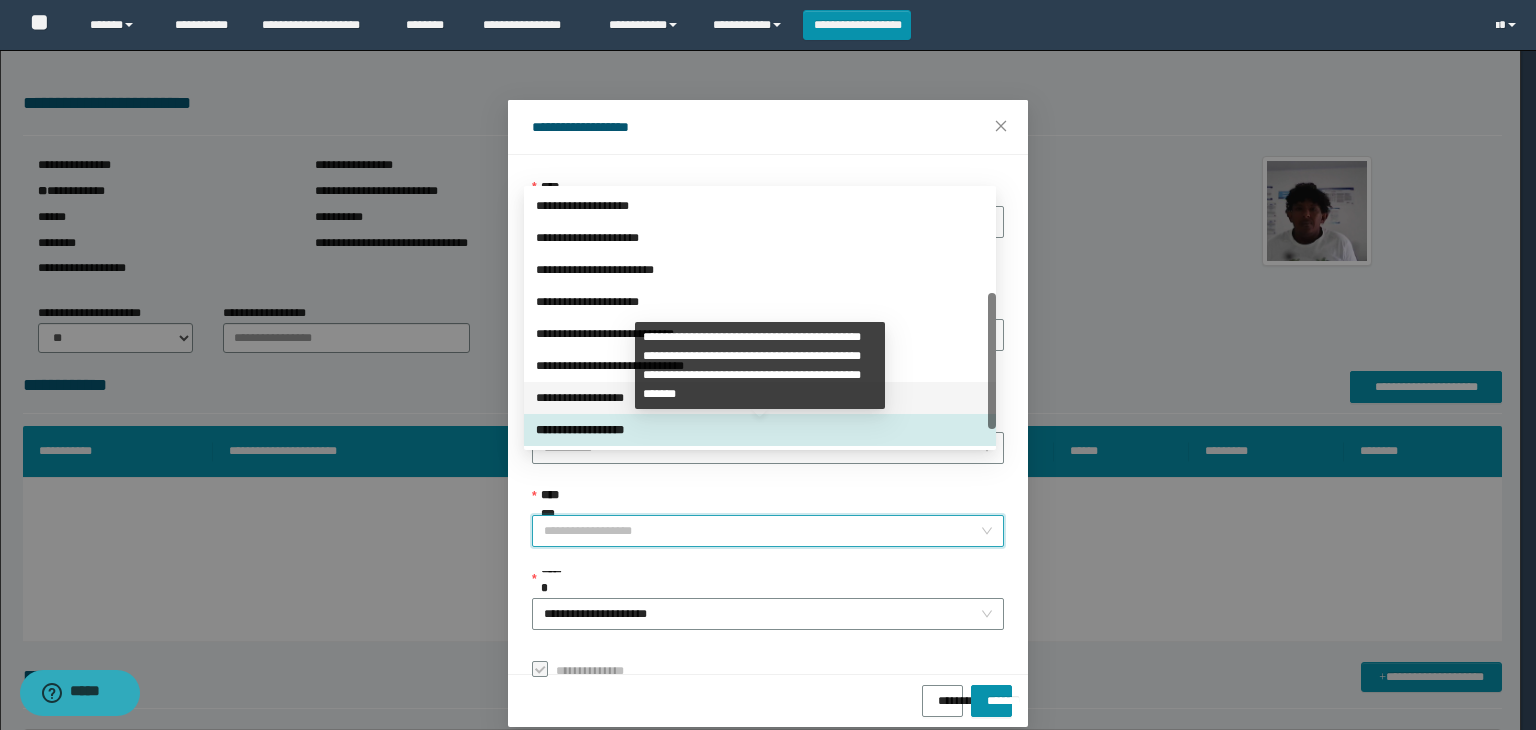click on "**********" at bounding box center (760, 398) 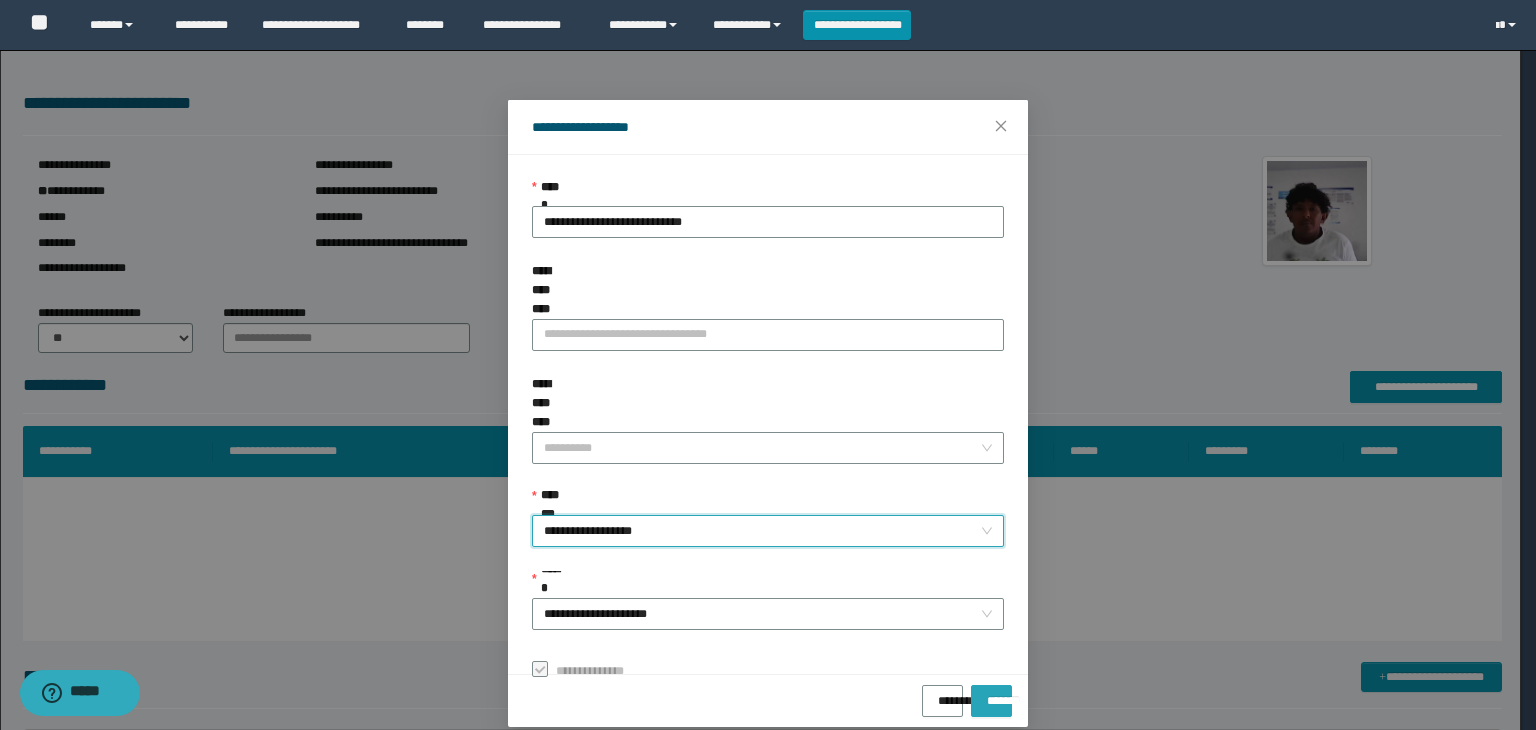 click on "*******" at bounding box center (991, 694) 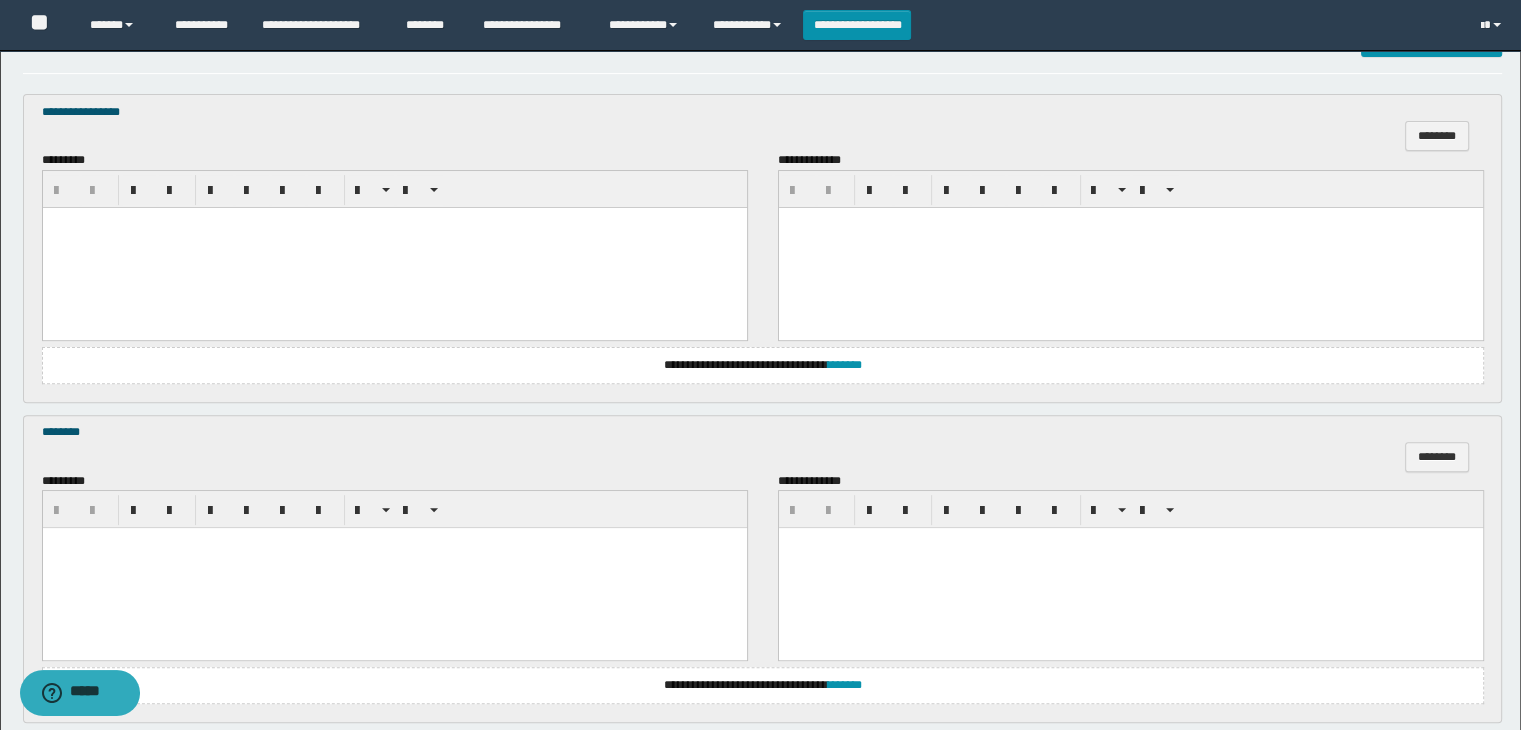 scroll, scrollTop: 700, scrollLeft: 0, axis: vertical 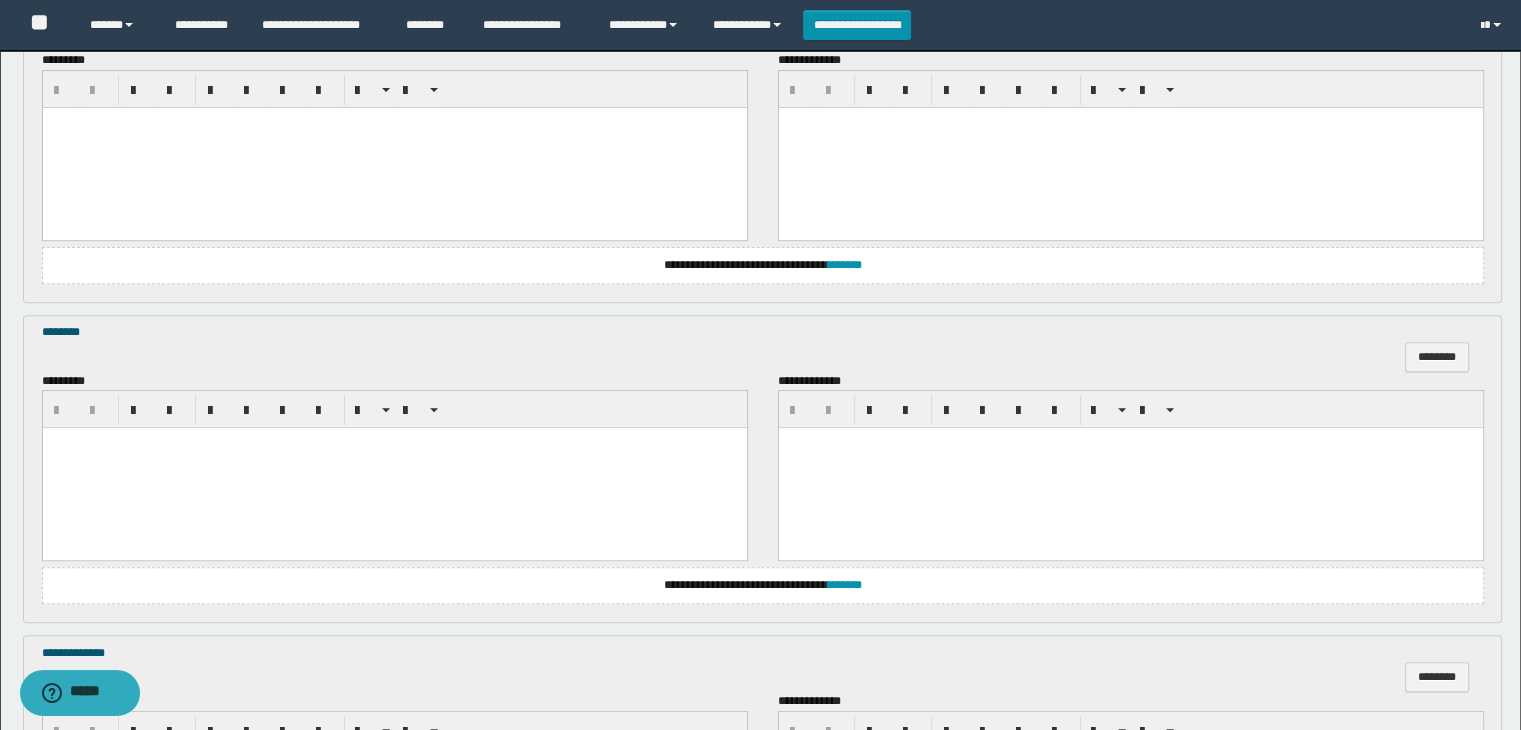 click at bounding box center [394, 147] 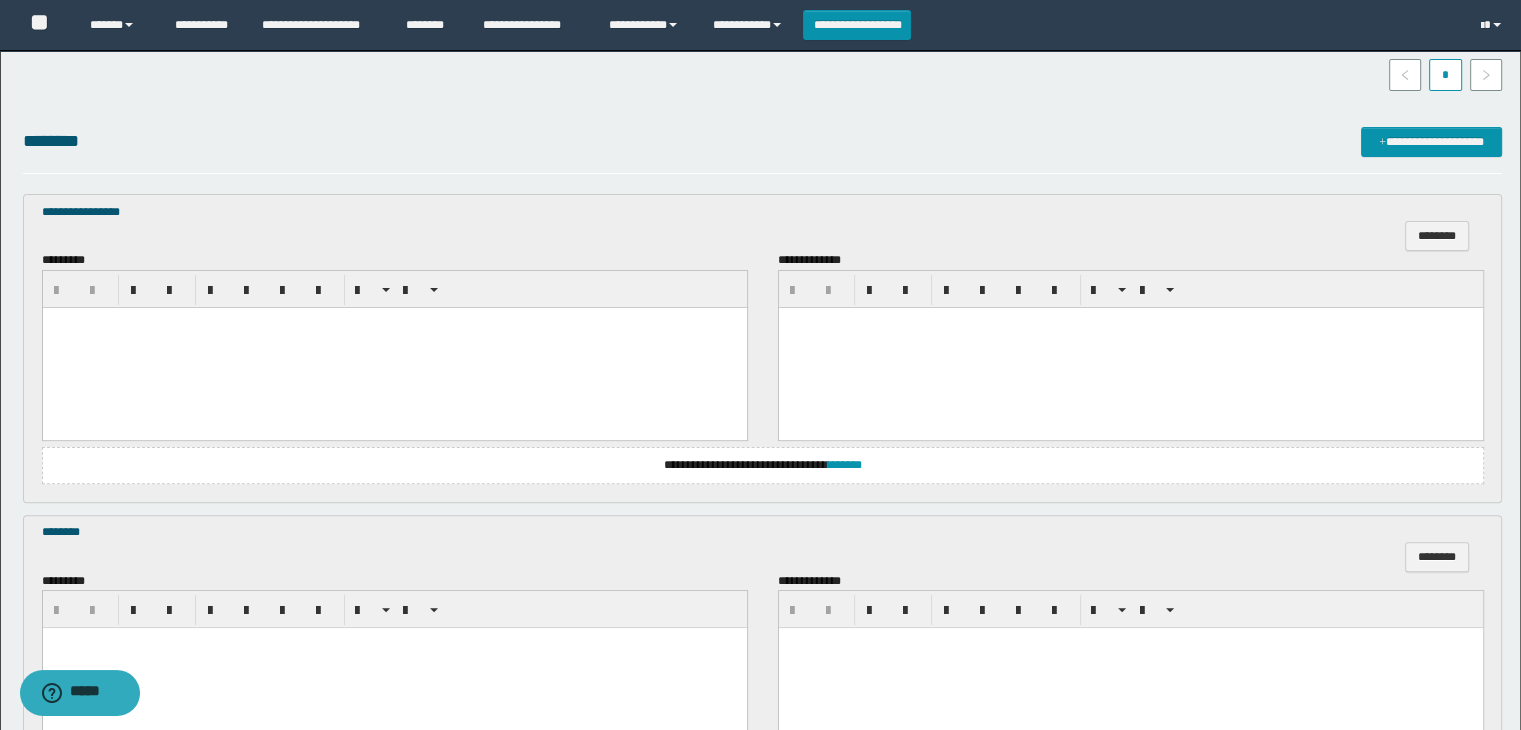 scroll, scrollTop: 600, scrollLeft: 0, axis: vertical 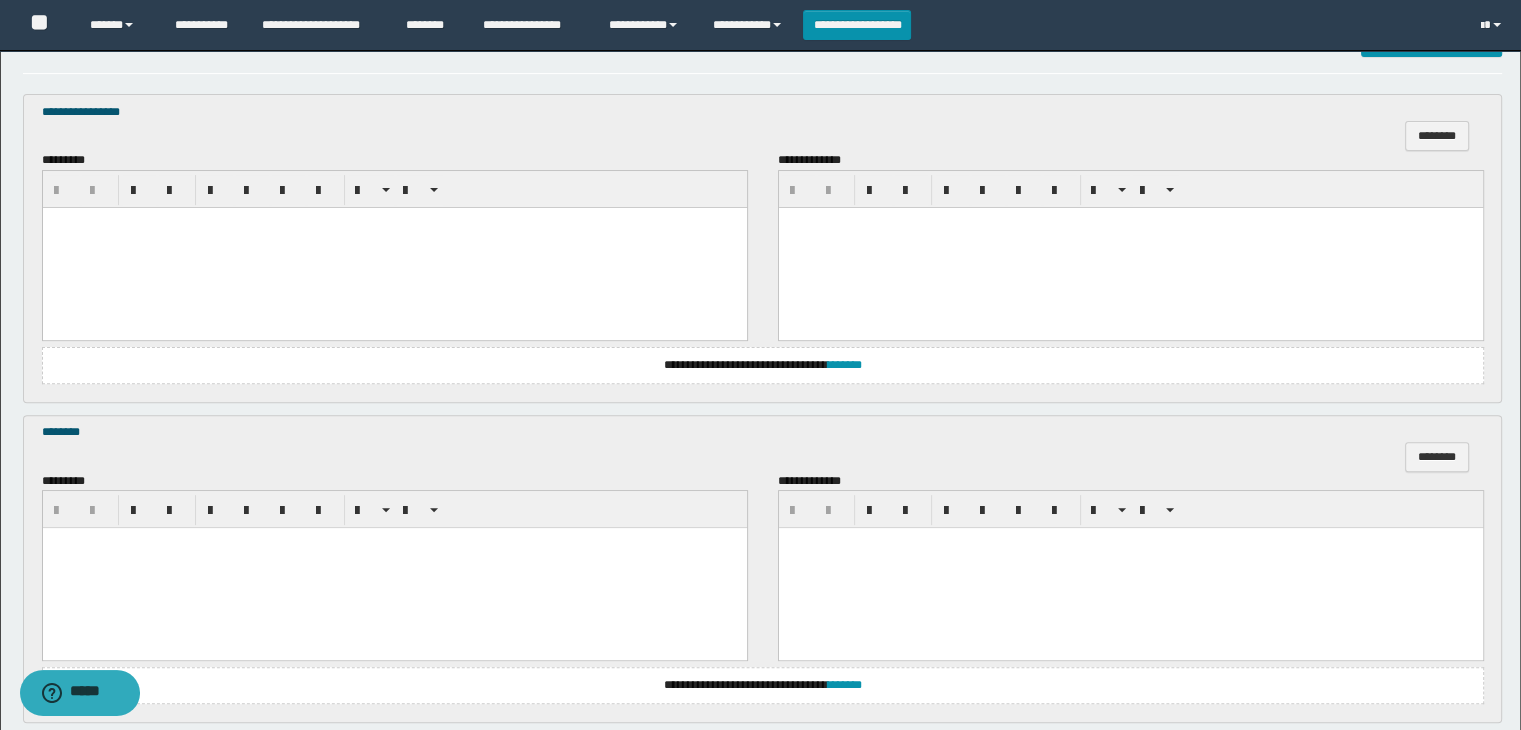type 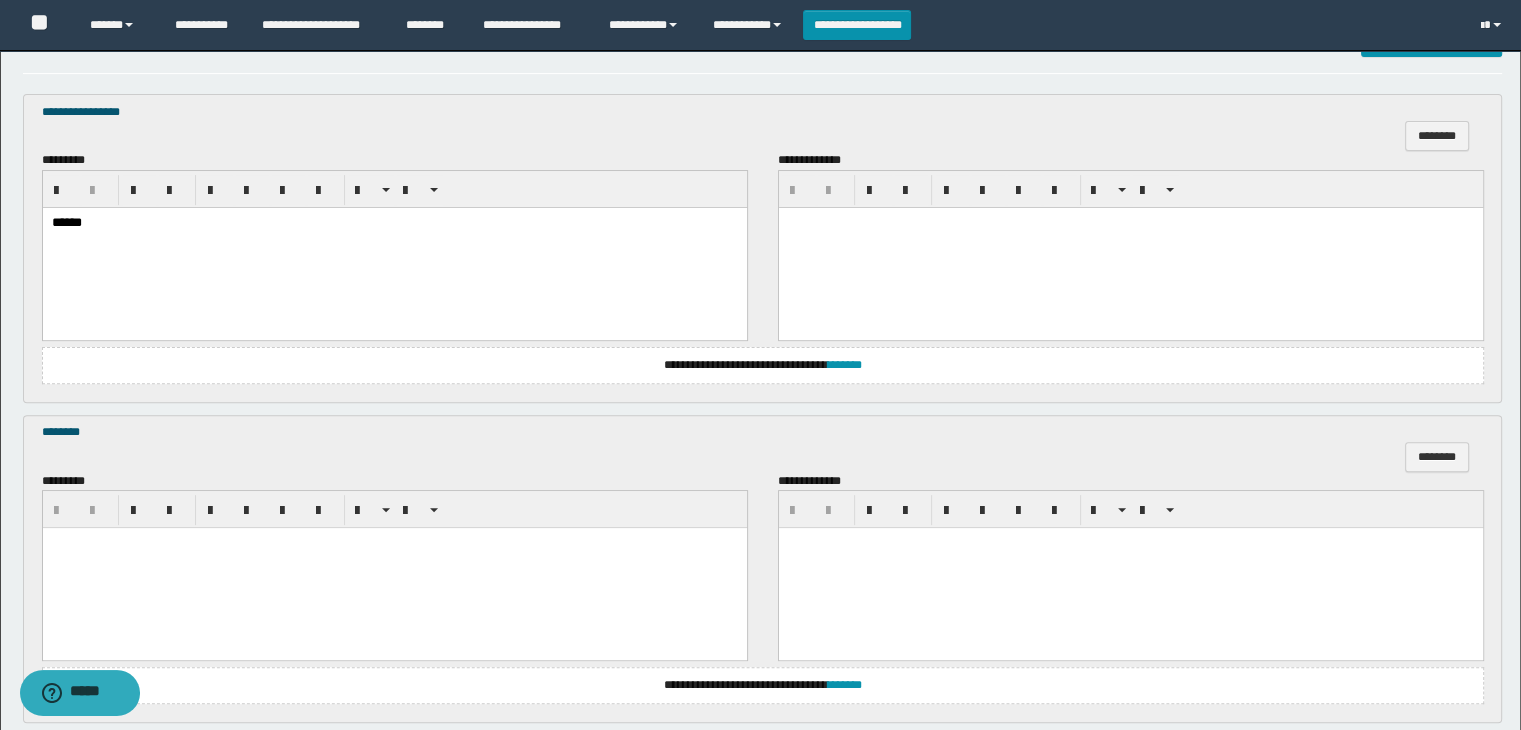 click at bounding box center (394, 568) 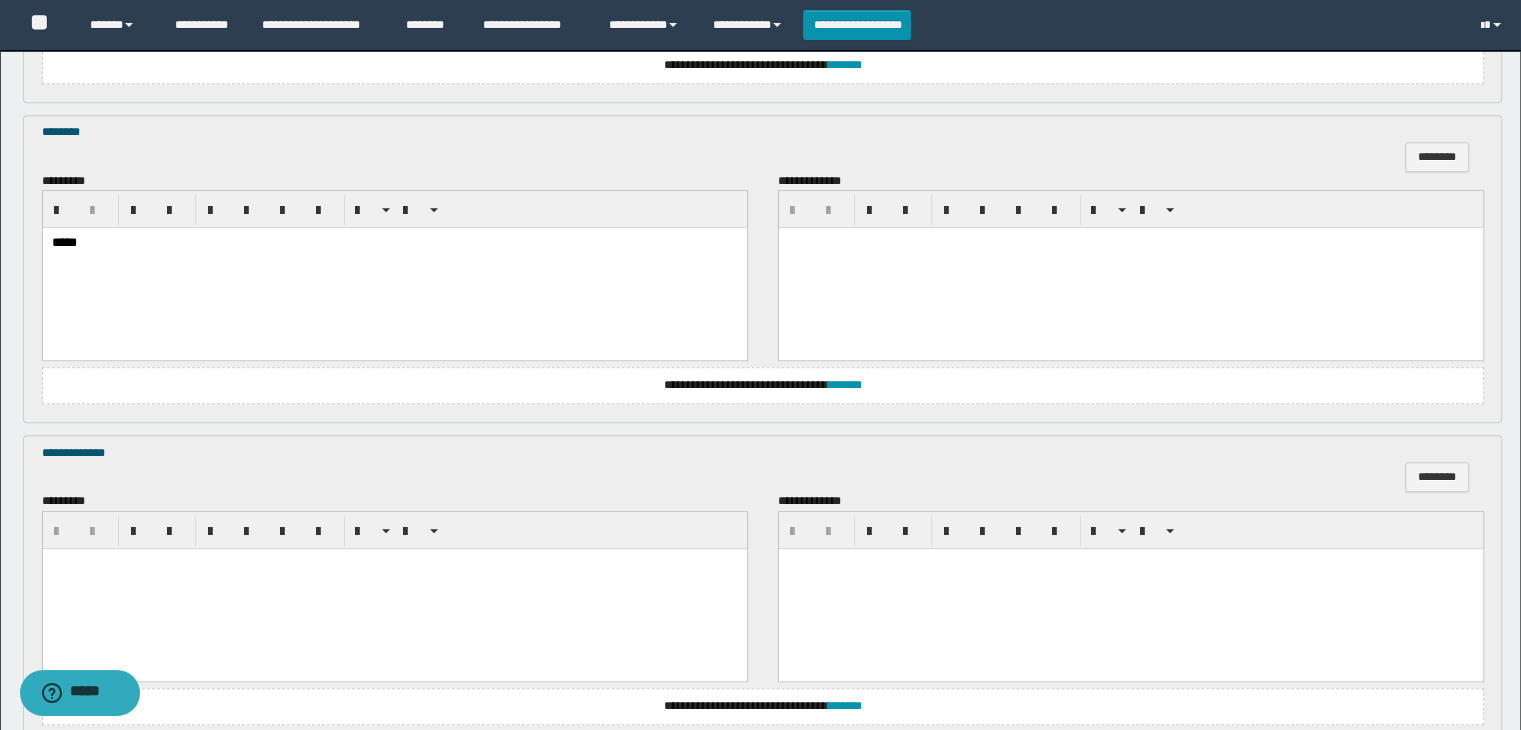 scroll, scrollTop: 1064, scrollLeft: 0, axis: vertical 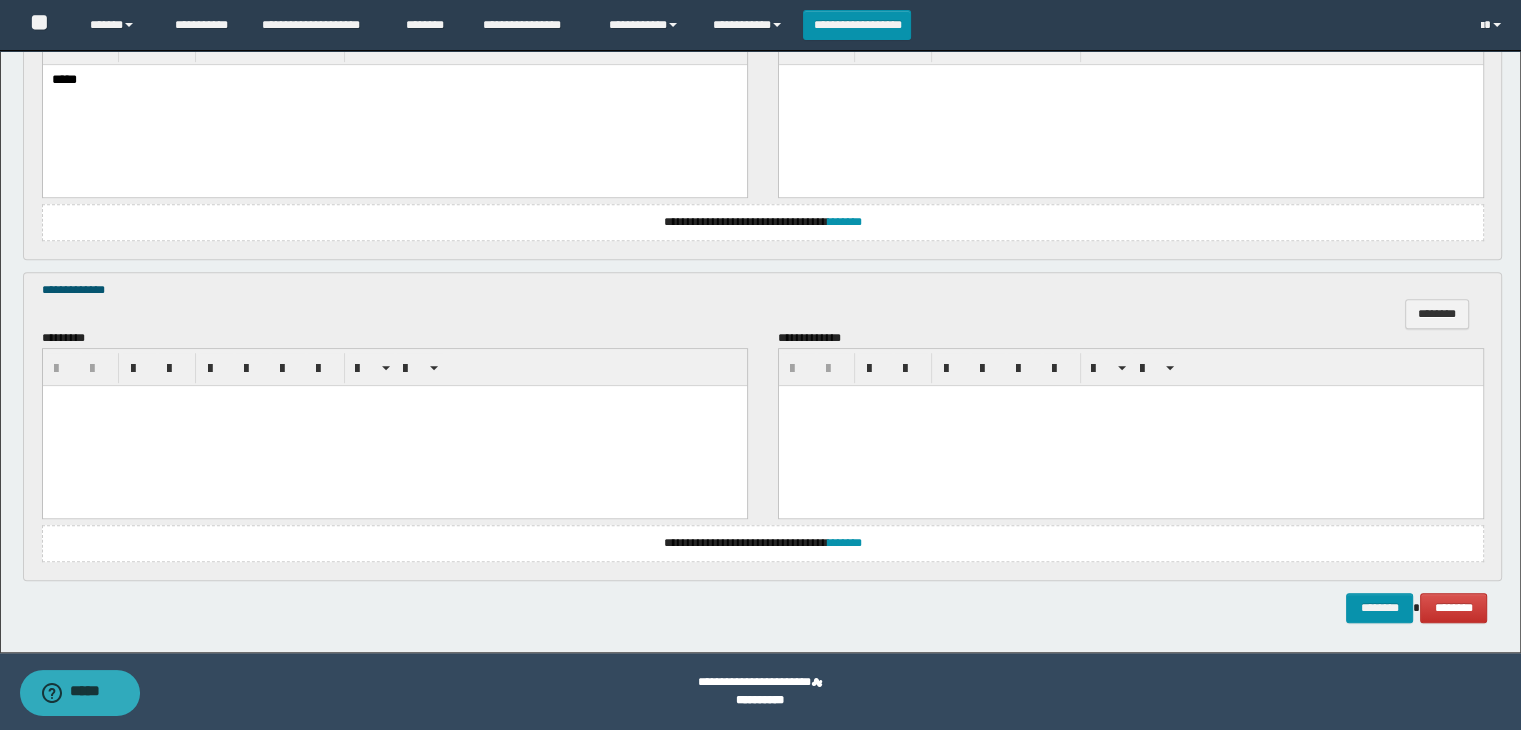 click at bounding box center (394, 425) 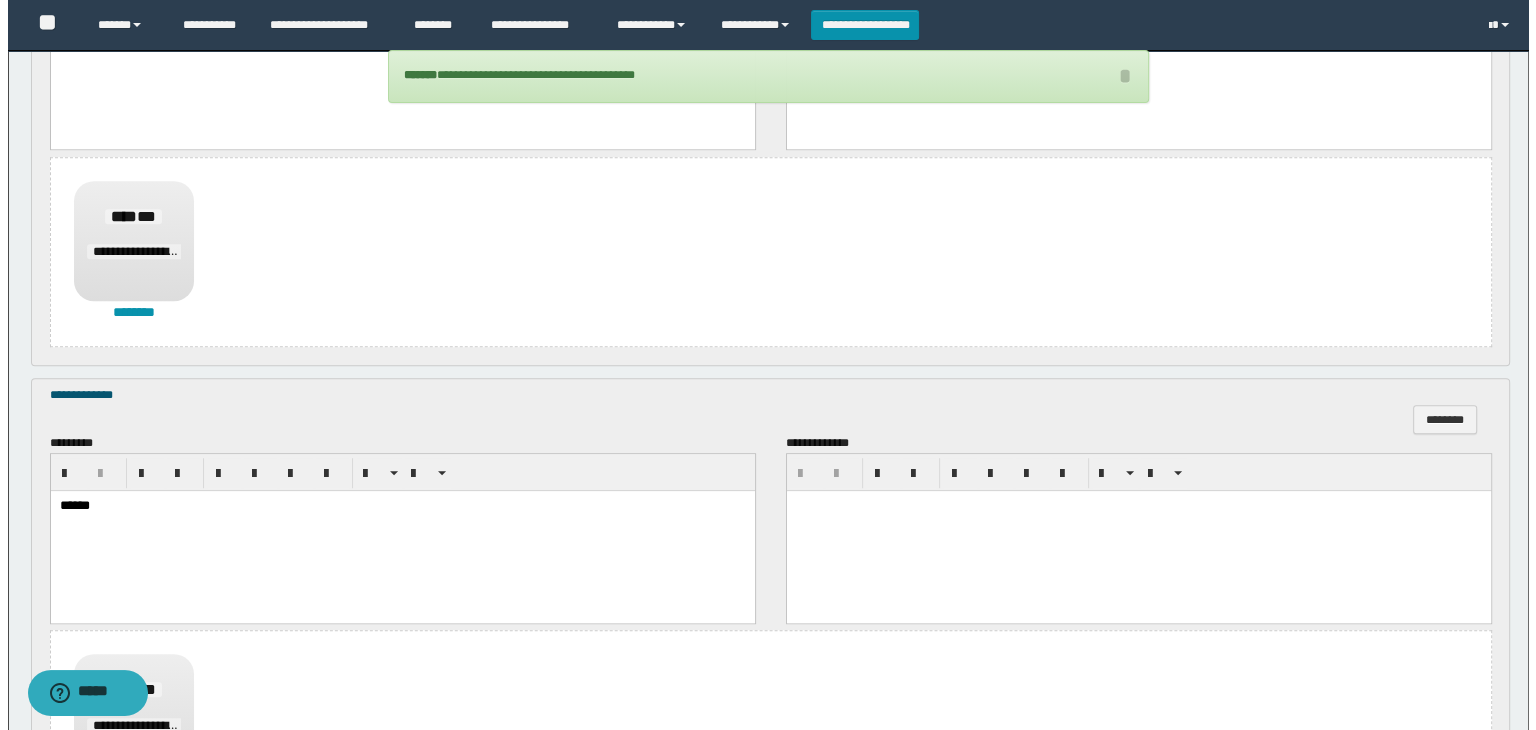 scroll, scrollTop: 1523, scrollLeft: 0, axis: vertical 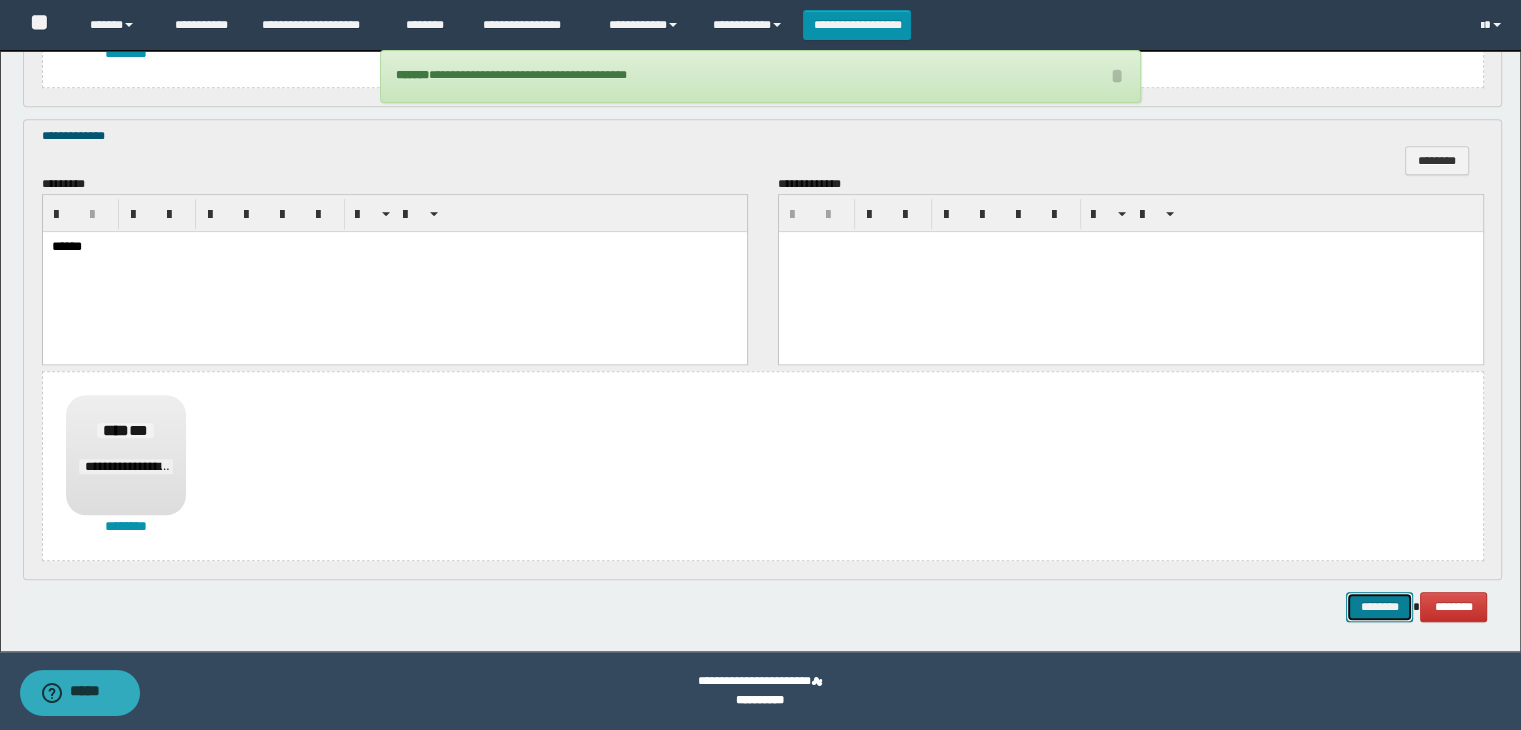 click on "********" at bounding box center [1379, 607] 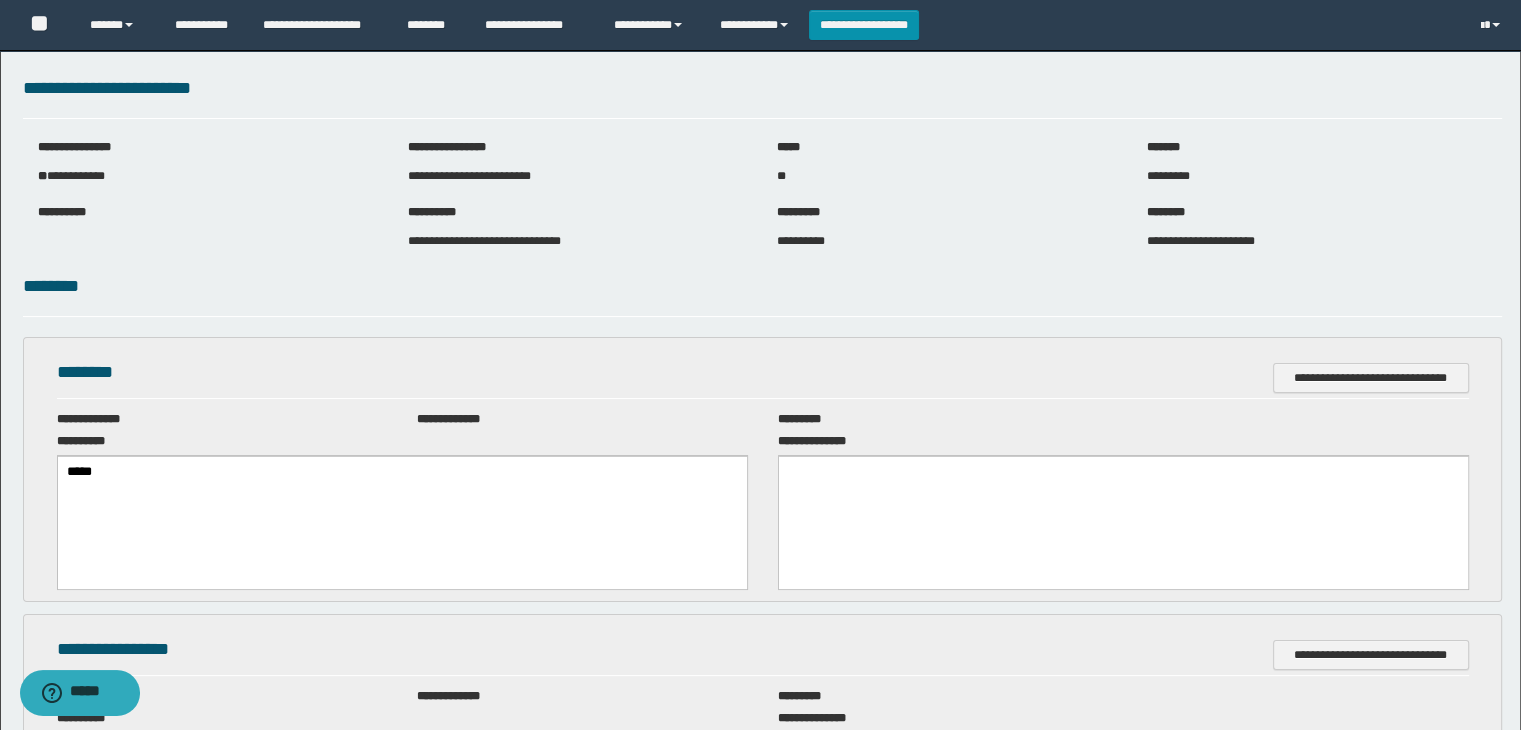 scroll, scrollTop: 0, scrollLeft: 0, axis: both 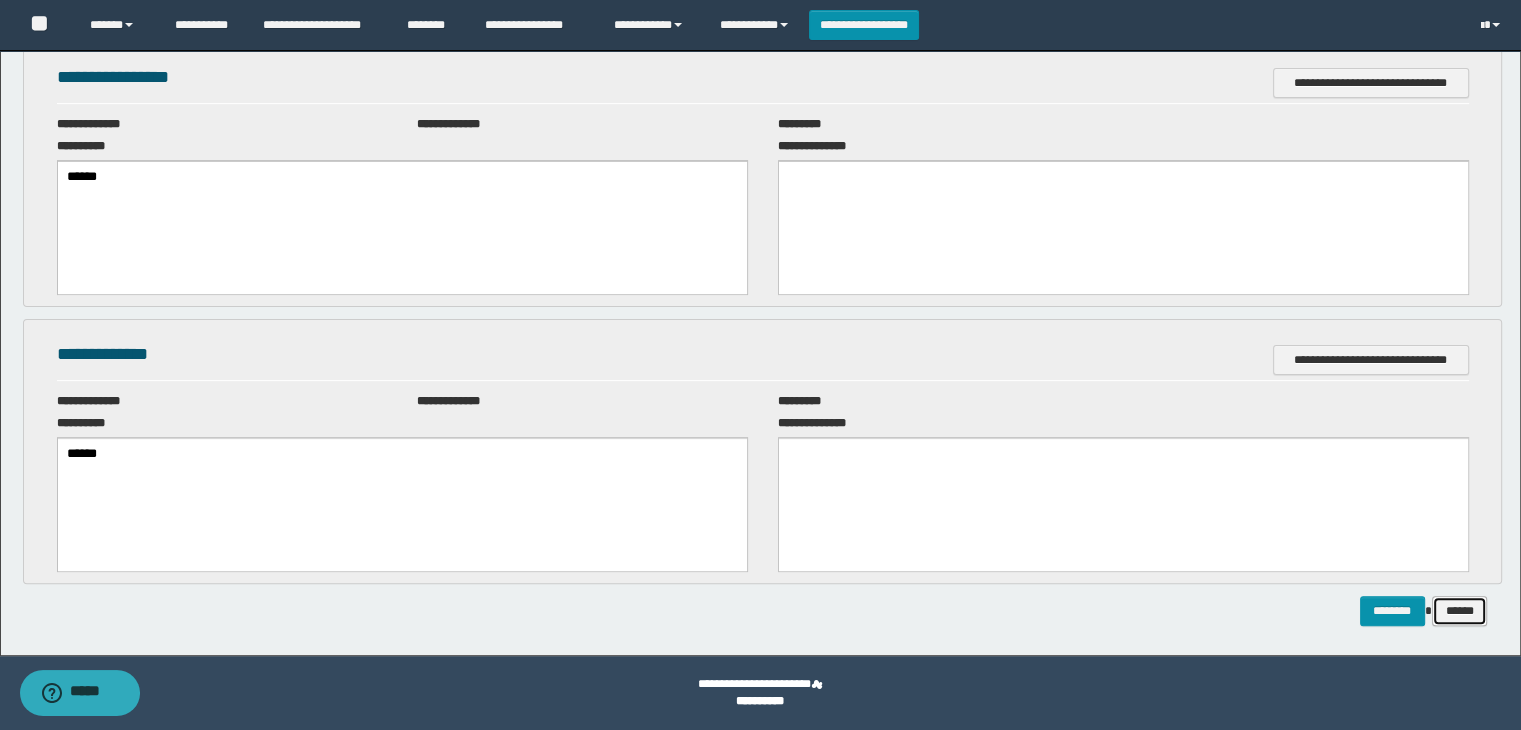 click on "******" at bounding box center [1460, 611] 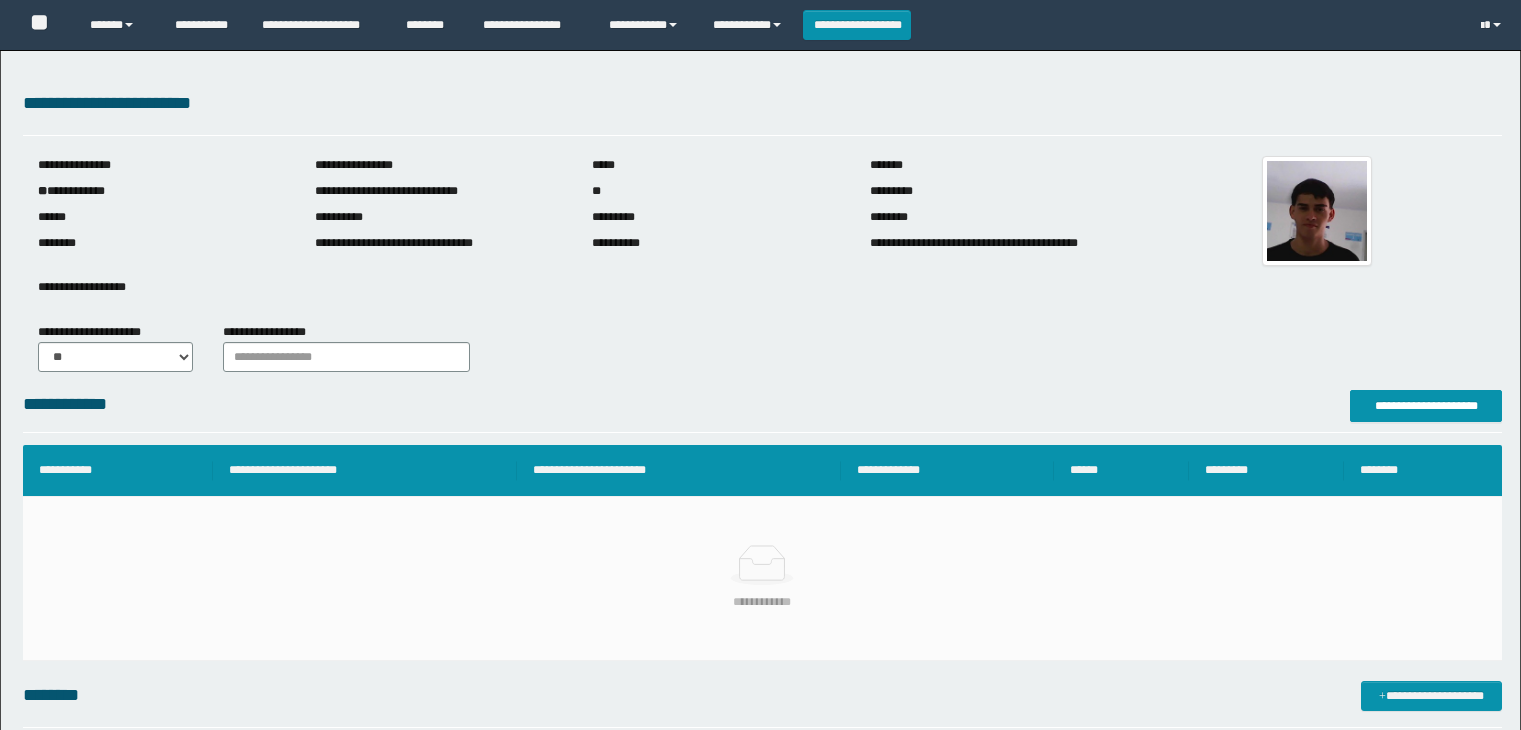 scroll, scrollTop: 0, scrollLeft: 0, axis: both 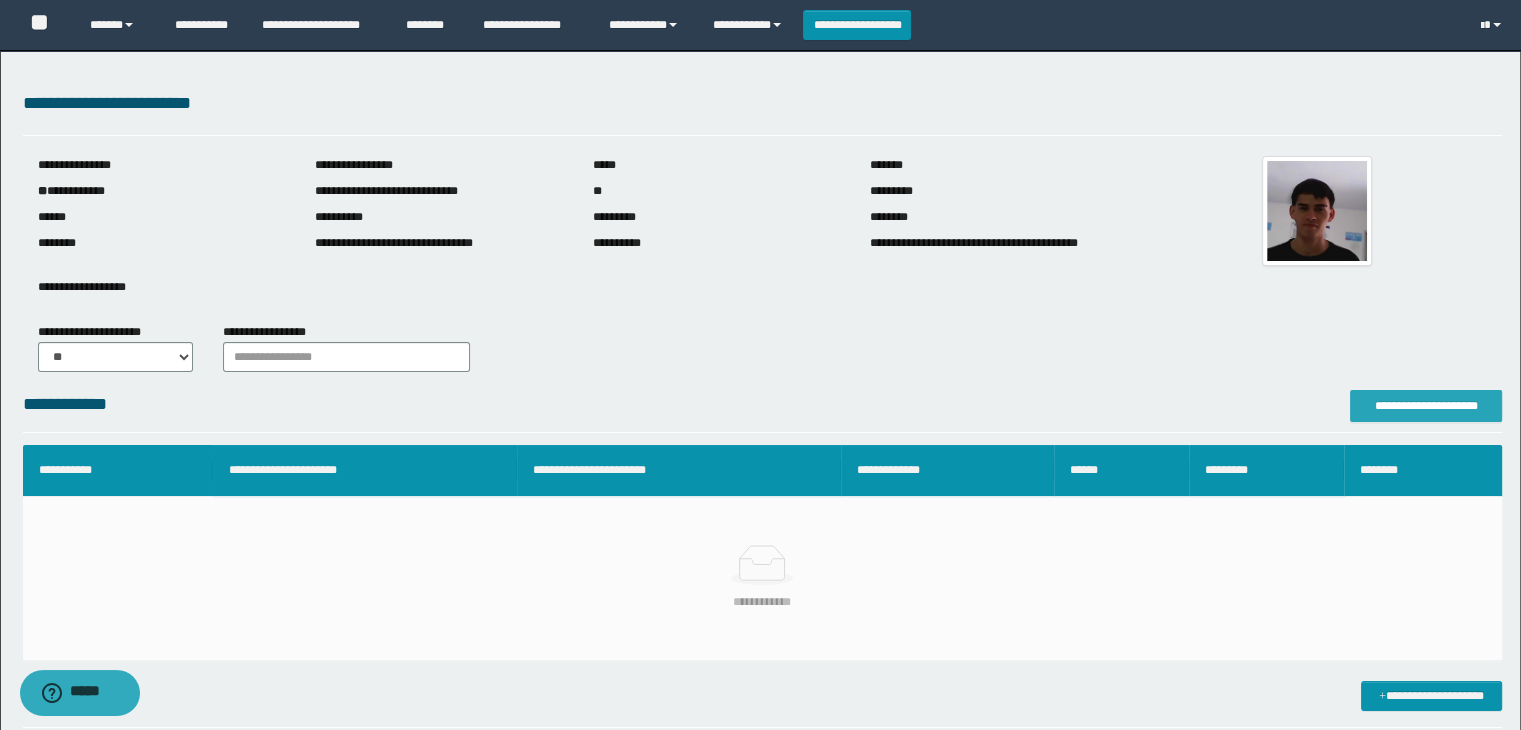 click on "**********" at bounding box center (1426, 406) 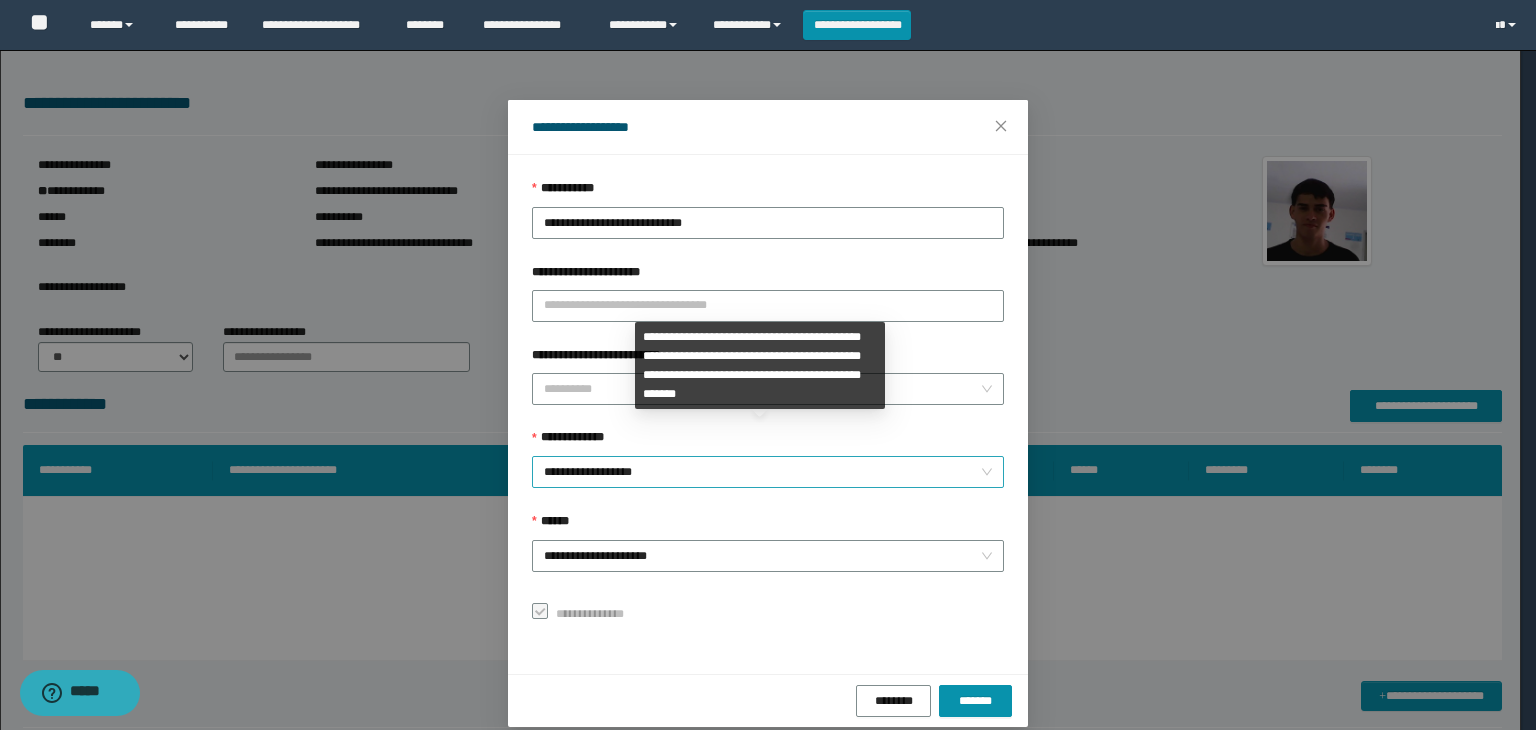 click on "**********" at bounding box center (768, 472) 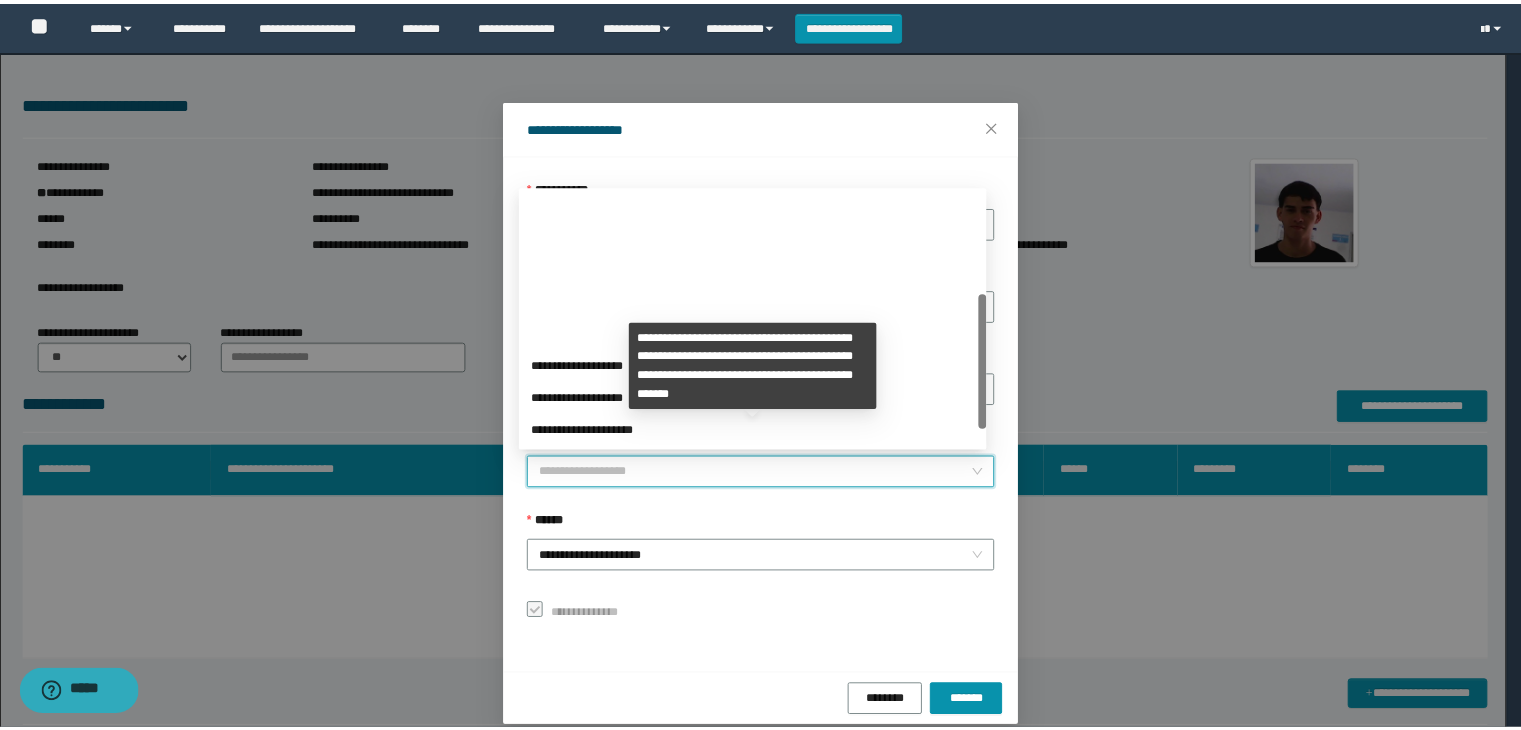 scroll, scrollTop: 192, scrollLeft: 0, axis: vertical 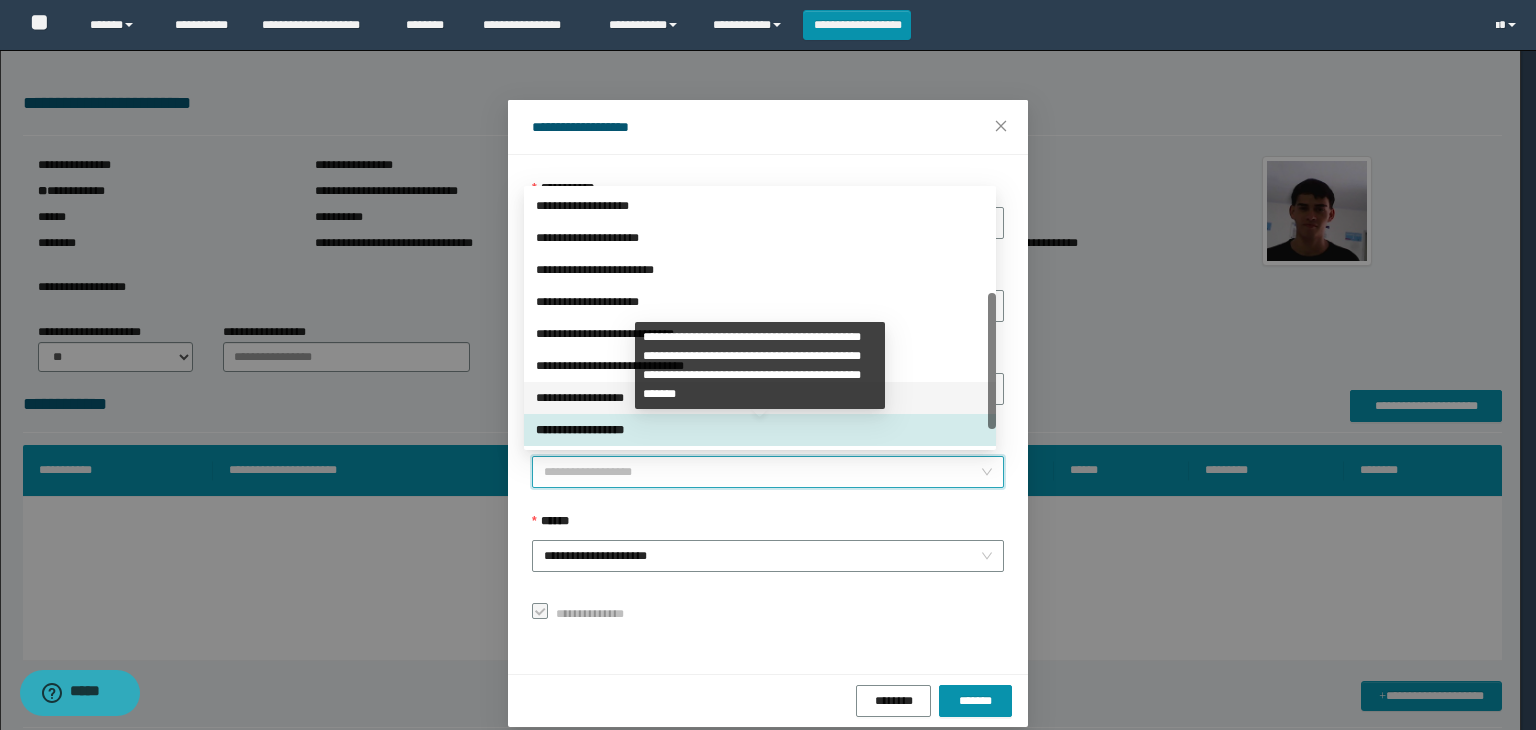 click on "**********" at bounding box center [760, 398] 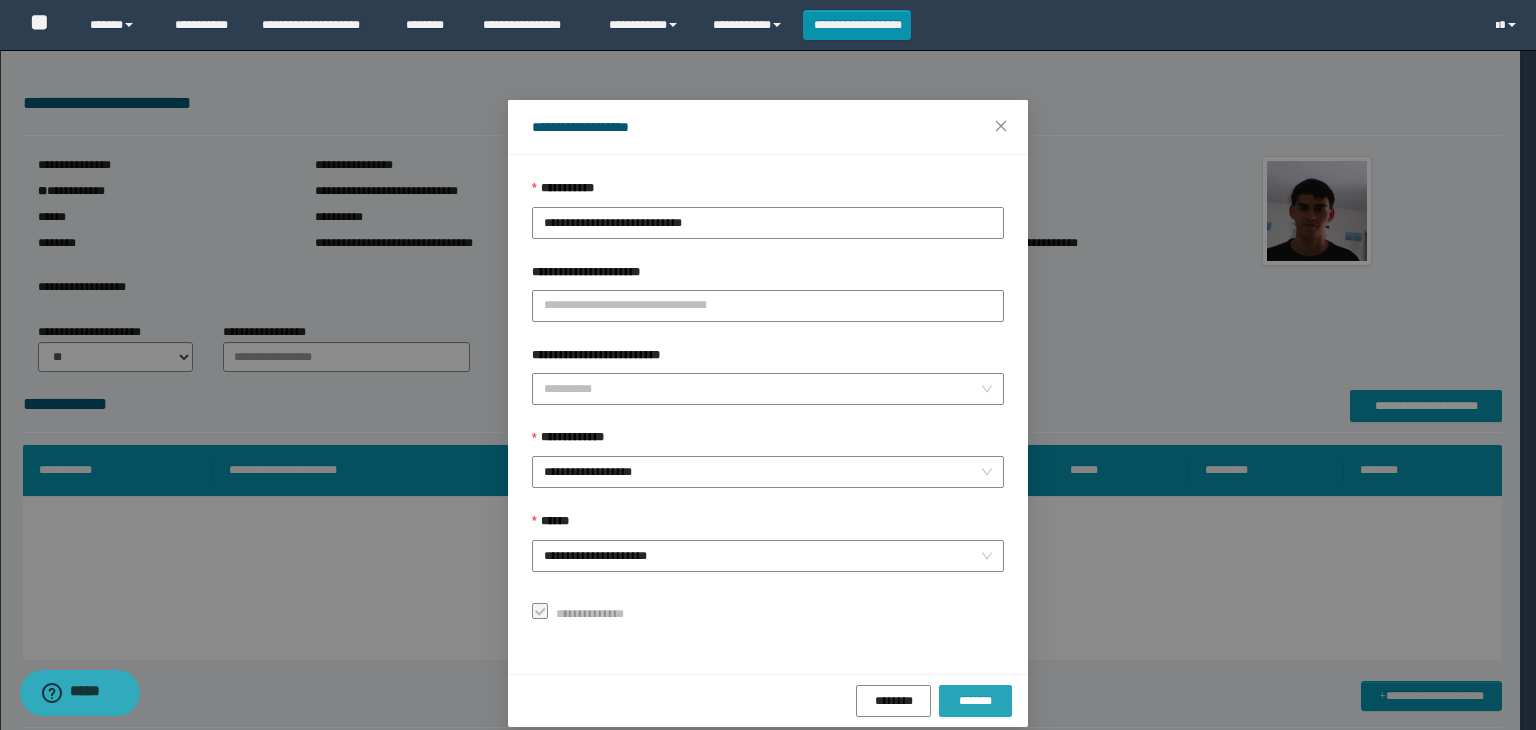 click on "*******" at bounding box center [975, 701] 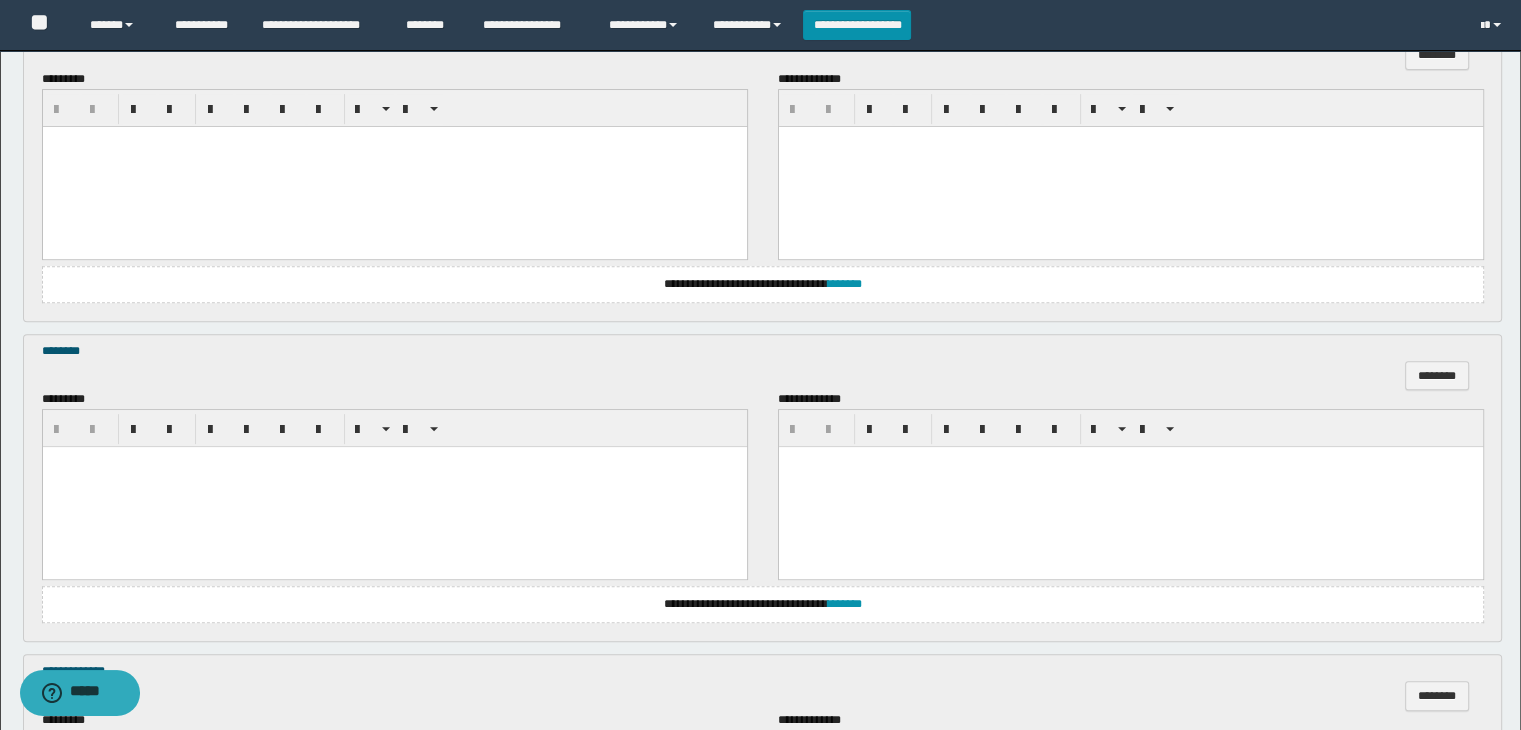 scroll, scrollTop: 400, scrollLeft: 0, axis: vertical 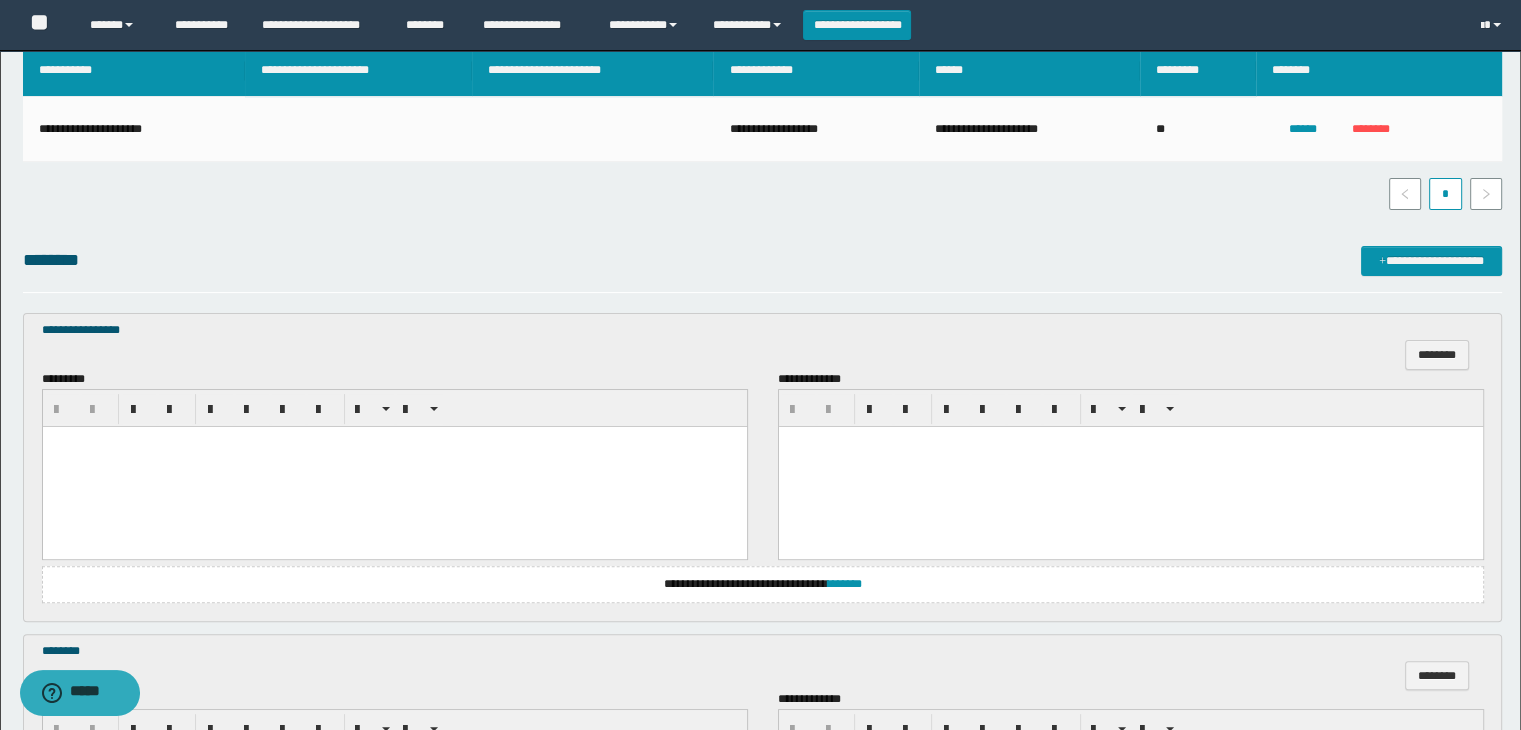 click at bounding box center [394, 466] 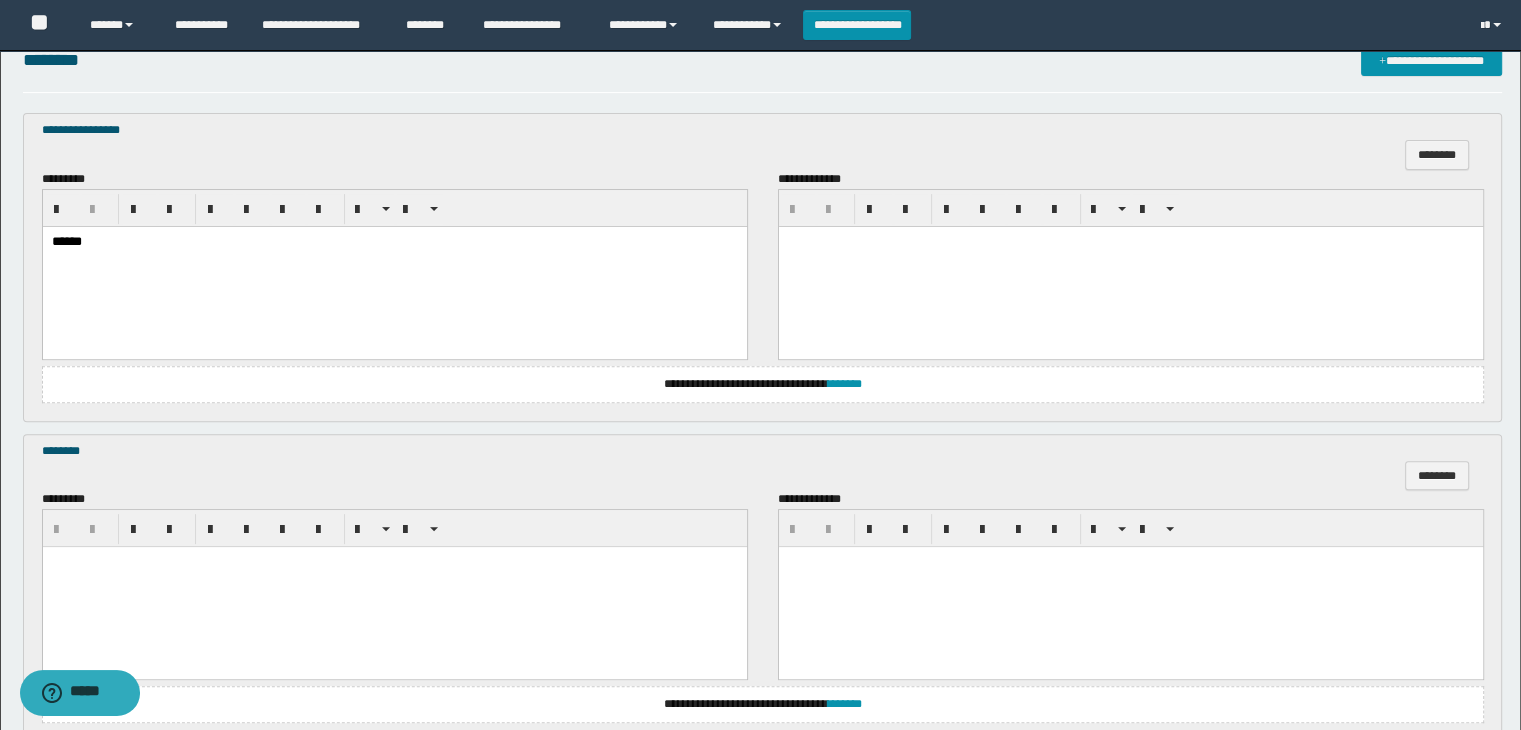 scroll, scrollTop: 700, scrollLeft: 0, axis: vertical 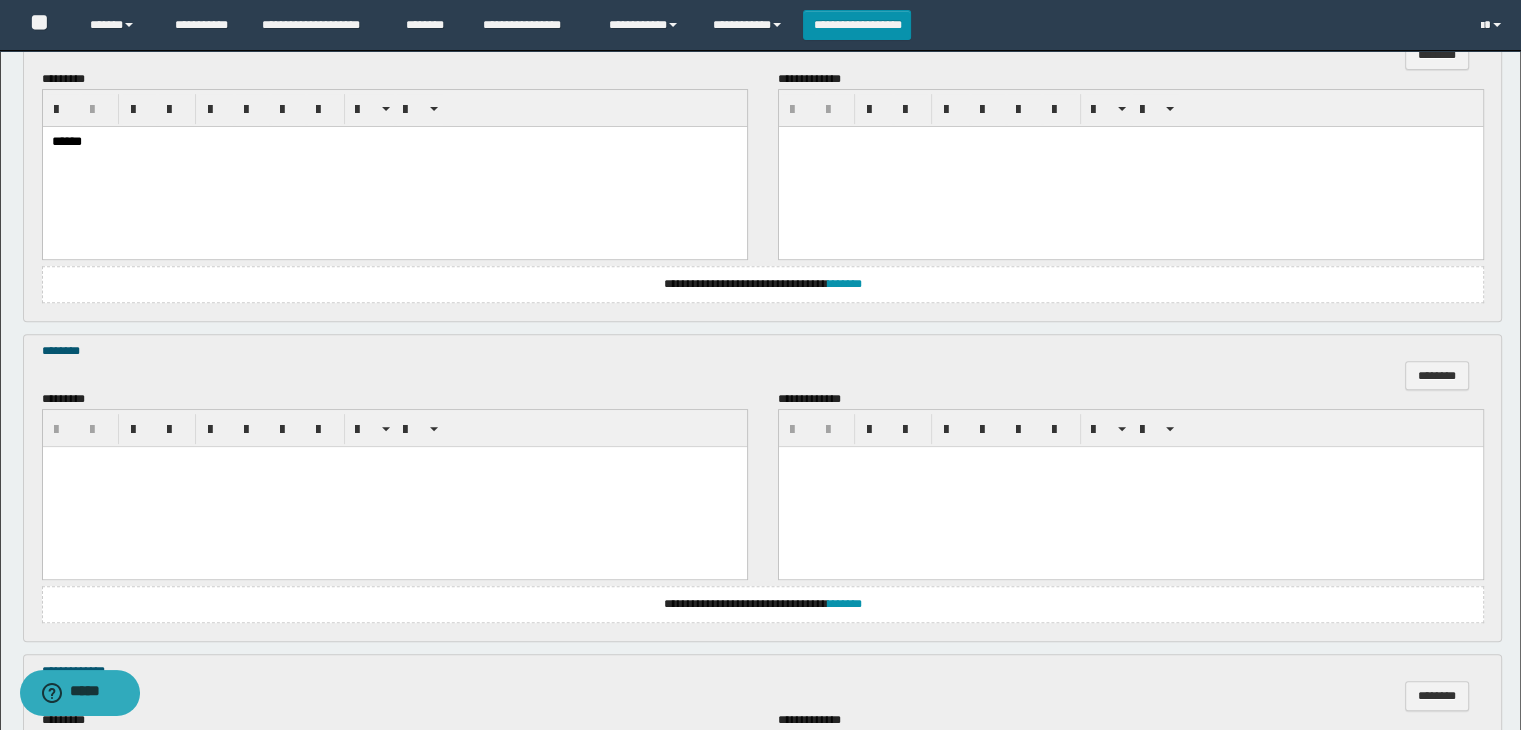 click at bounding box center (394, 487) 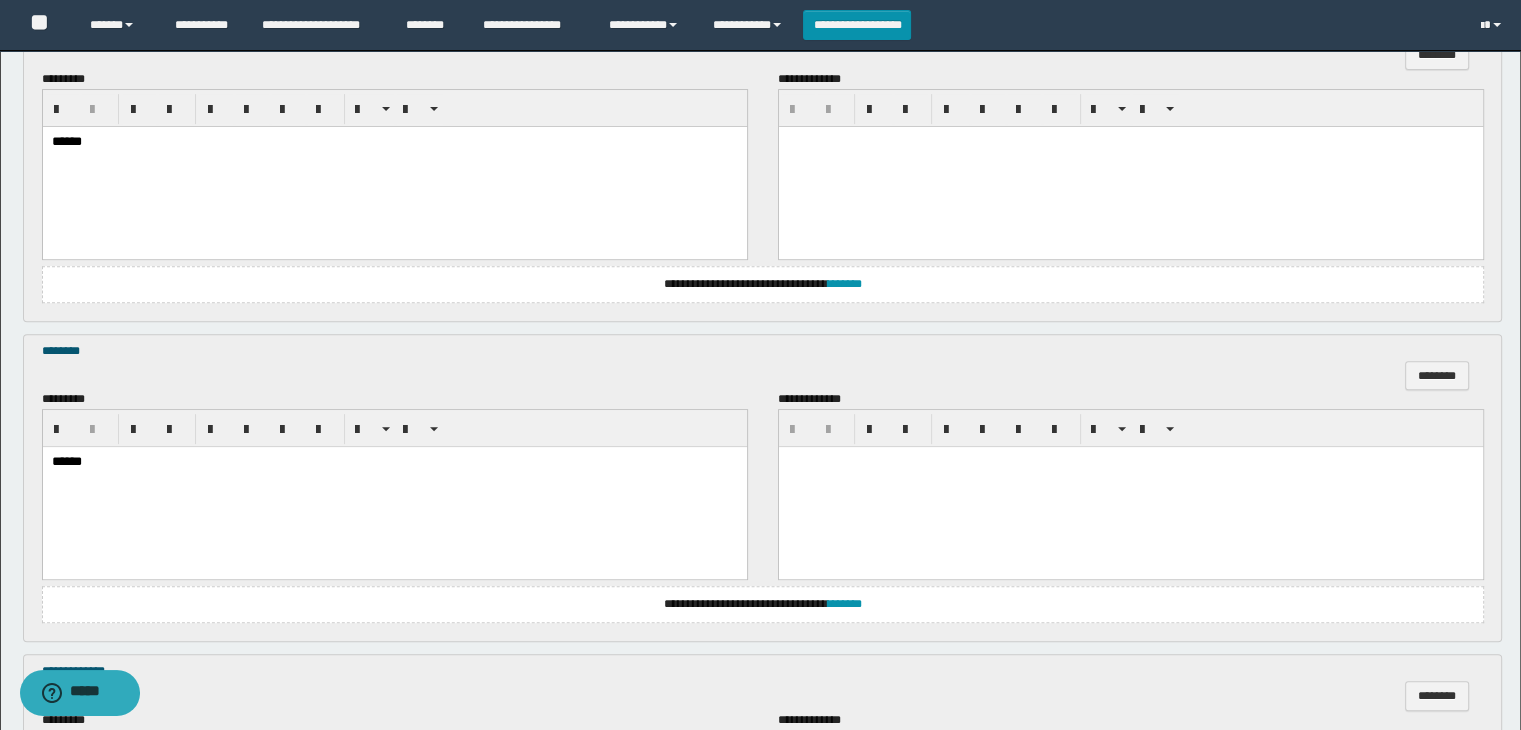 scroll, scrollTop: 900, scrollLeft: 0, axis: vertical 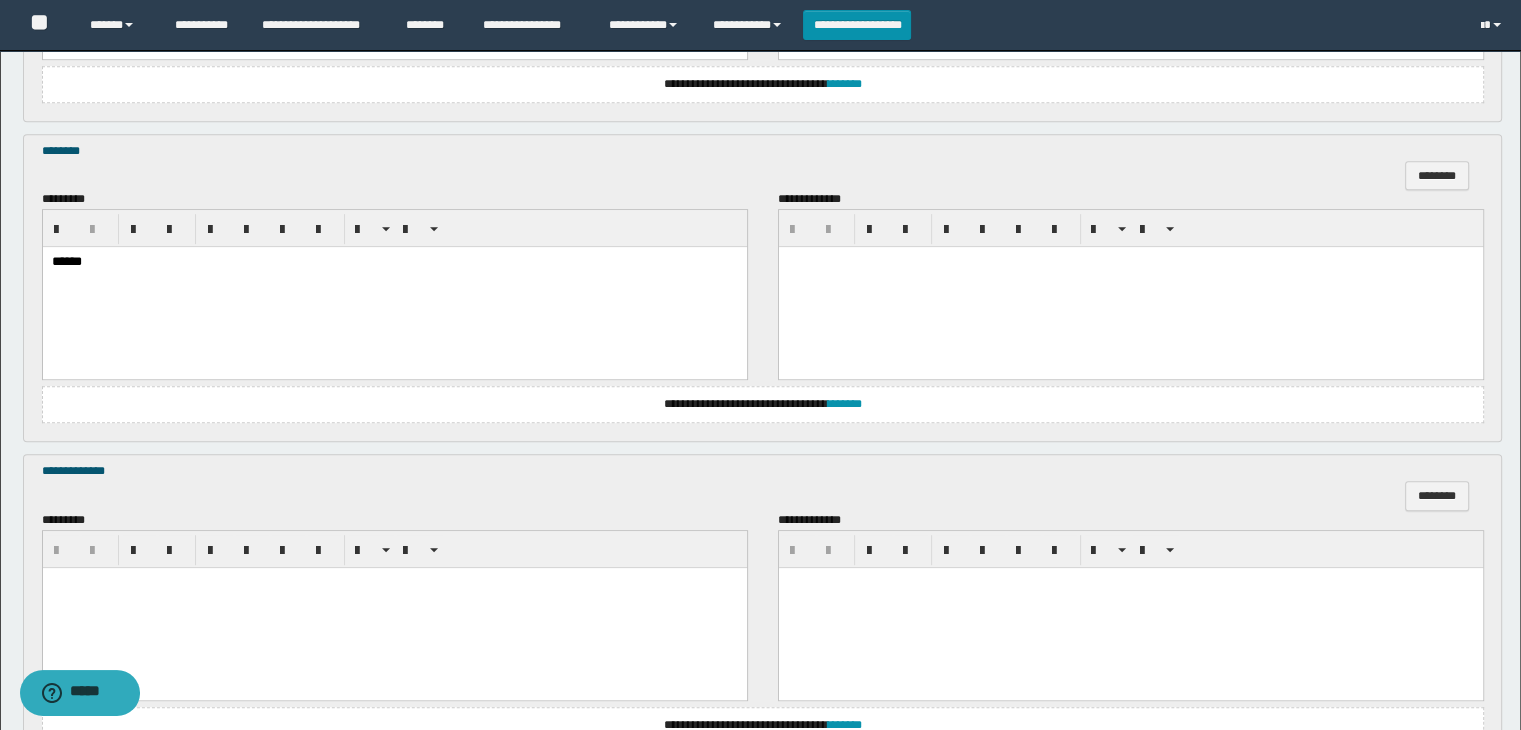 click at bounding box center [394, 607] 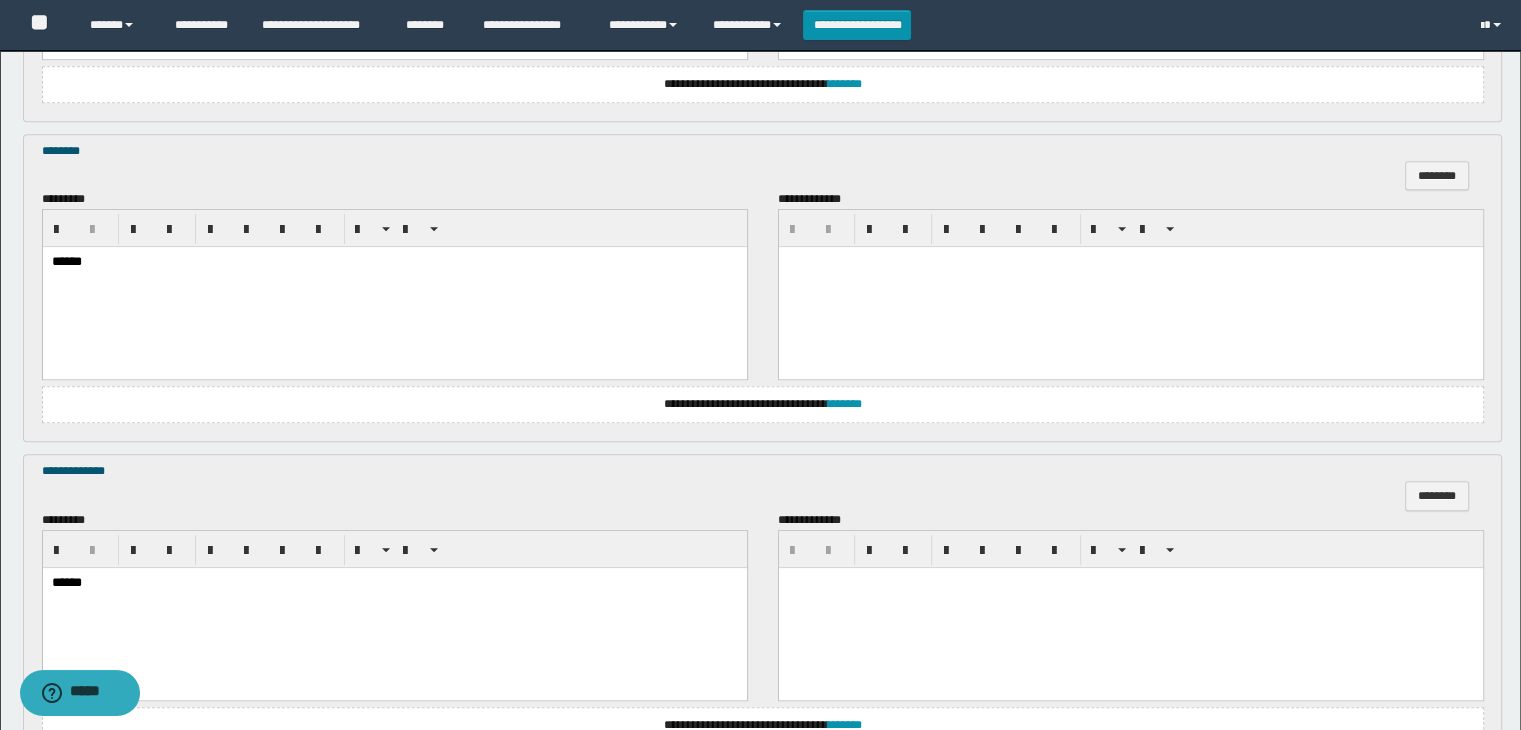 scroll, scrollTop: 1082, scrollLeft: 0, axis: vertical 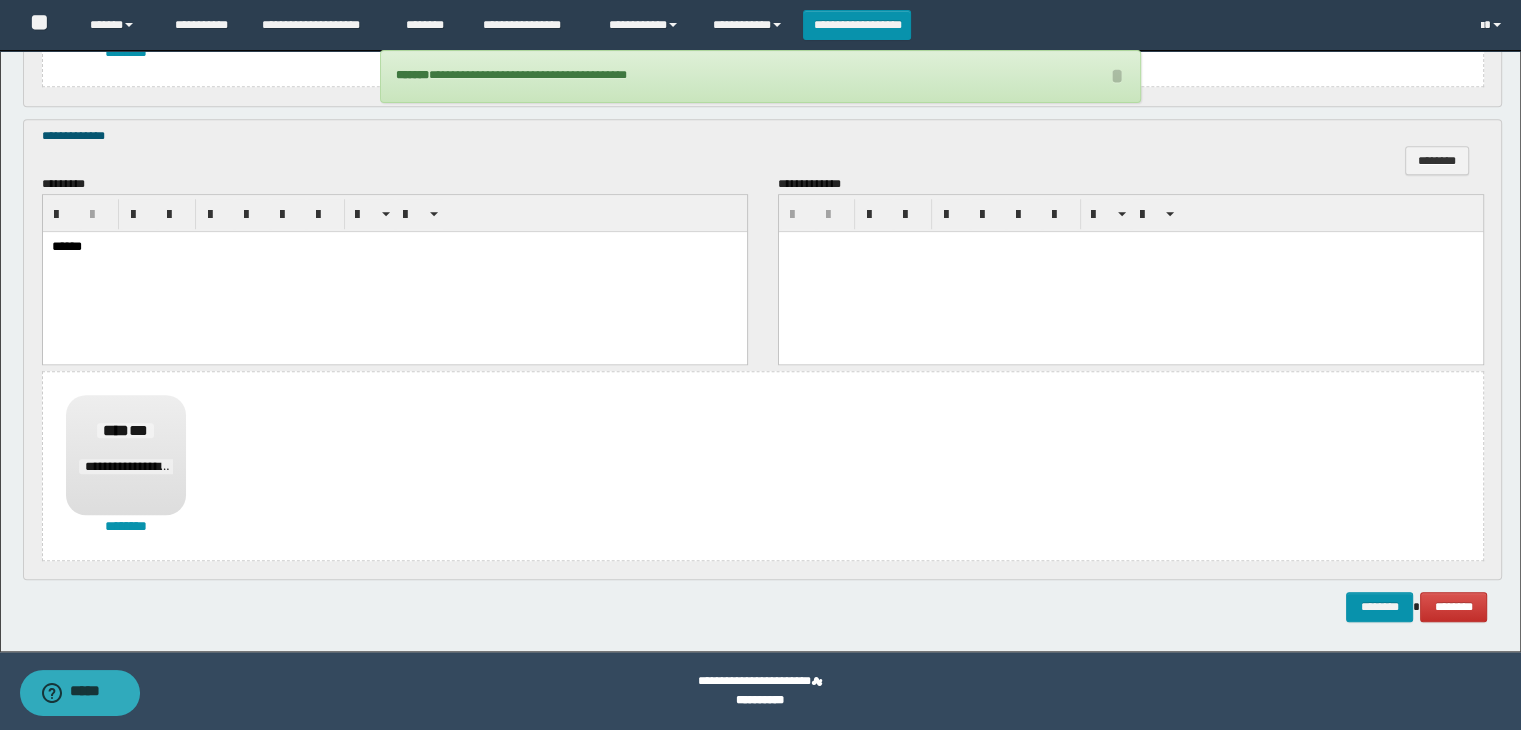 click on "**********" at bounding box center [760, -420] 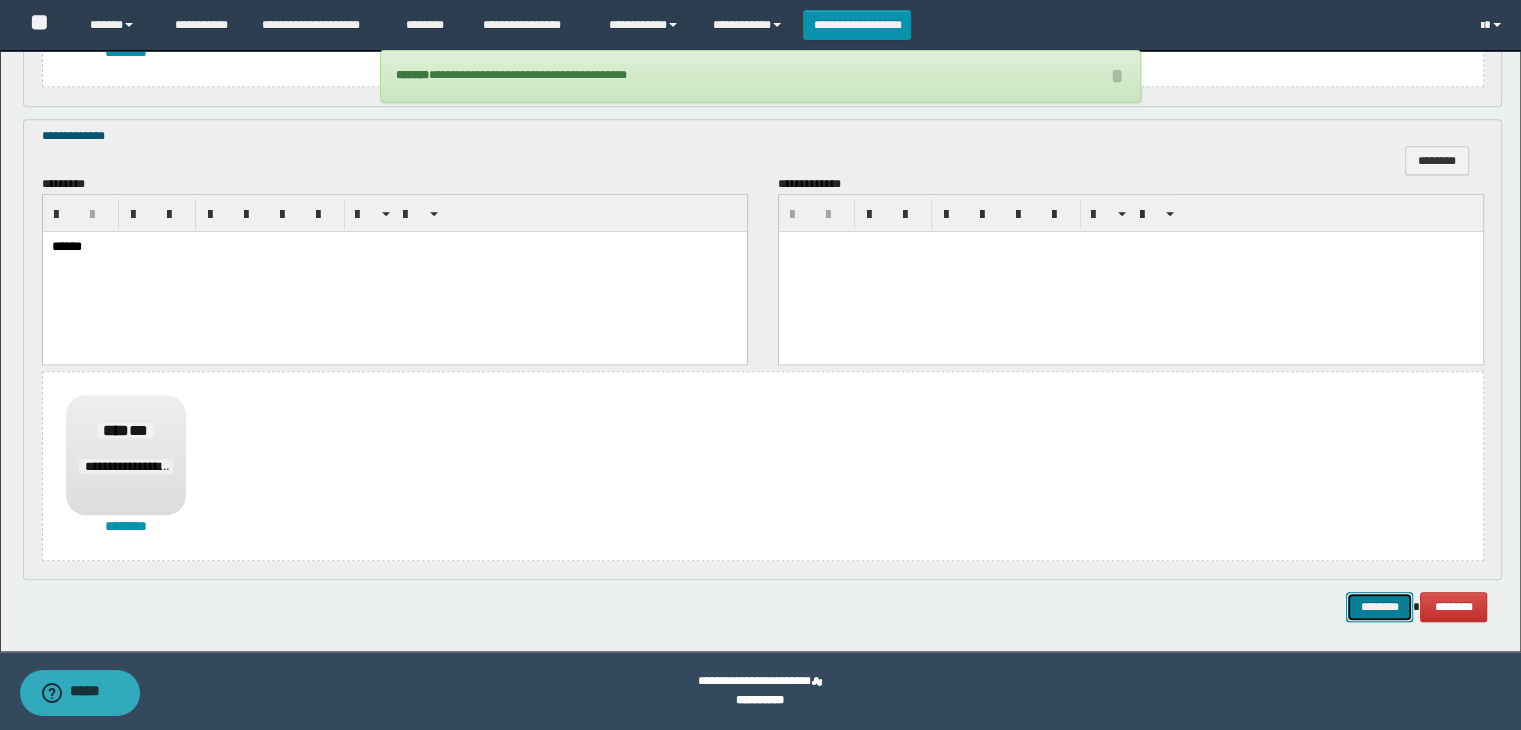 click on "********" at bounding box center (1379, 607) 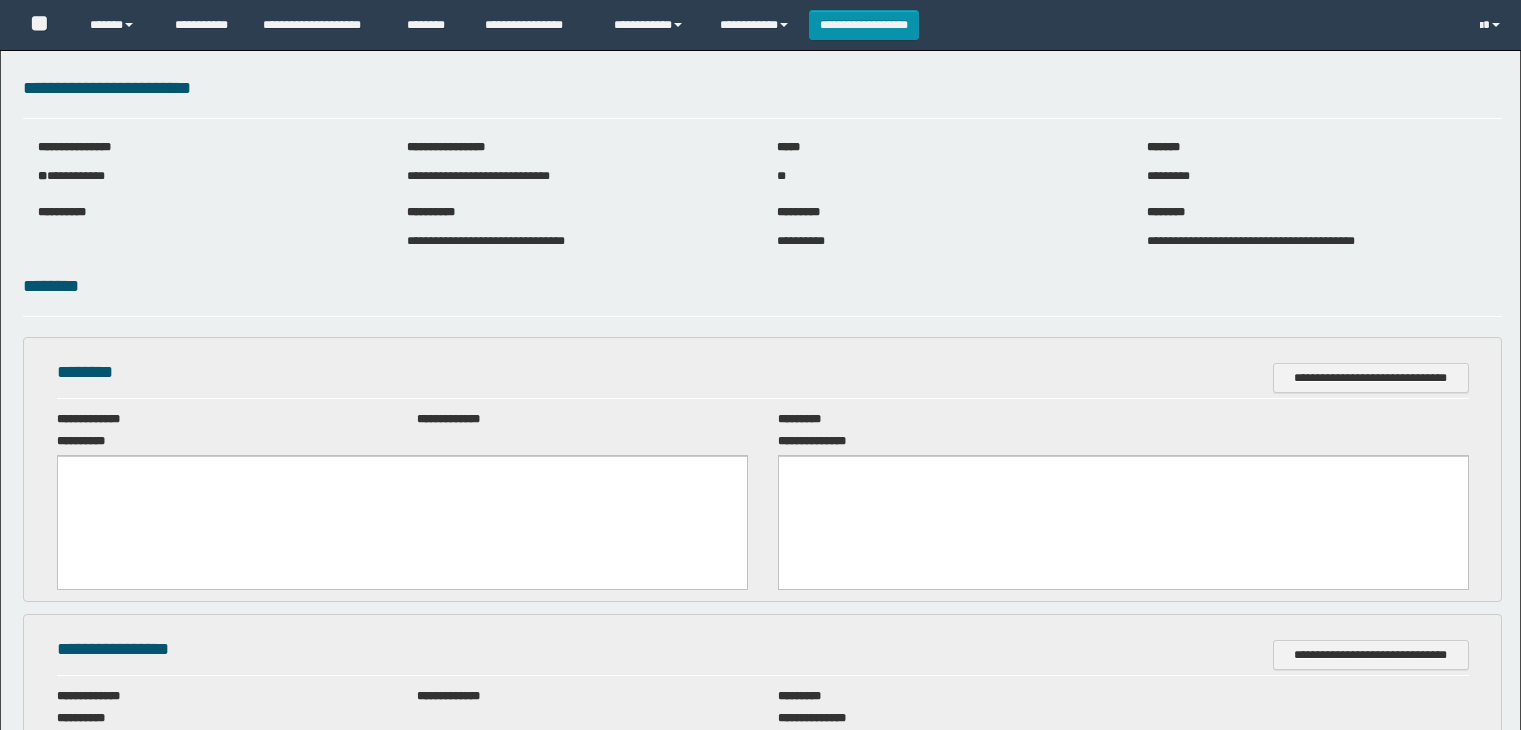 scroll, scrollTop: 0, scrollLeft: 0, axis: both 